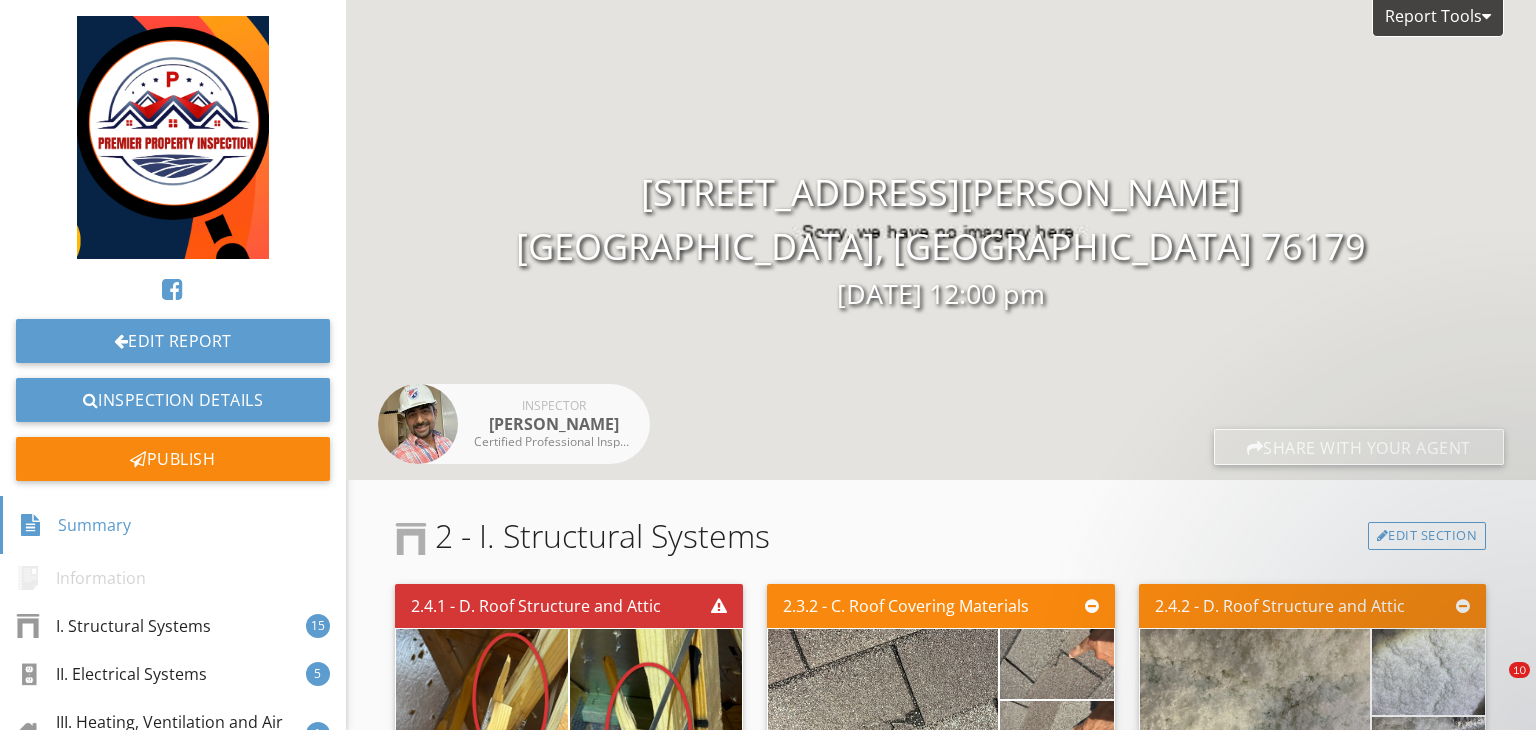 scroll, scrollTop: 0, scrollLeft: 0, axis: both 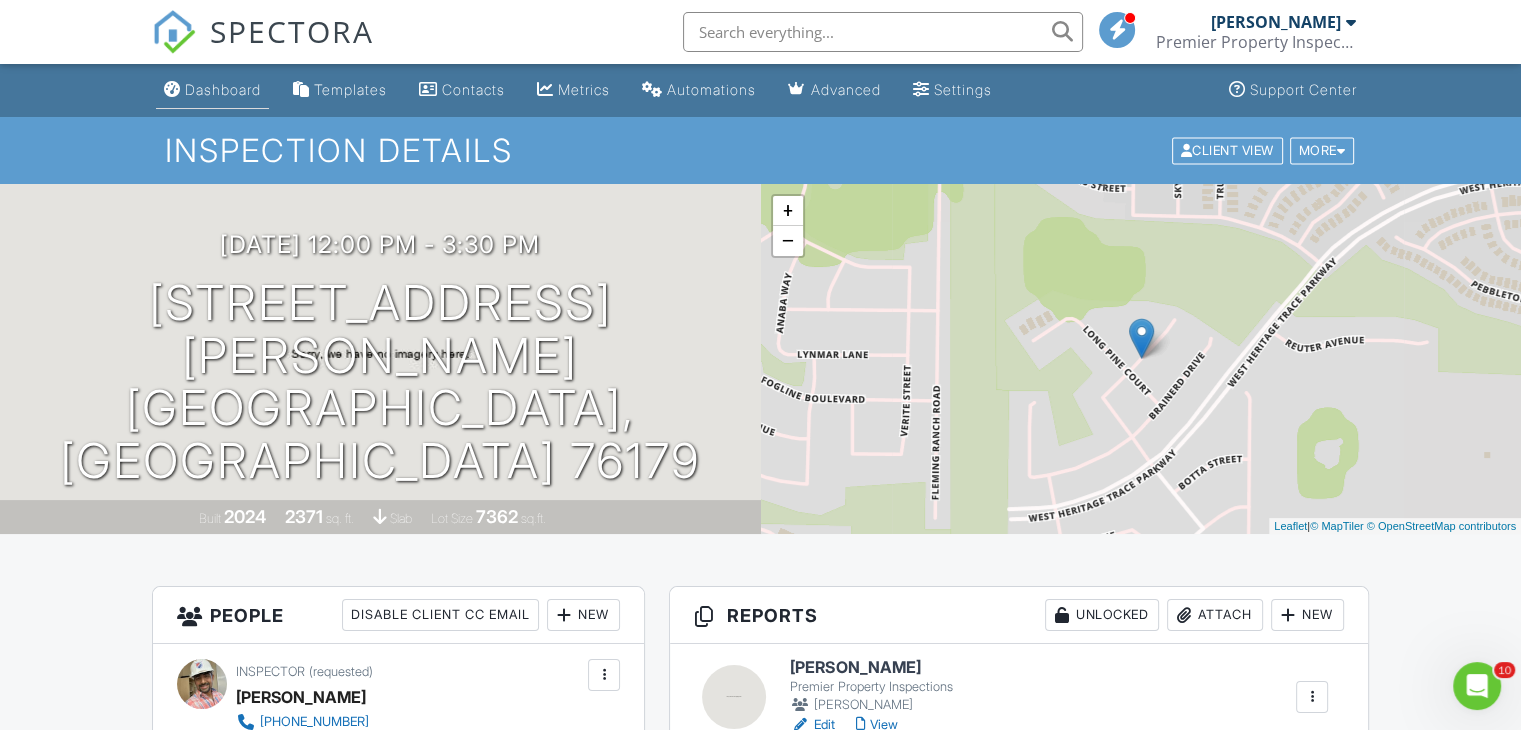 click on "Dashboard" at bounding box center (212, 90) 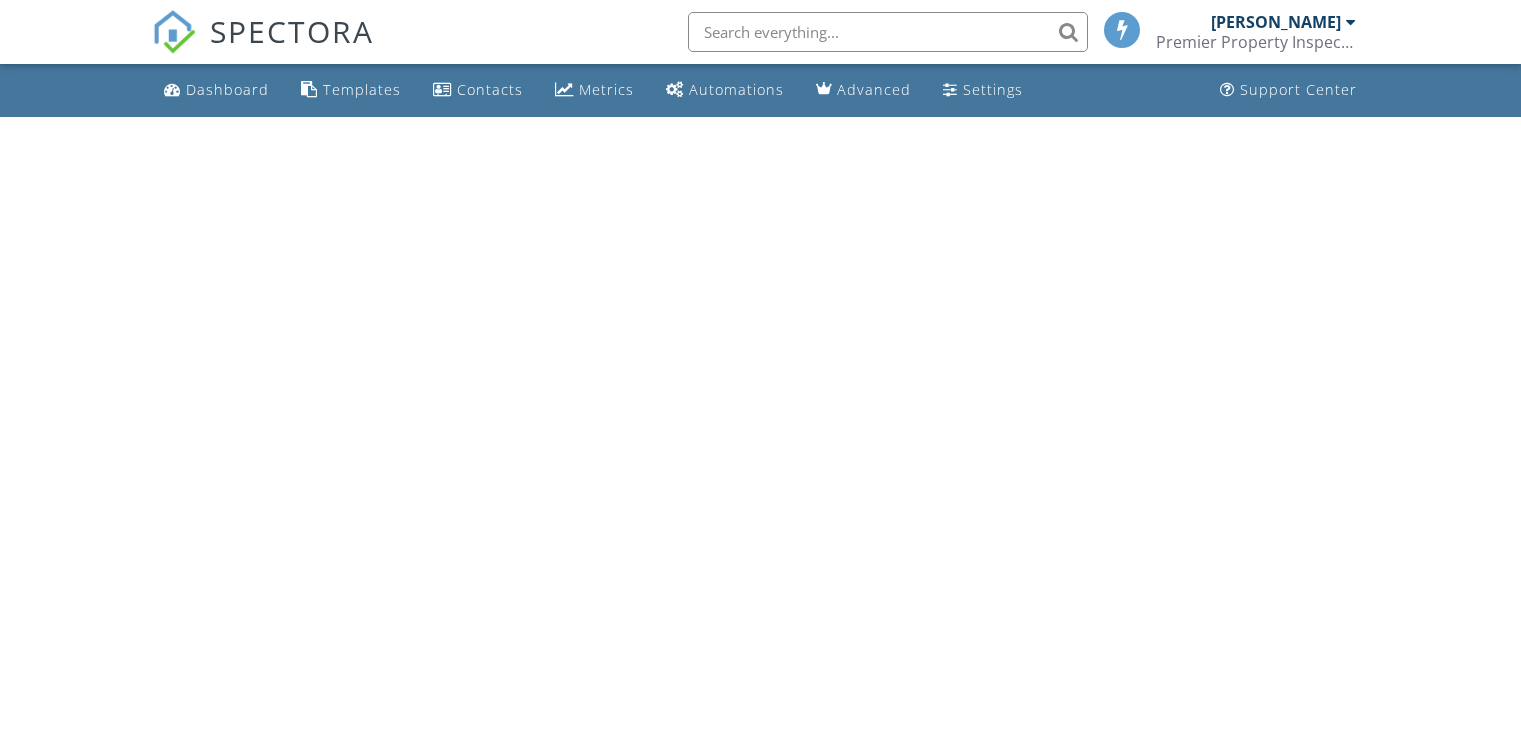 scroll, scrollTop: 0, scrollLeft: 0, axis: both 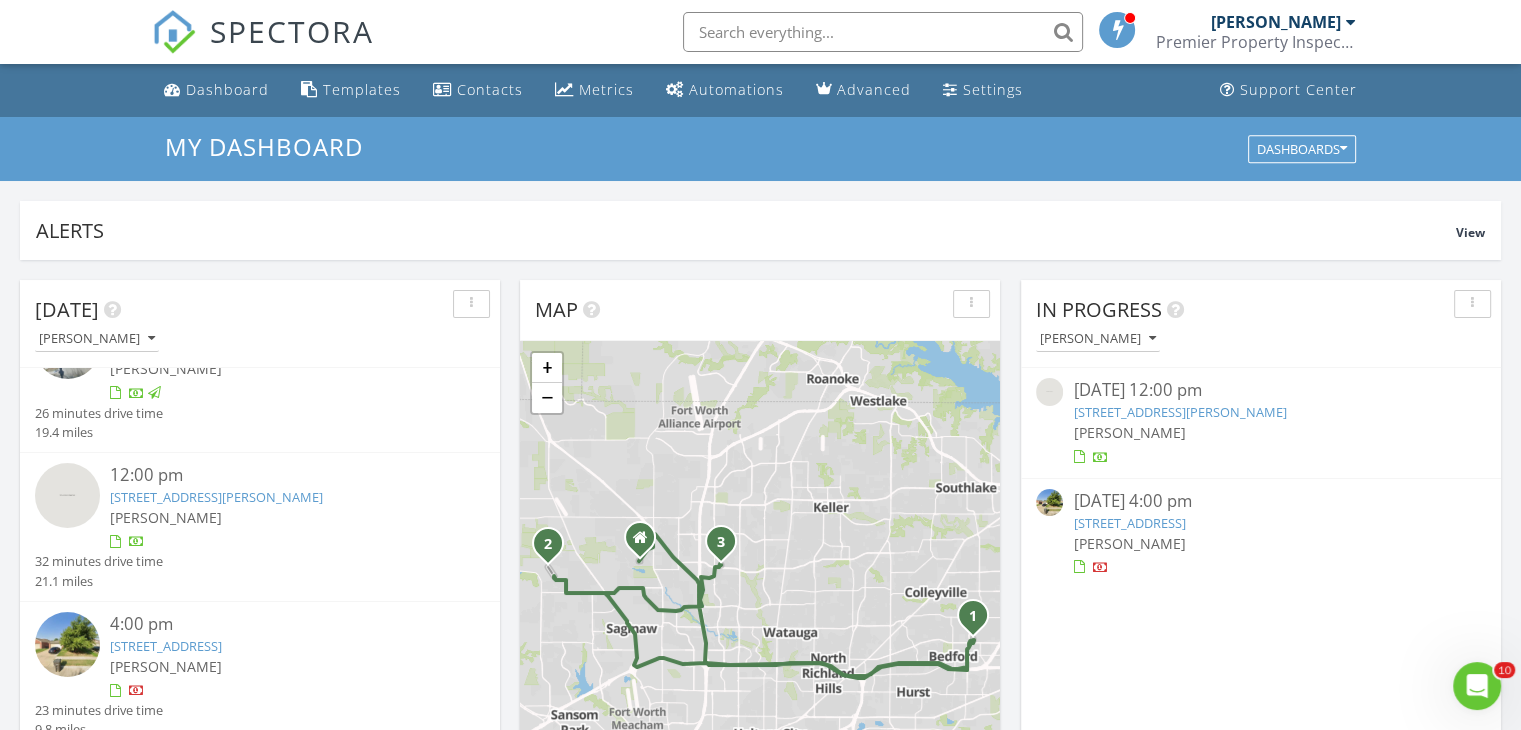 click on "3920 Cane River Rd, Fort Worth, TX 76244" at bounding box center [166, 646] 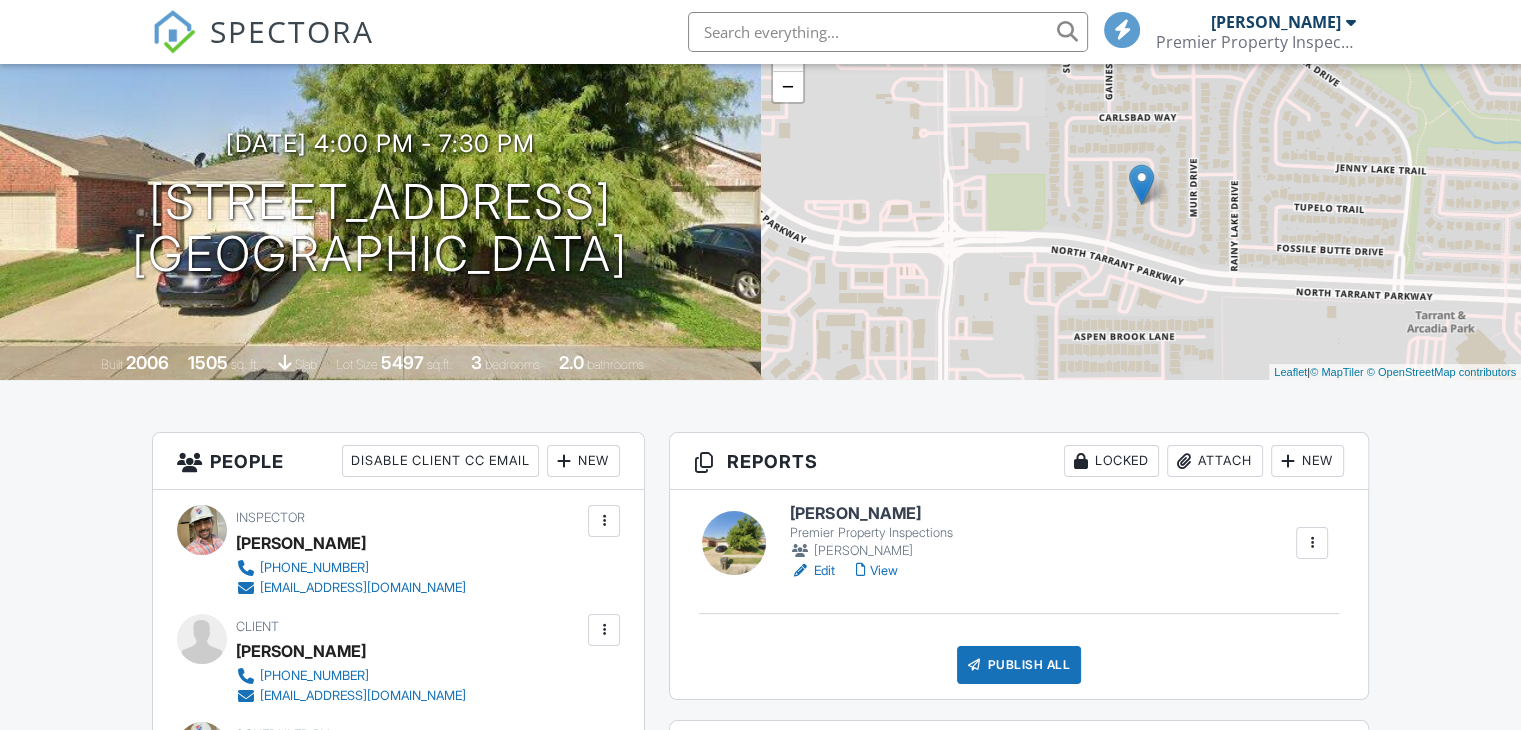 scroll, scrollTop: 180, scrollLeft: 0, axis: vertical 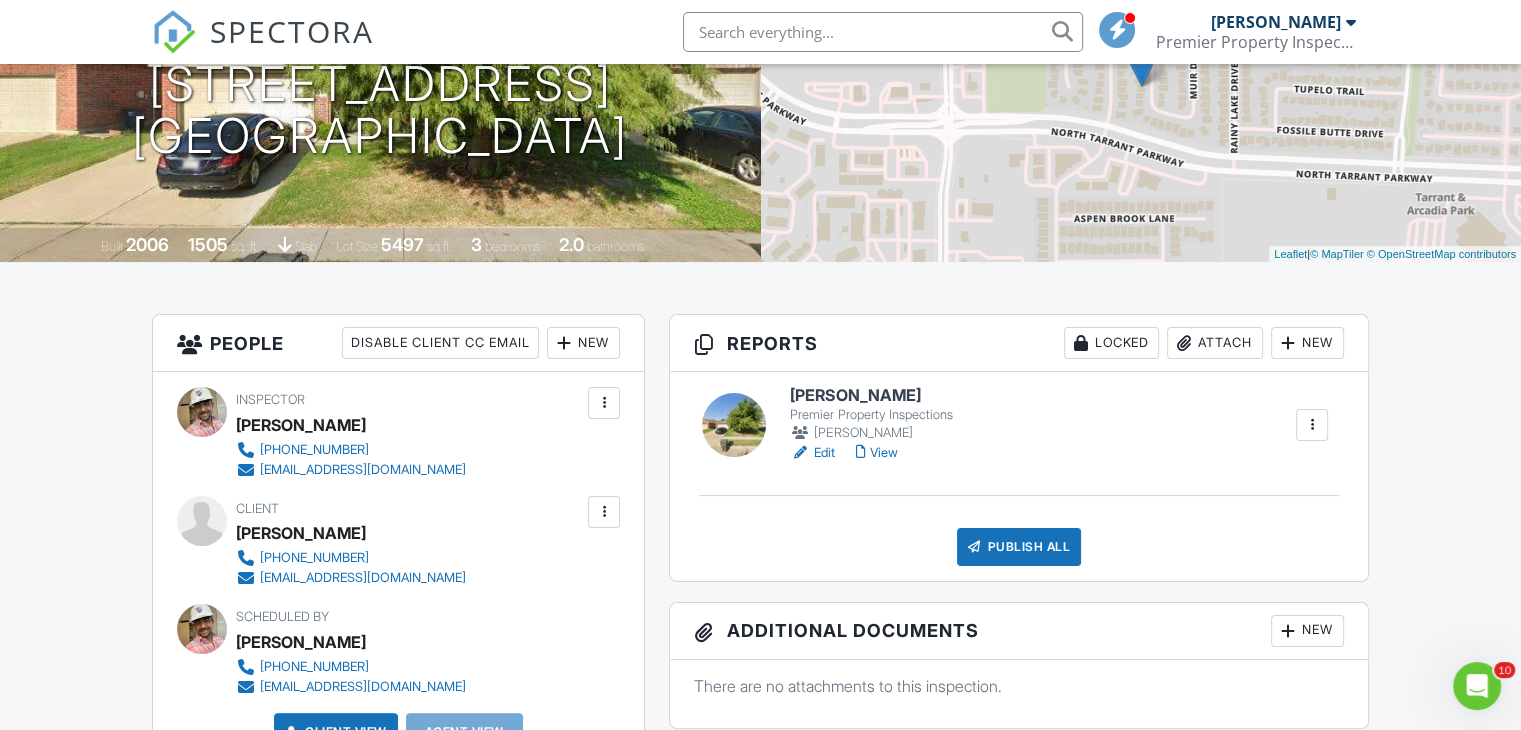 click on "View" at bounding box center [876, 453] 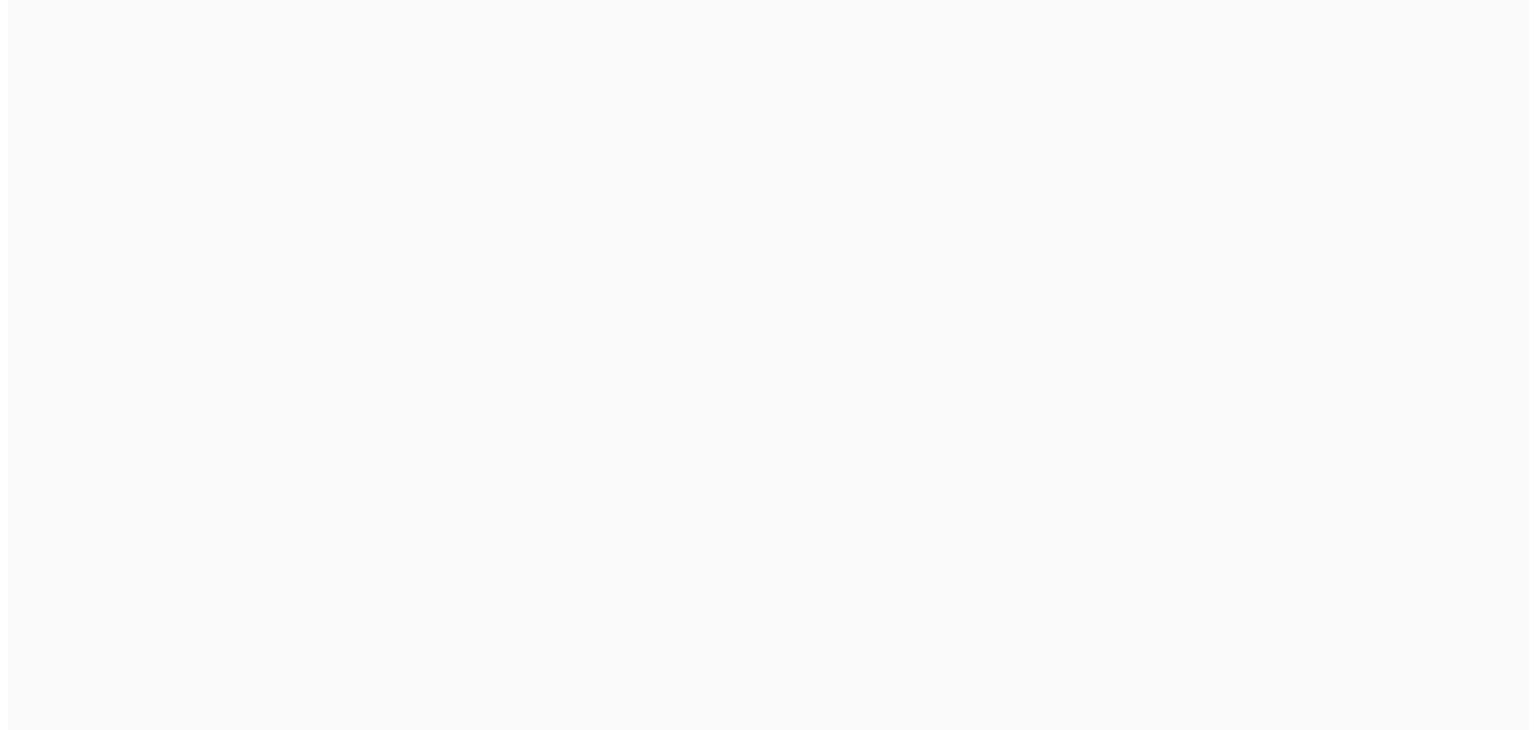 scroll, scrollTop: 0, scrollLeft: 0, axis: both 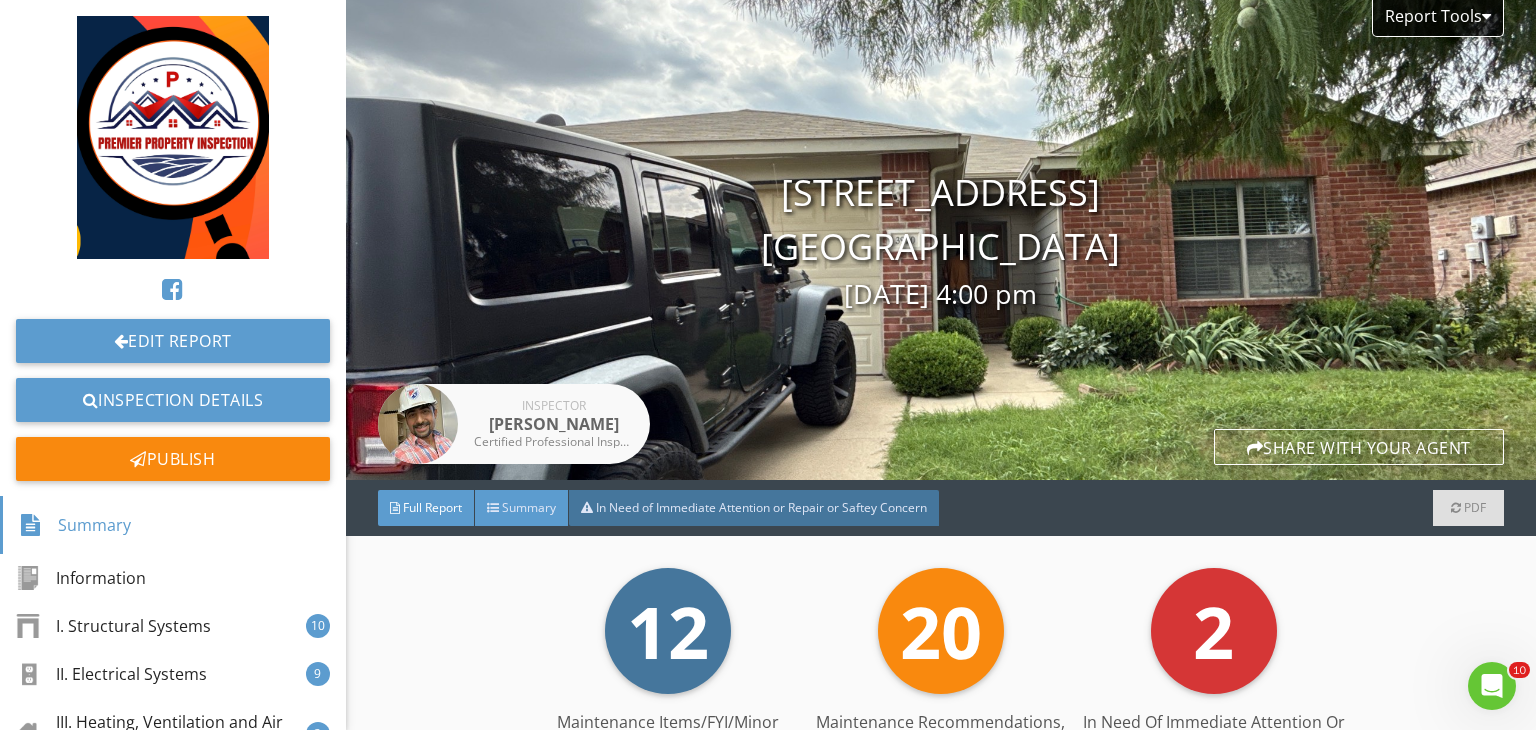 click on "Summary" at bounding box center (529, 507) 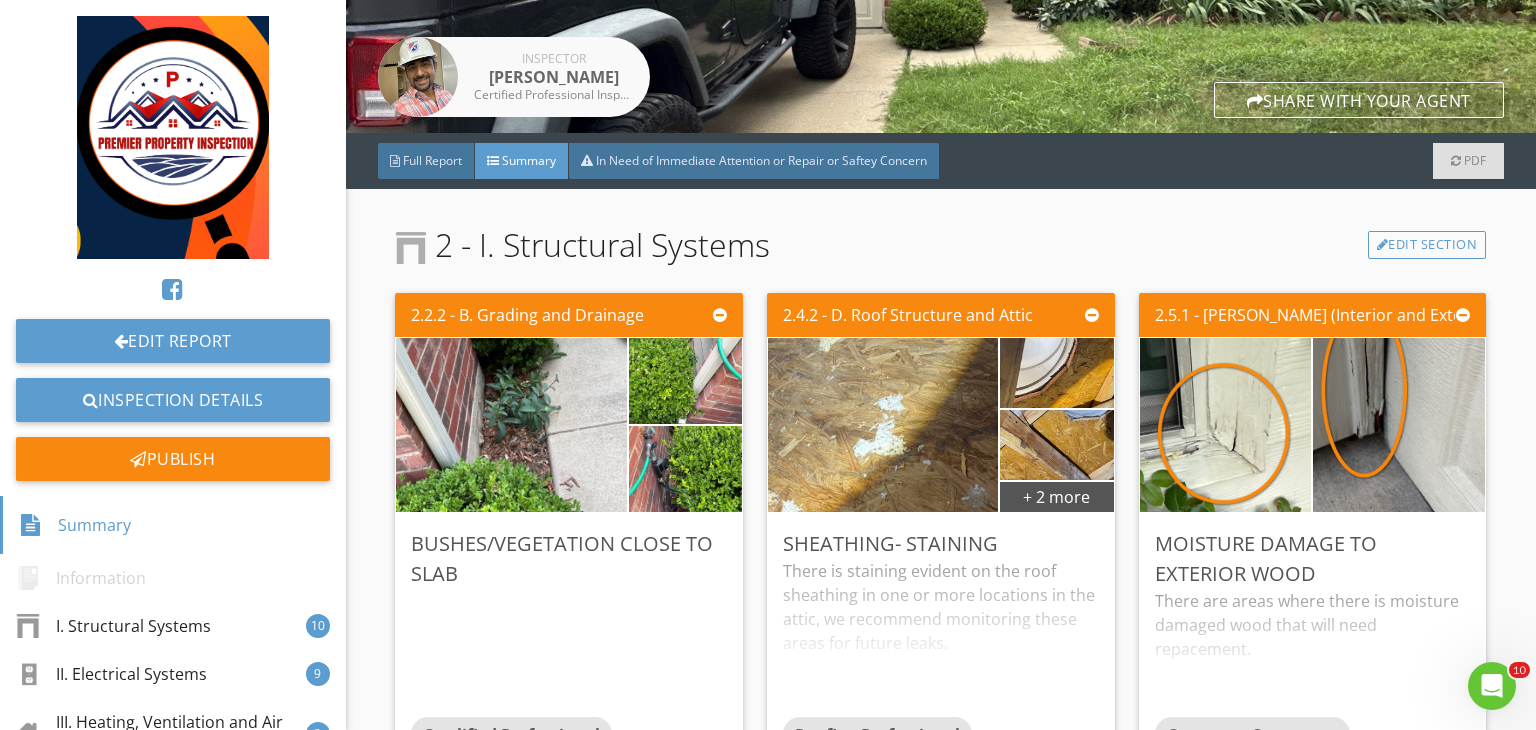 scroll, scrollTop: 348, scrollLeft: 0, axis: vertical 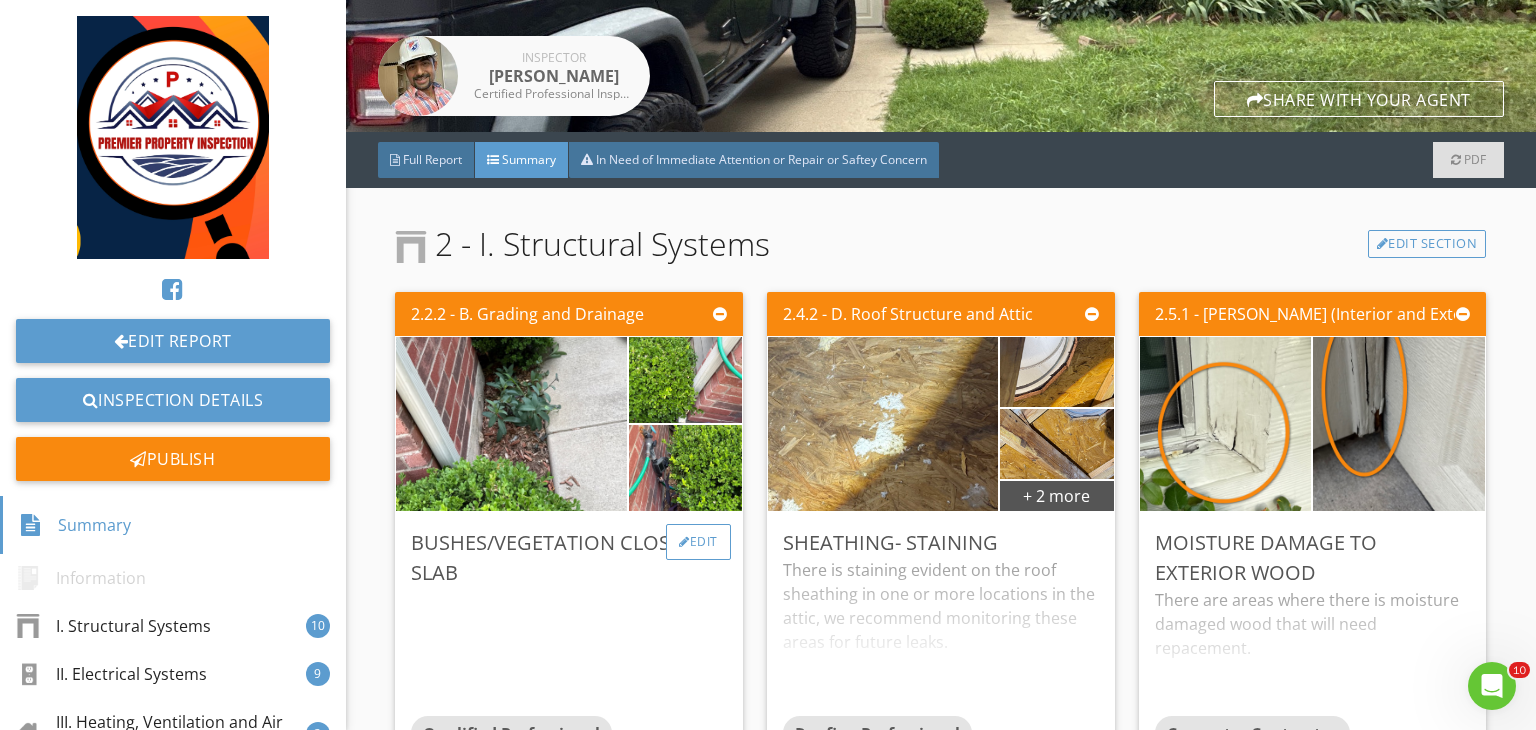click on "Edit" at bounding box center (698, 542) 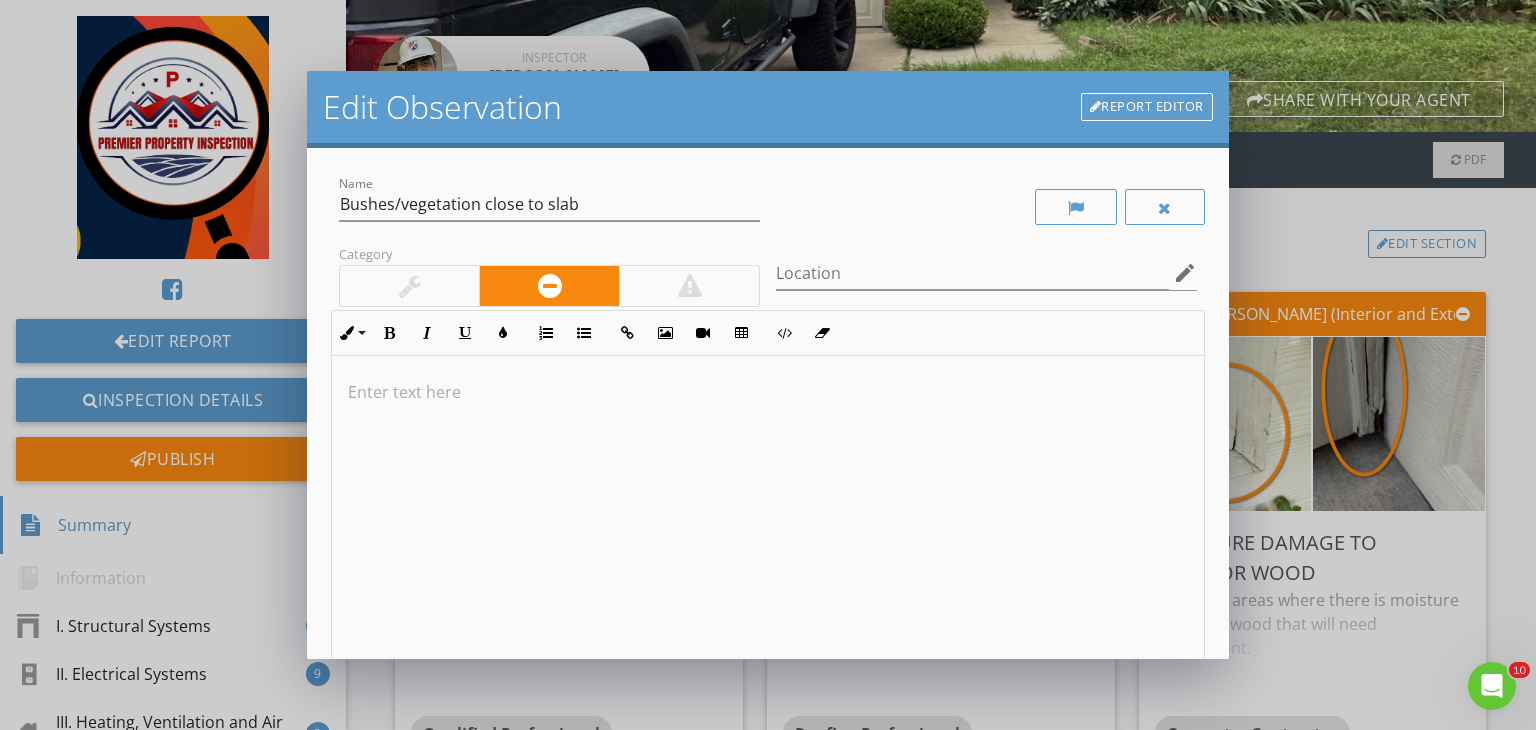 click at bounding box center (410, 286) 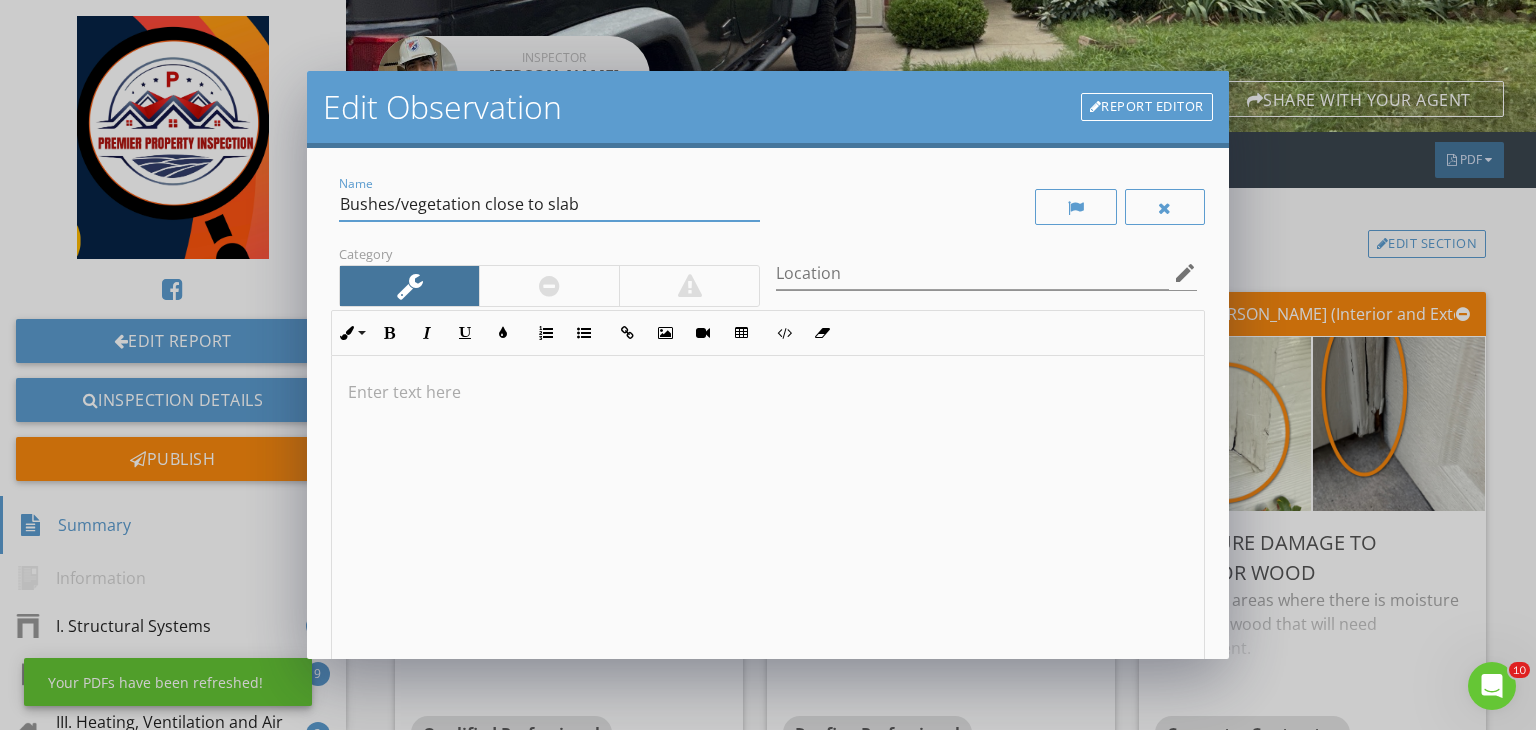 click on "Bushes/vegetation close to slab" at bounding box center (549, 204) 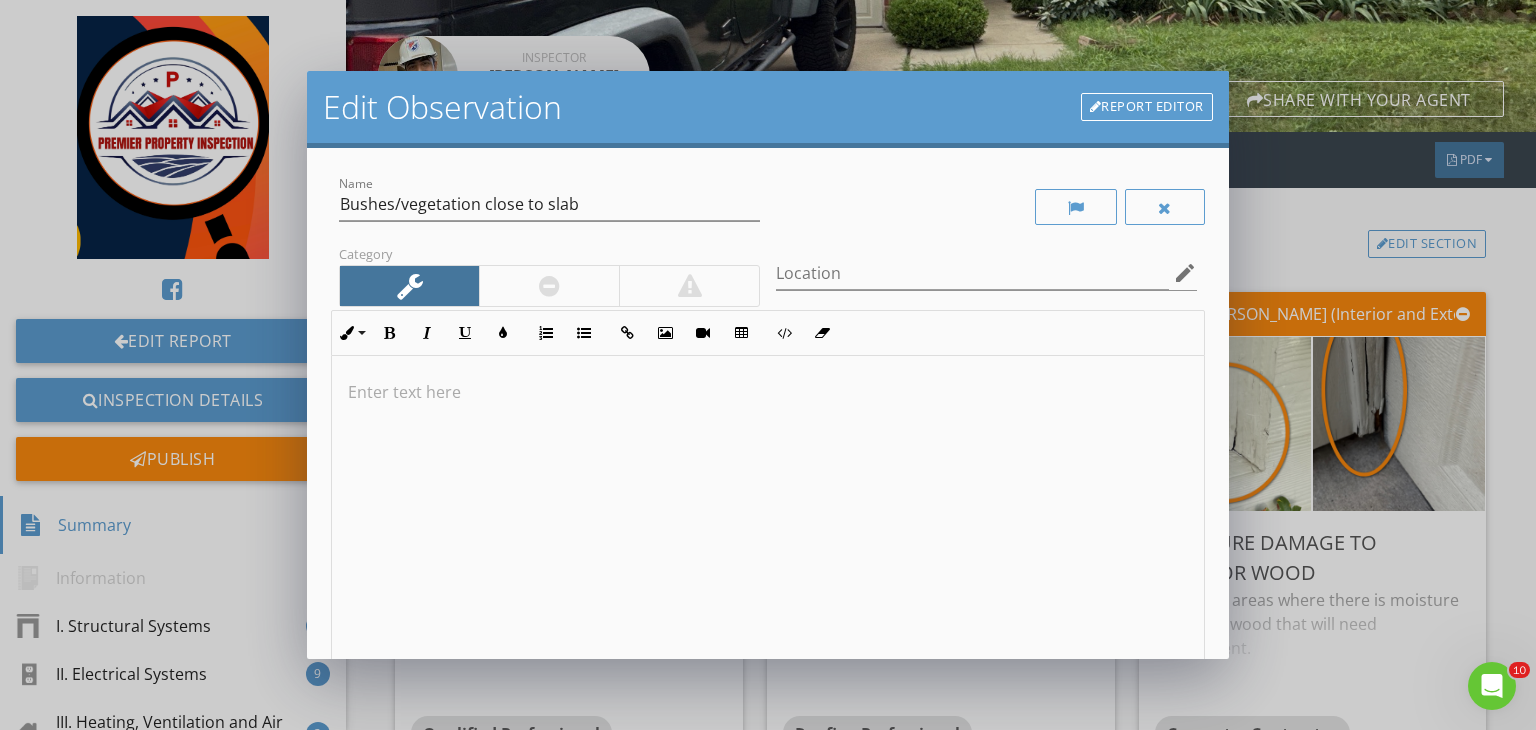 click at bounding box center (768, 514) 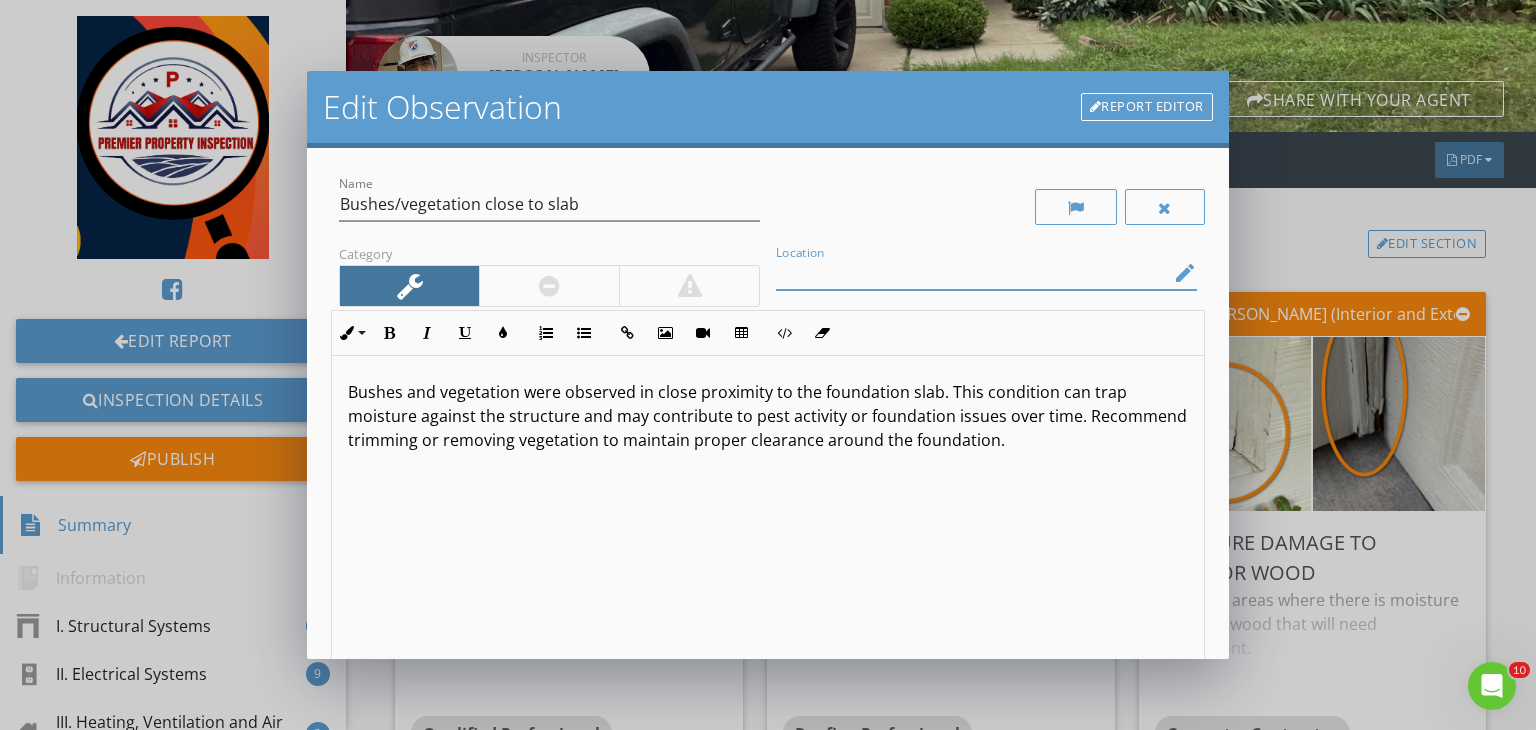 click at bounding box center [972, 273] 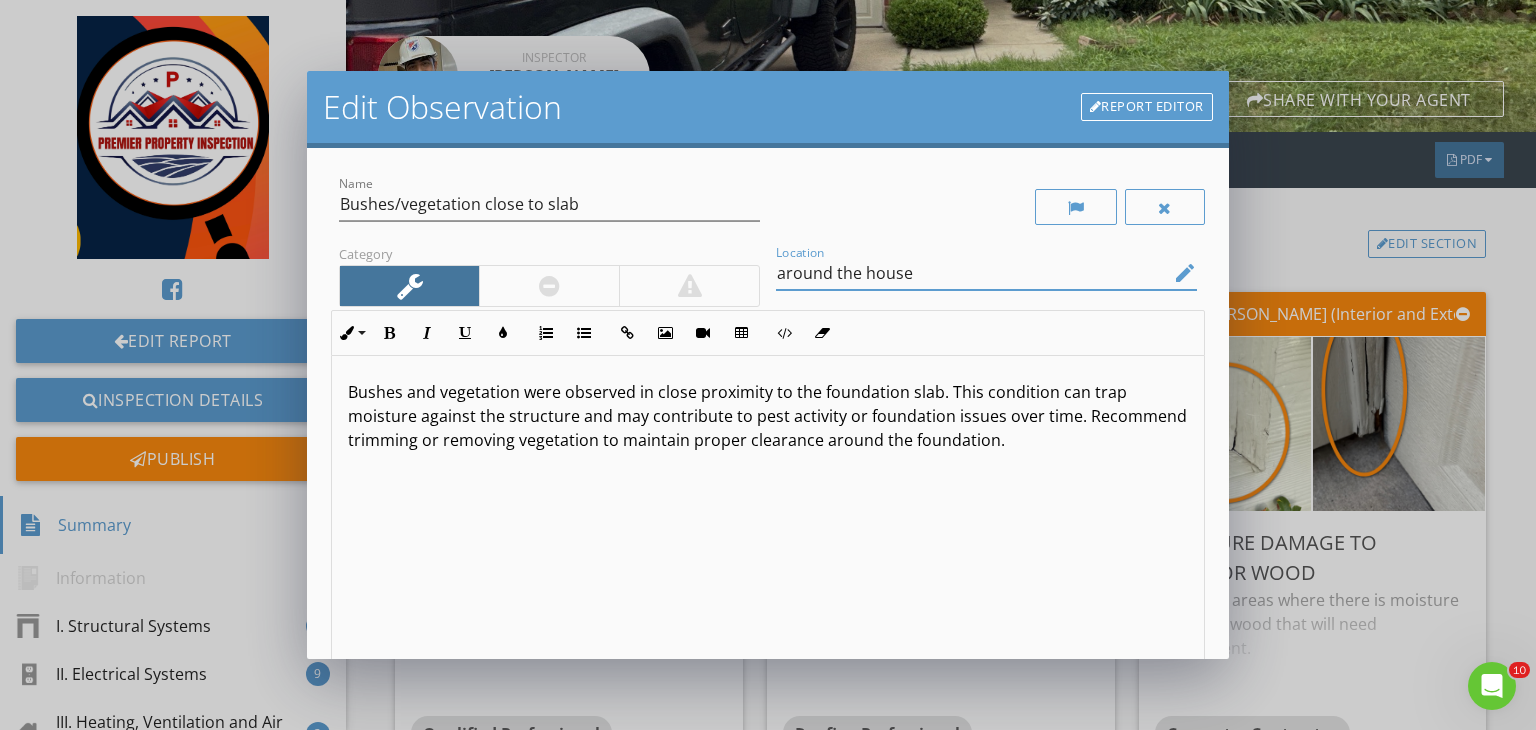 type on "around the house" 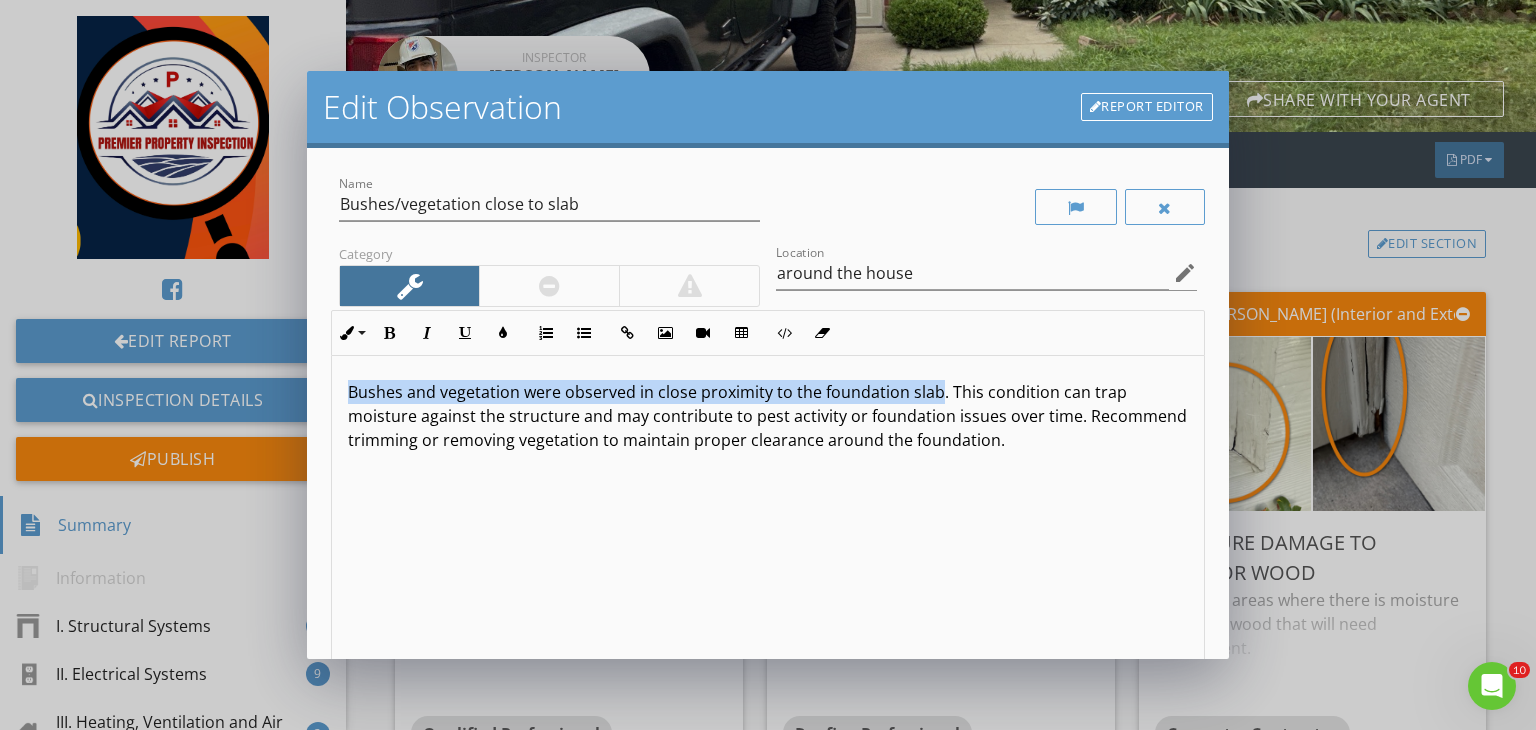 drag, startPoint x: 936, startPoint y: 392, endPoint x: 346, endPoint y: 366, distance: 590.57263 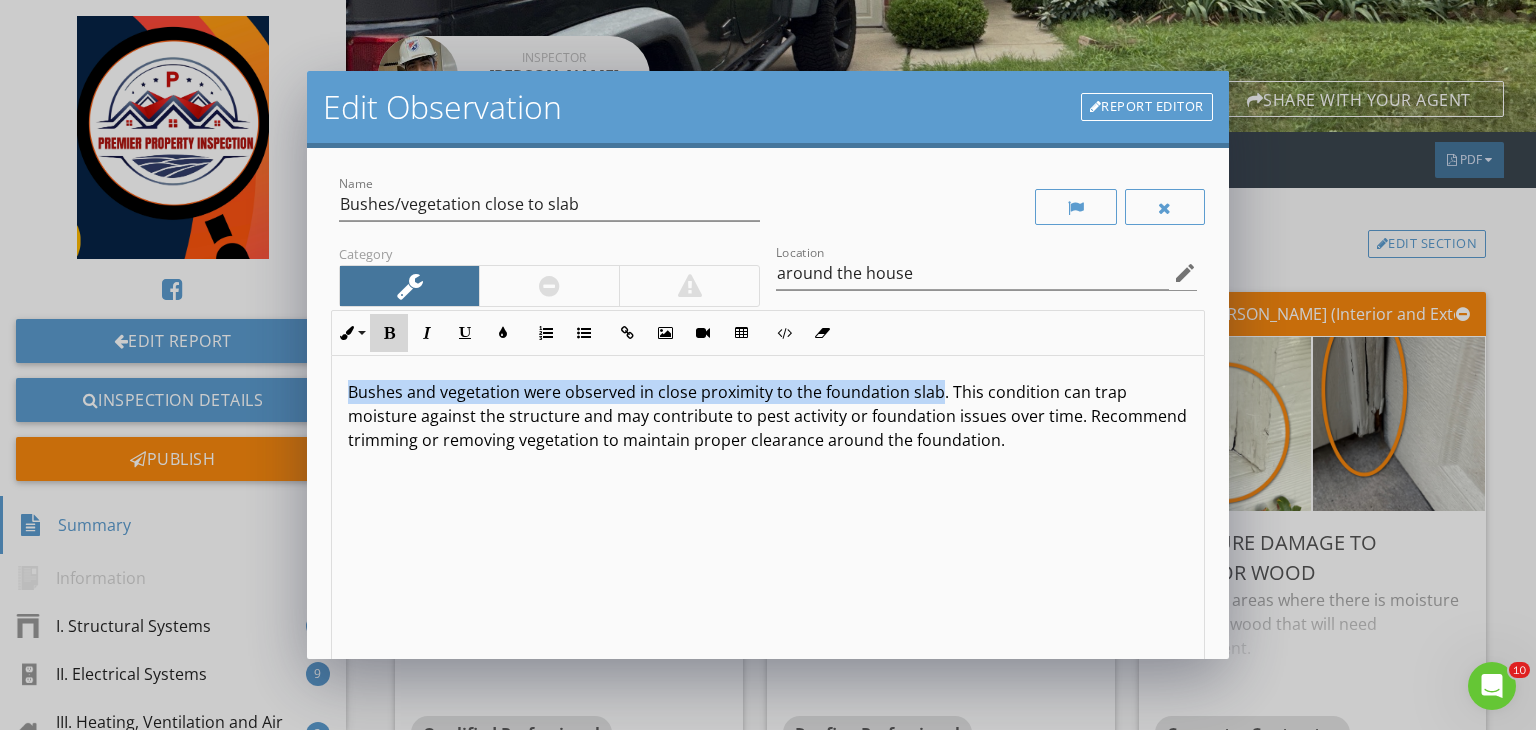 click at bounding box center [389, 333] 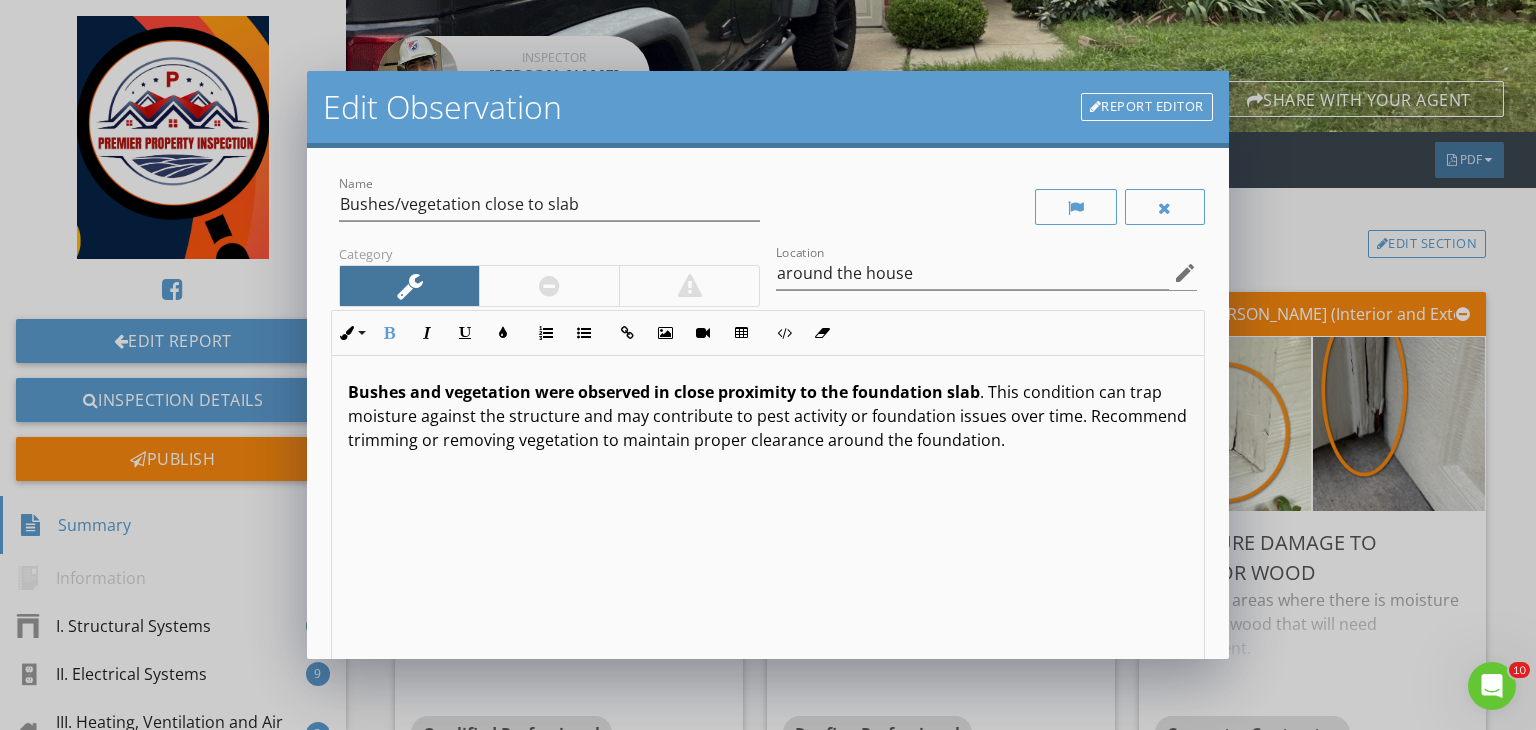 scroll, scrollTop: 0, scrollLeft: 0, axis: both 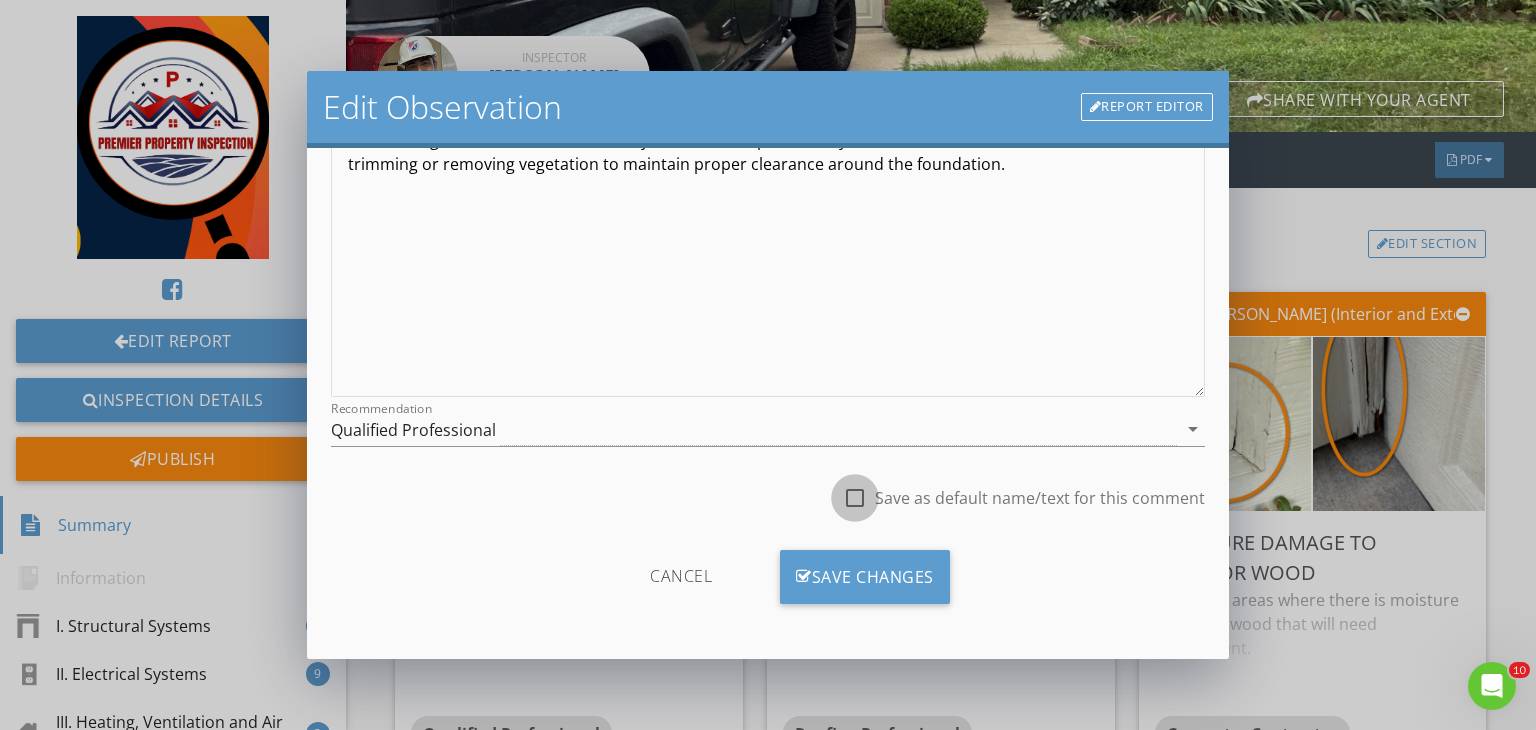 click at bounding box center (855, 498) 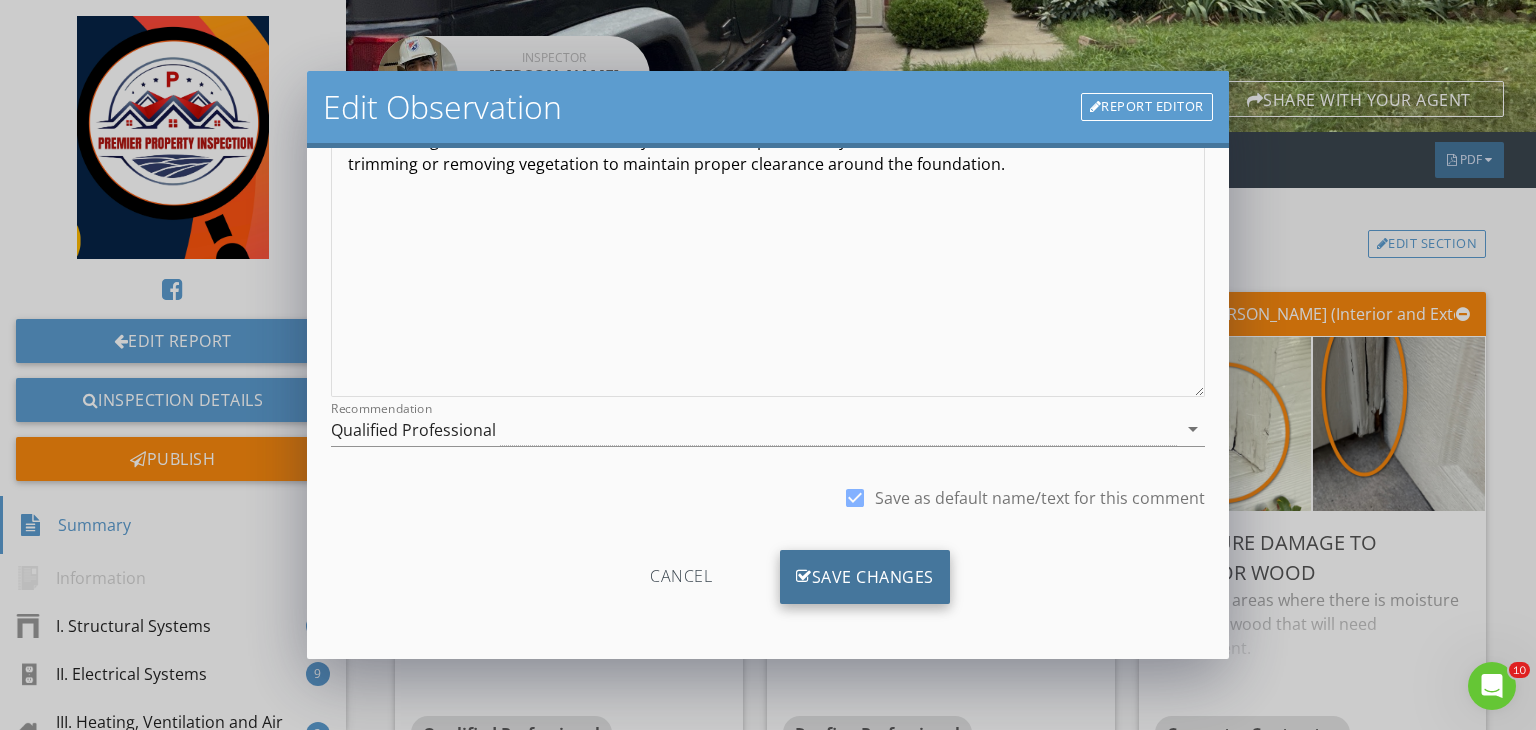 click on "Save Changes" at bounding box center [865, 577] 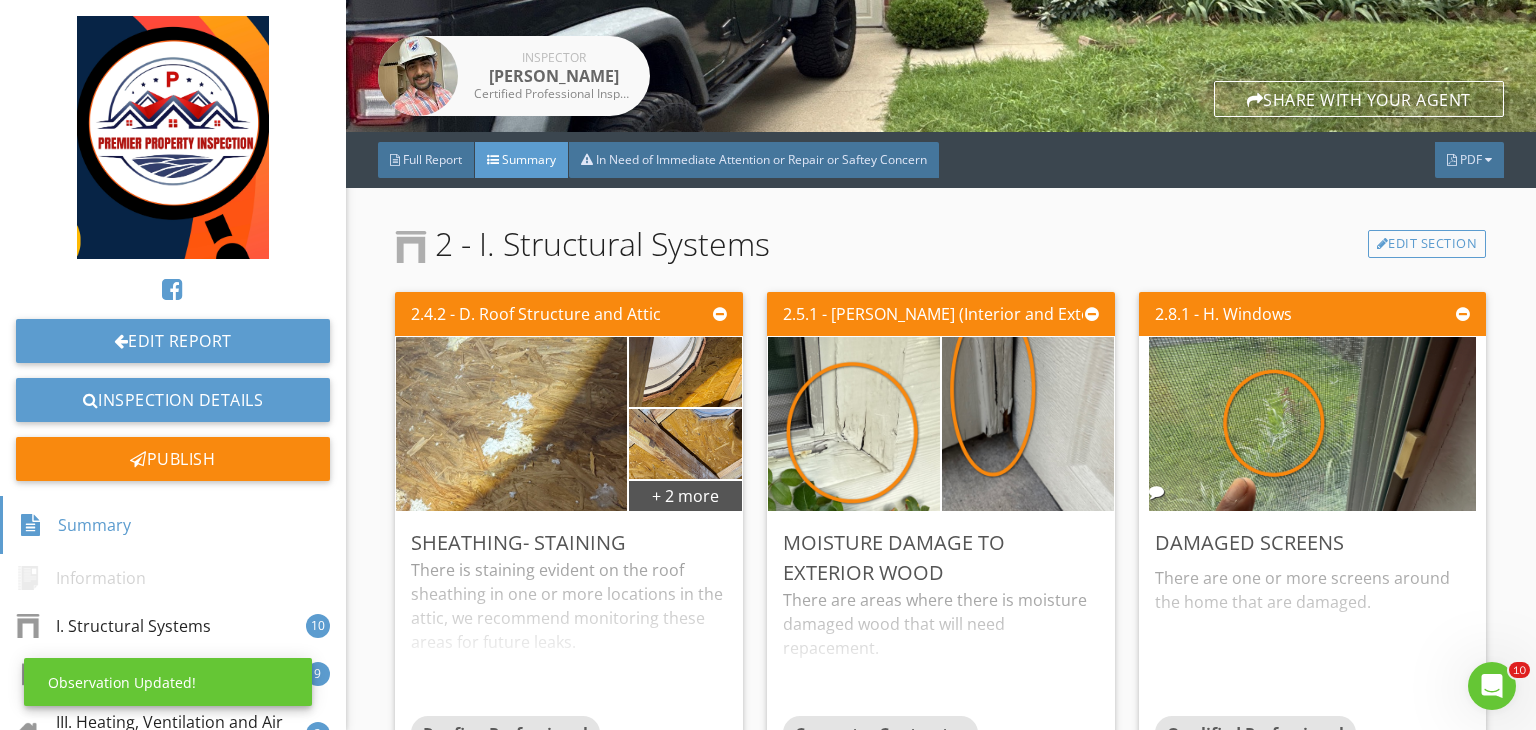 scroll, scrollTop: 39, scrollLeft: 0, axis: vertical 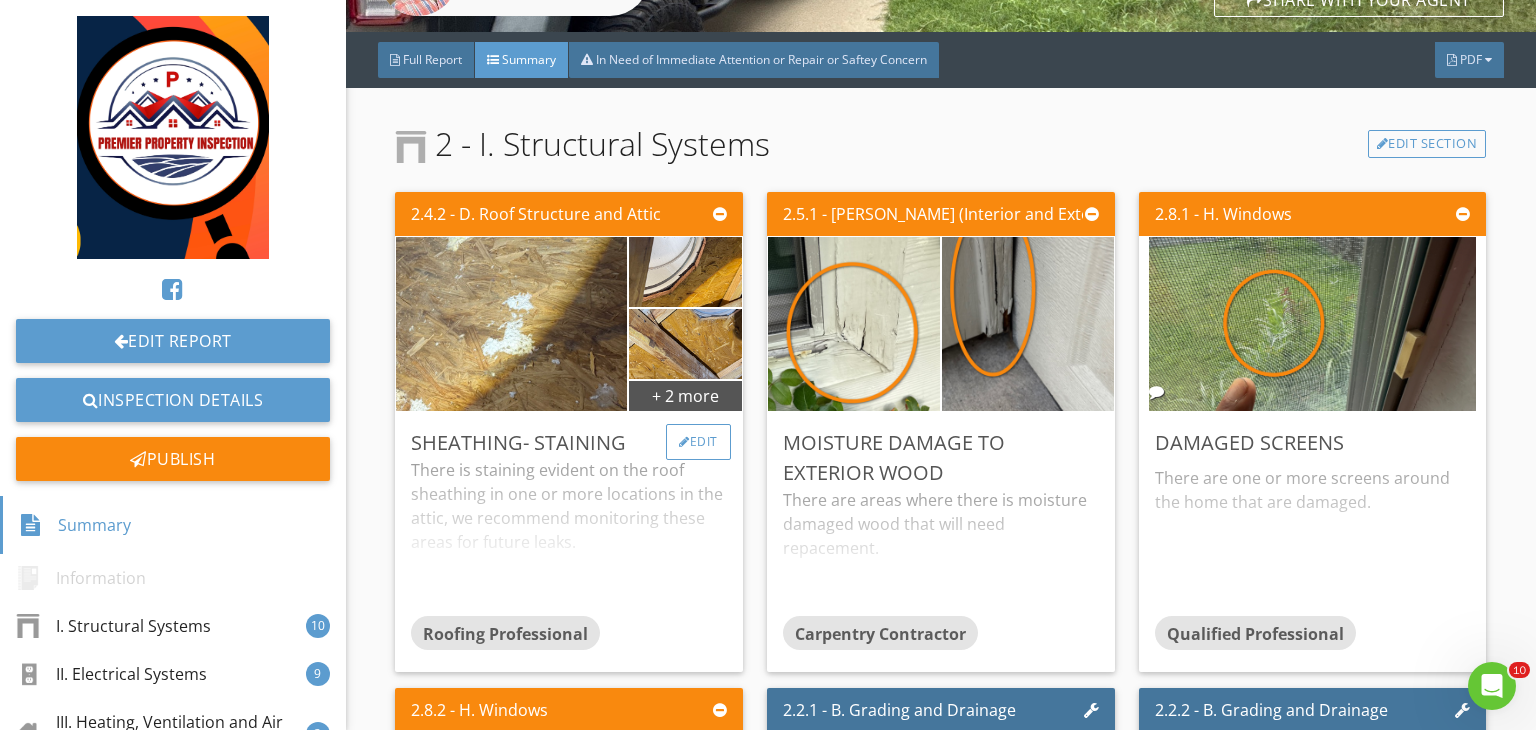click on "Edit" at bounding box center [698, 442] 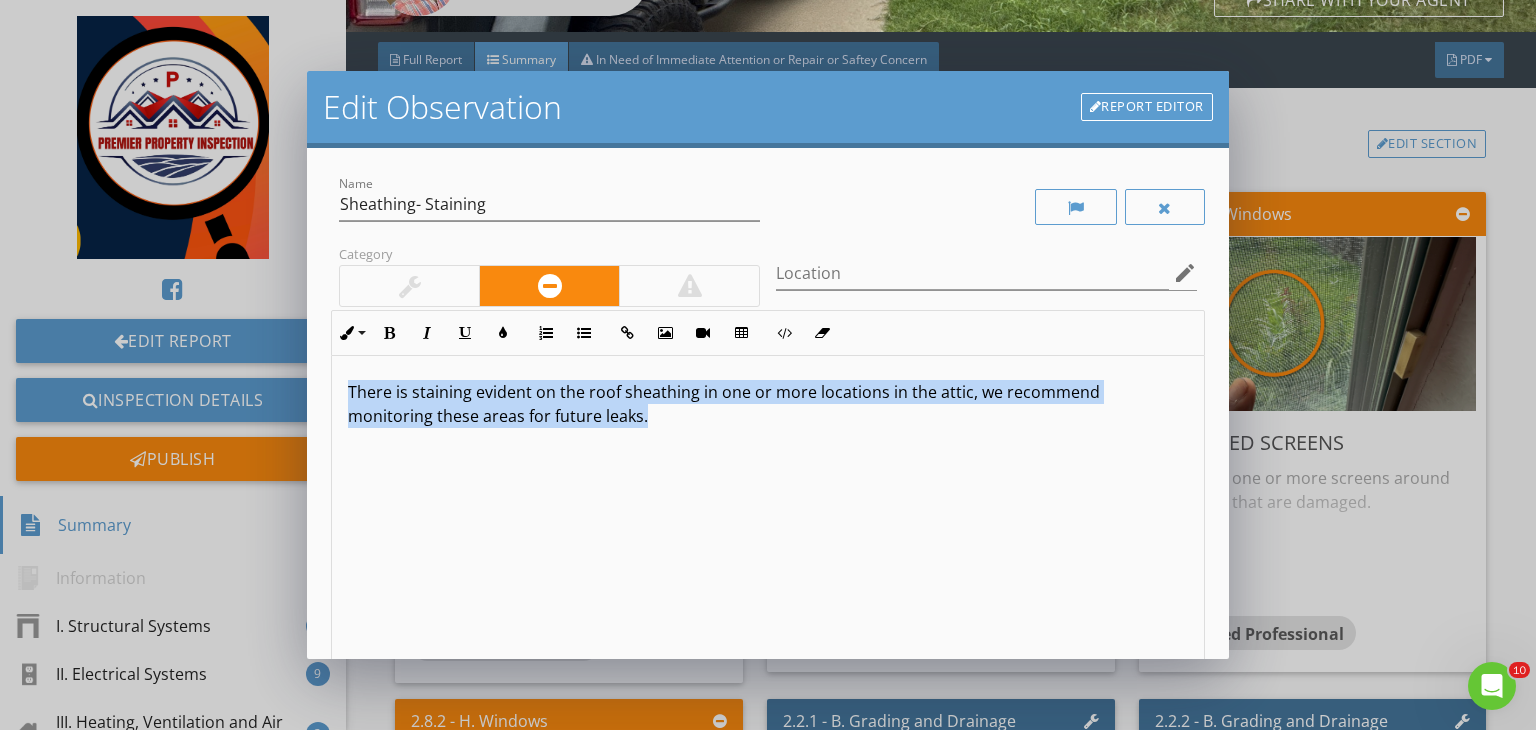 drag, startPoint x: 655, startPoint y: 424, endPoint x: 242, endPoint y: 366, distance: 417.05276 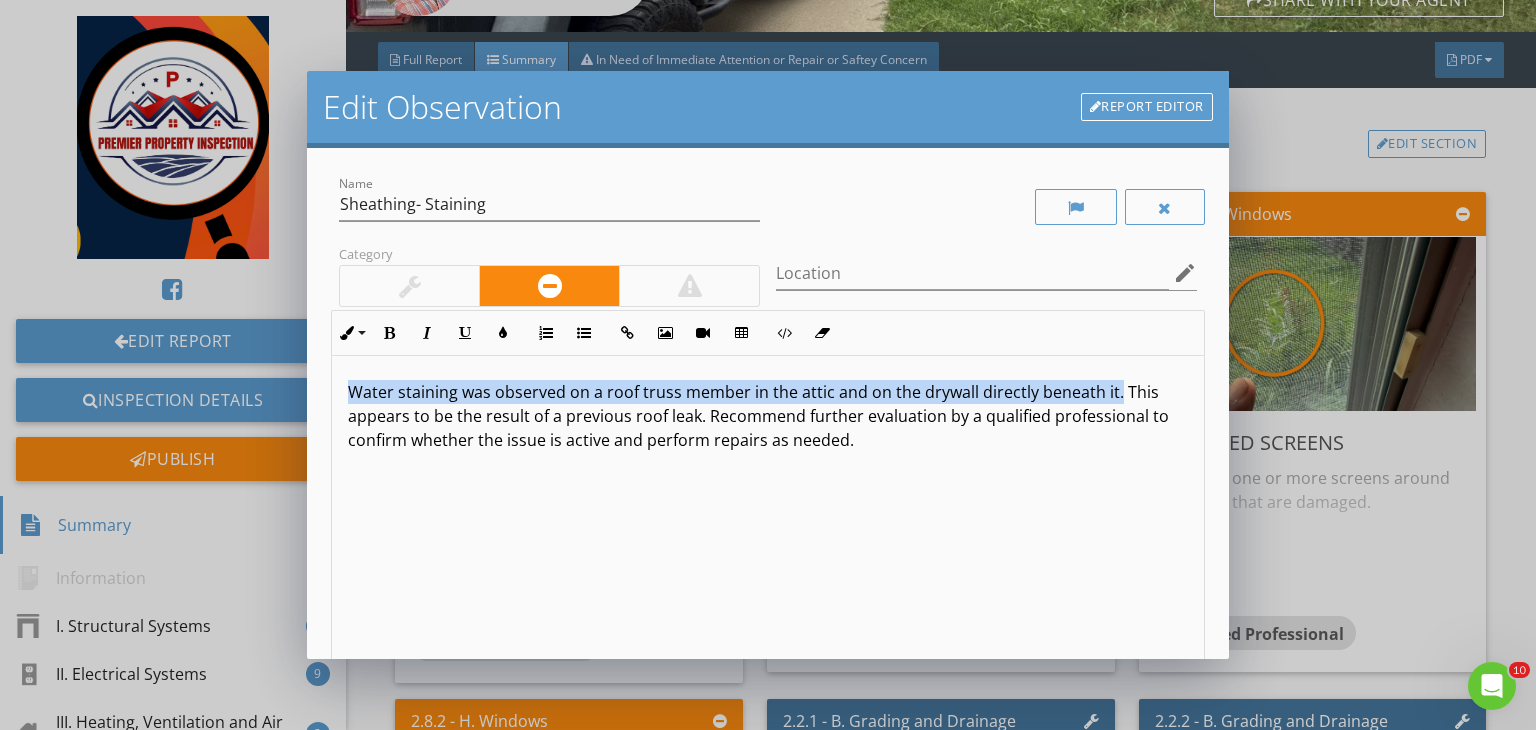 drag, startPoint x: 1111, startPoint y: 394, endPoint x: 331, endPoint y: 362, distance: 780.6561 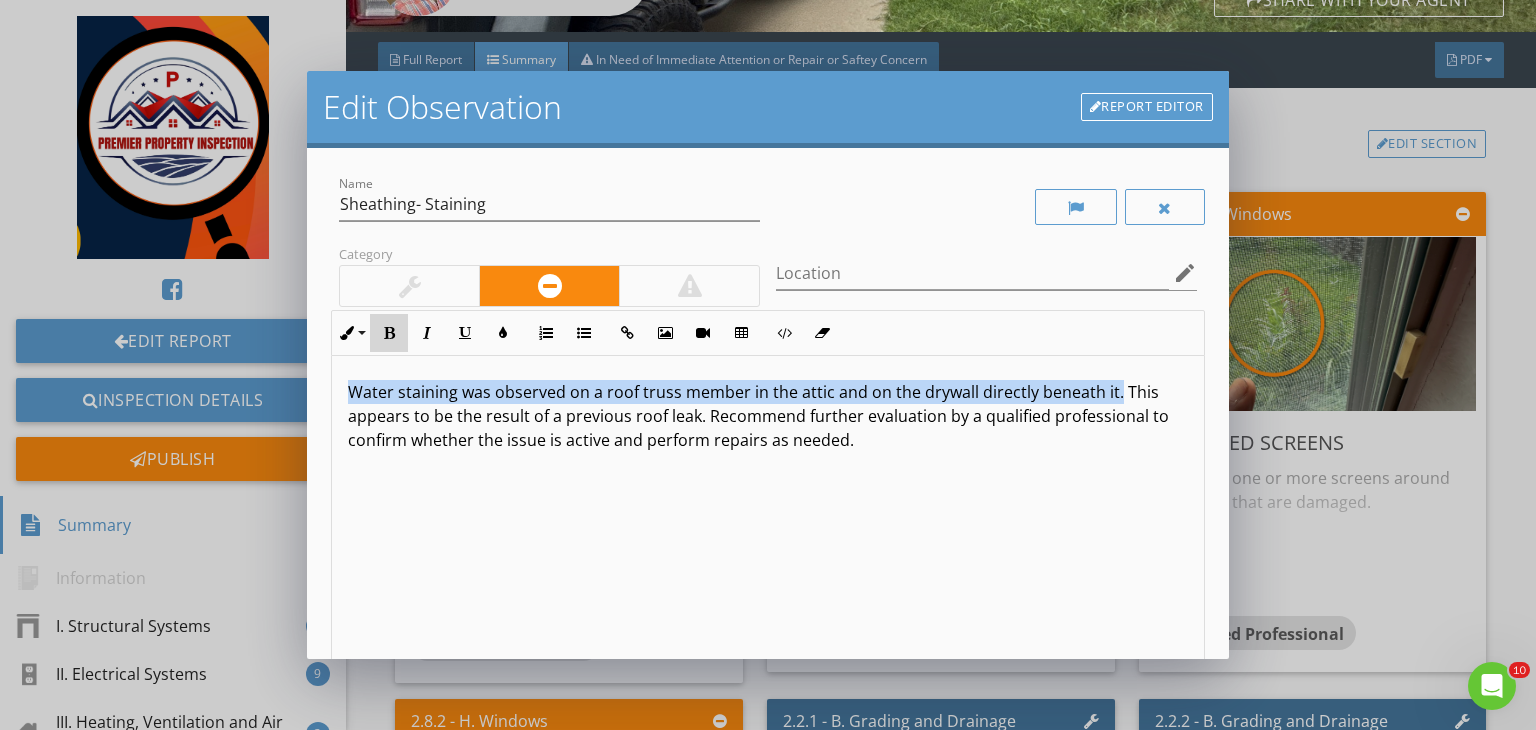 click at bounding box center (389, 333) 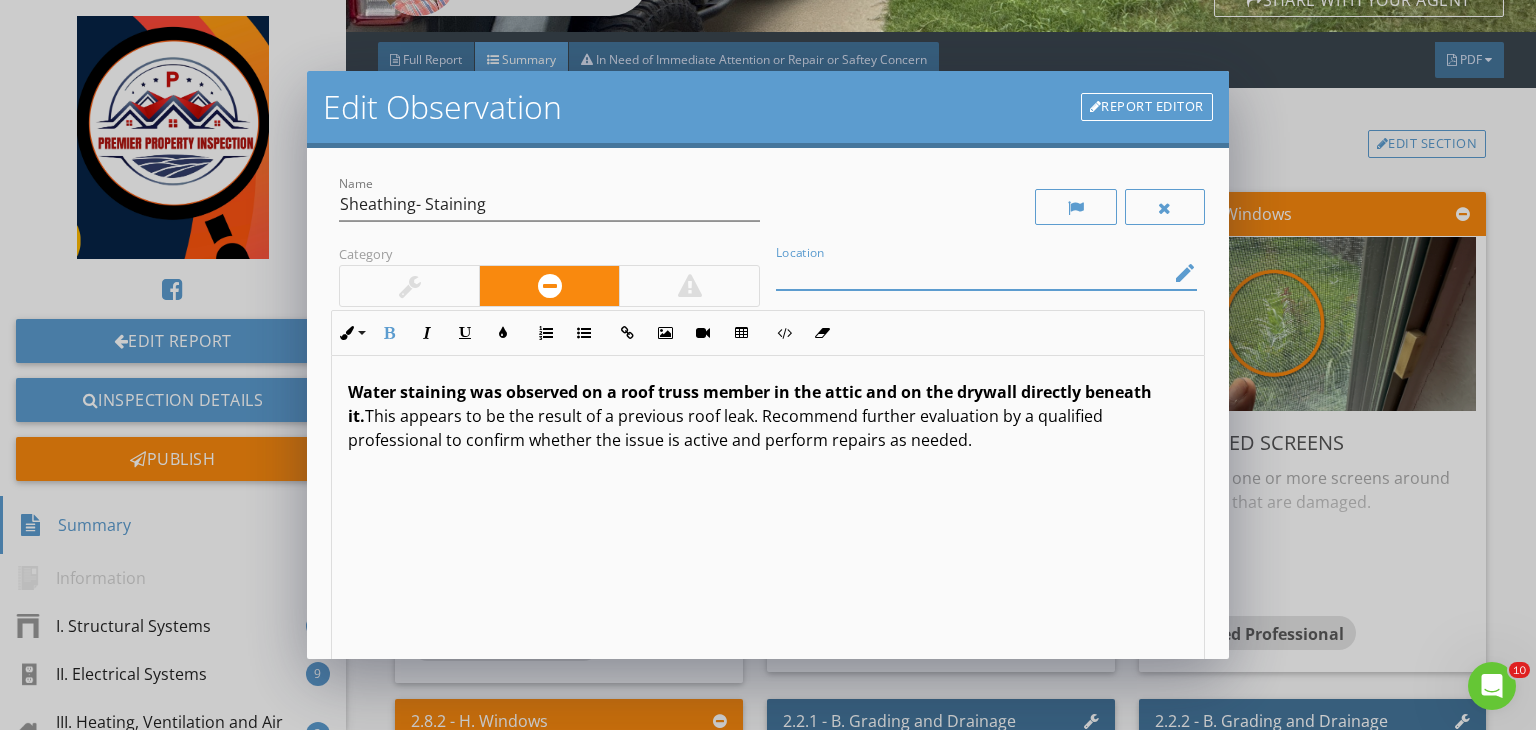 click at bounding box center [972, 273] 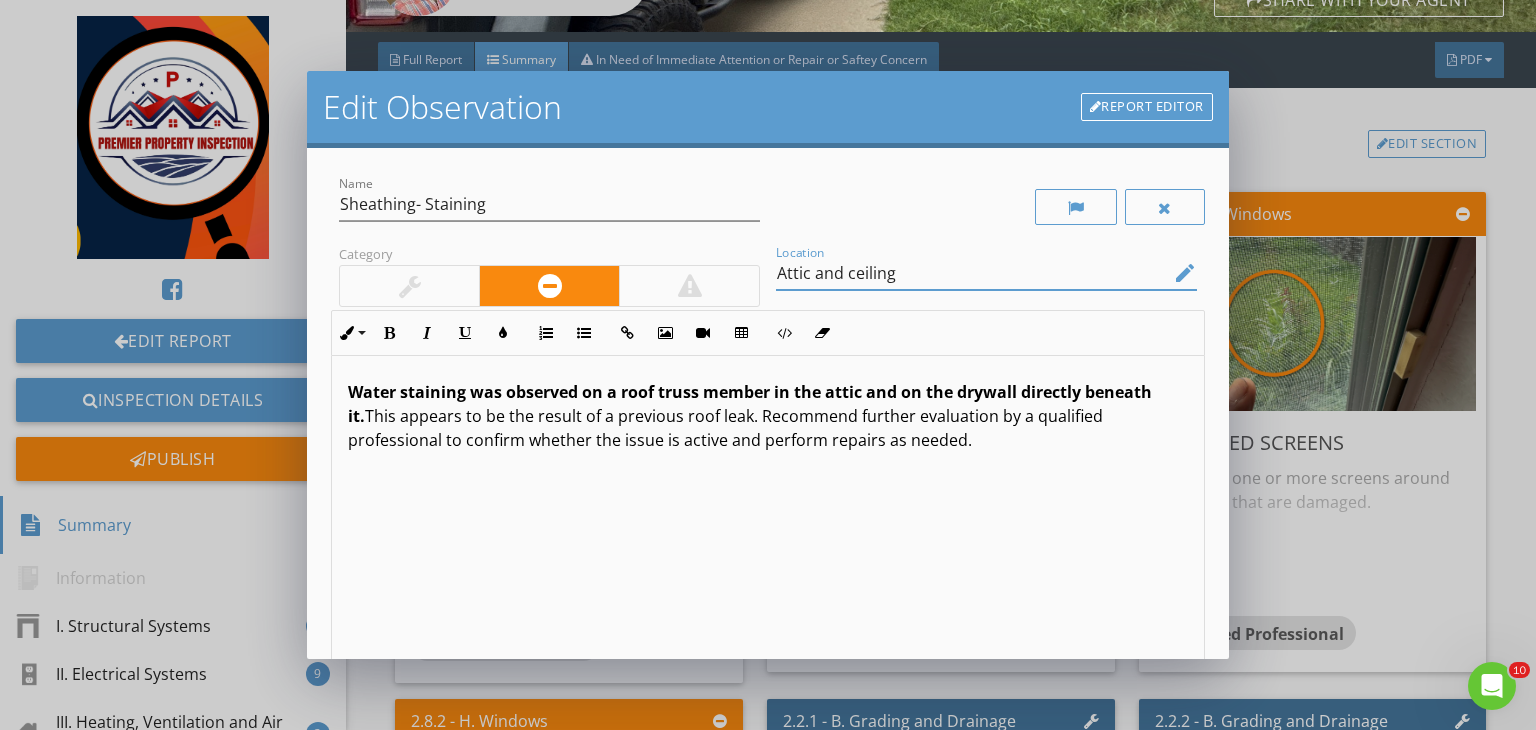 scroll, scrollTop: 0, scrollLeft: 0, axis: both 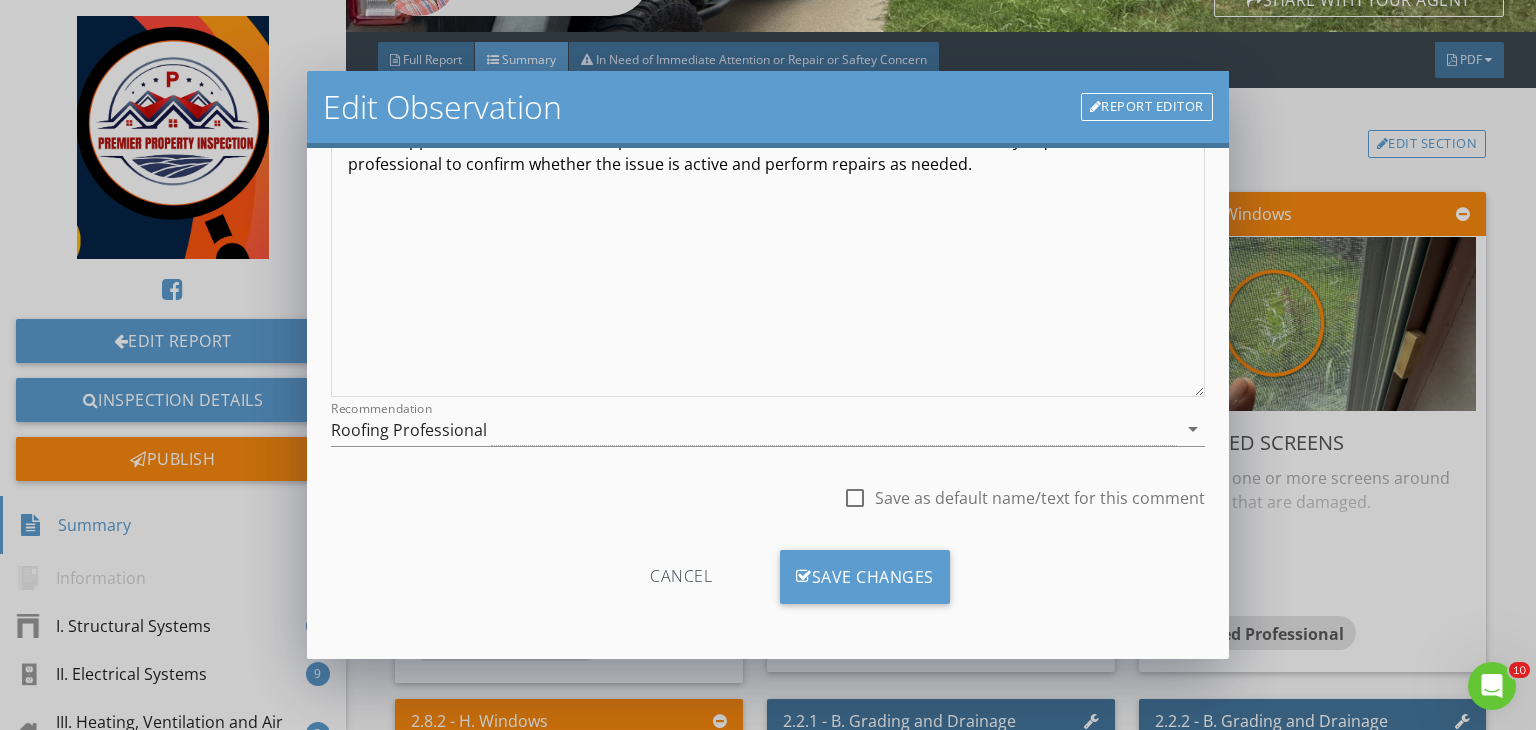 type on "Attic and ceiling" 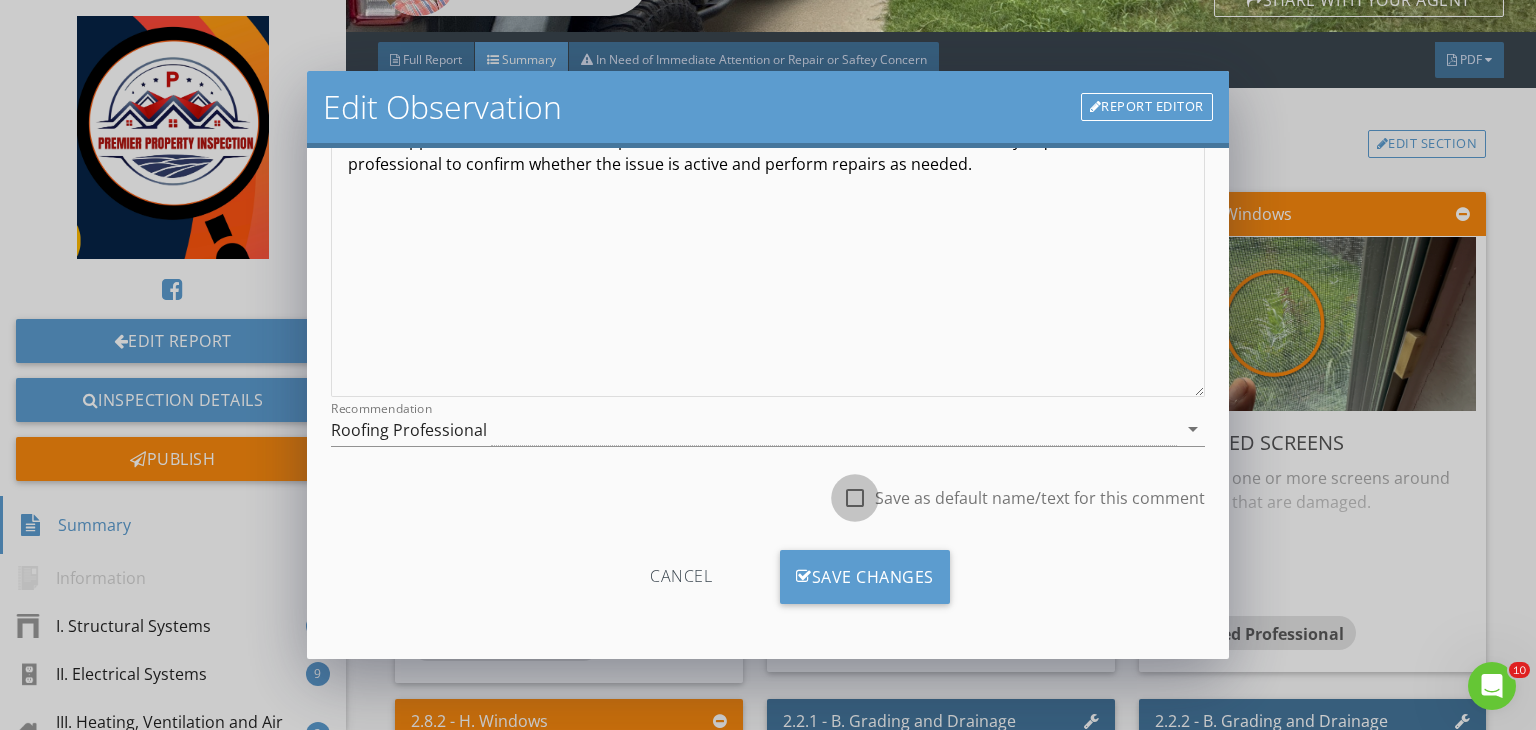 click at bounding box center (855, 498) 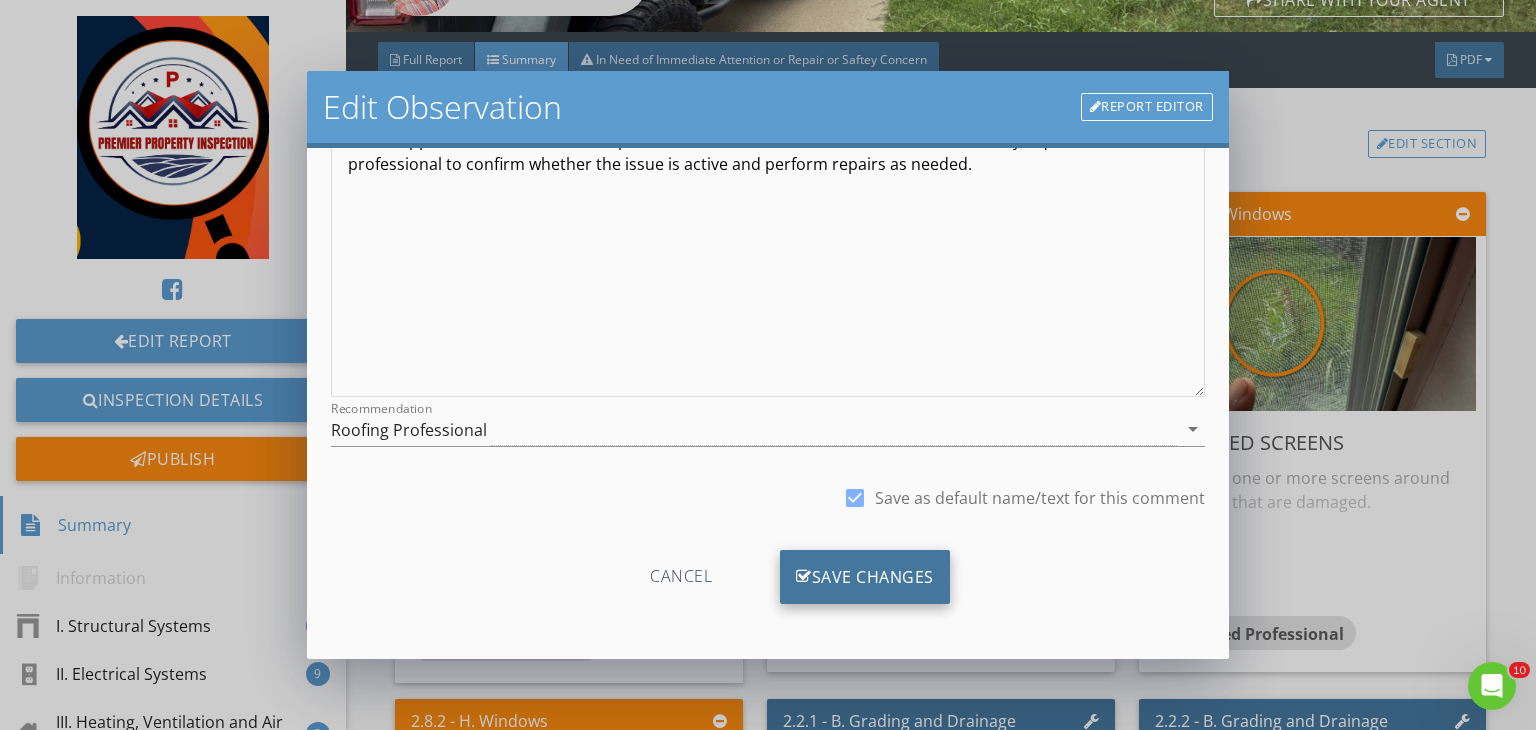 click on "Save Changes" at bounding box center [865, 577] 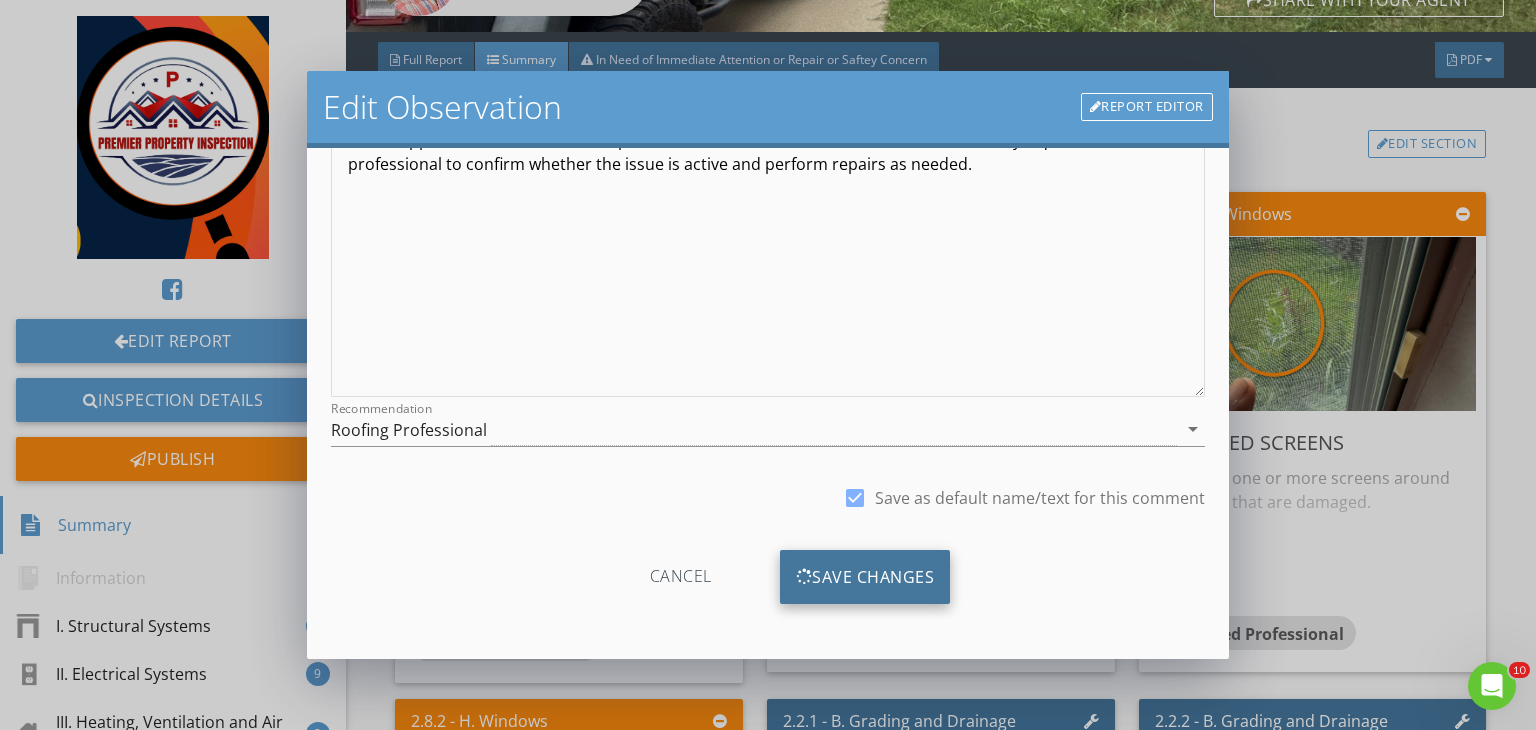 scroll, scrollTop: 39, scrollLeft: 0, axis: vertical 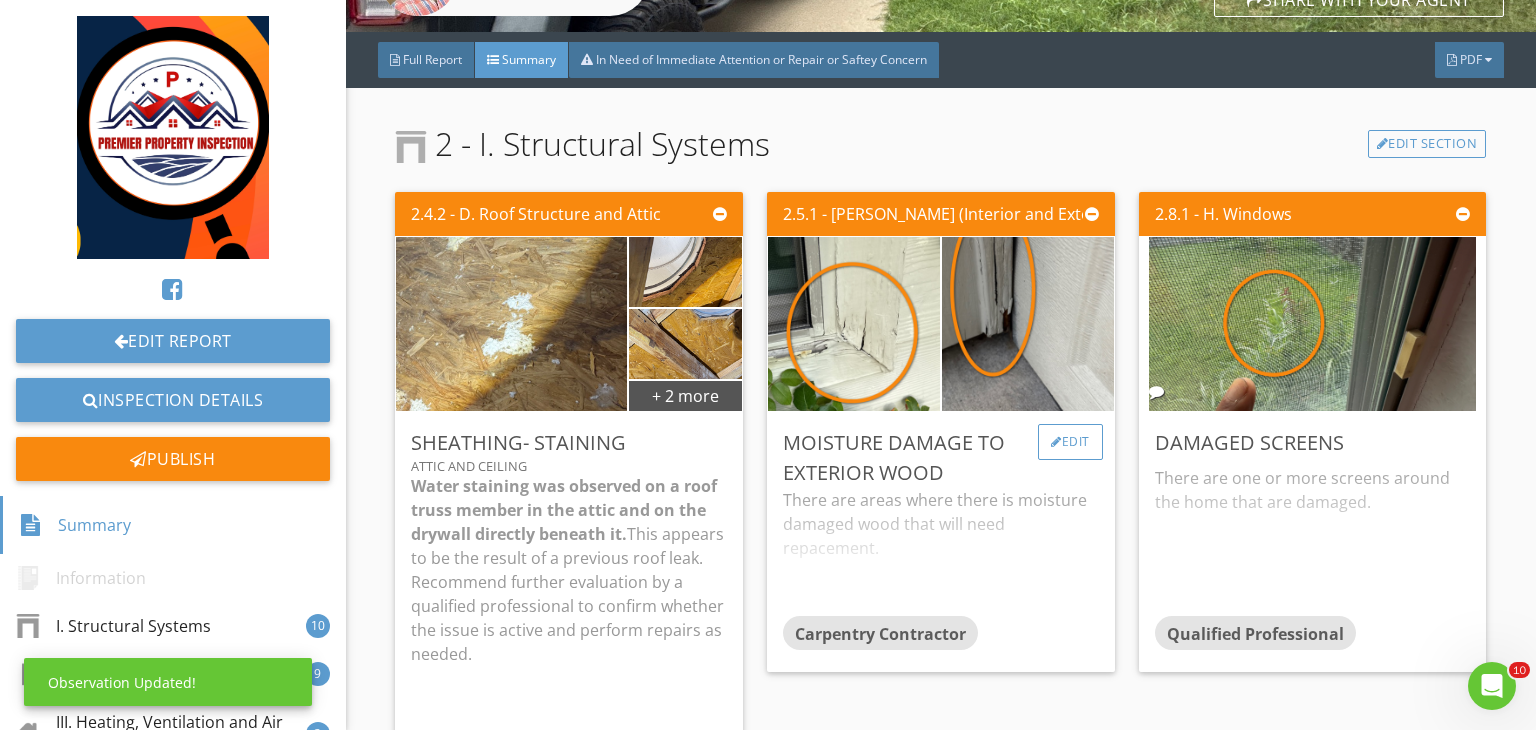 click on "Edit" at bounding box center (1070, 442) 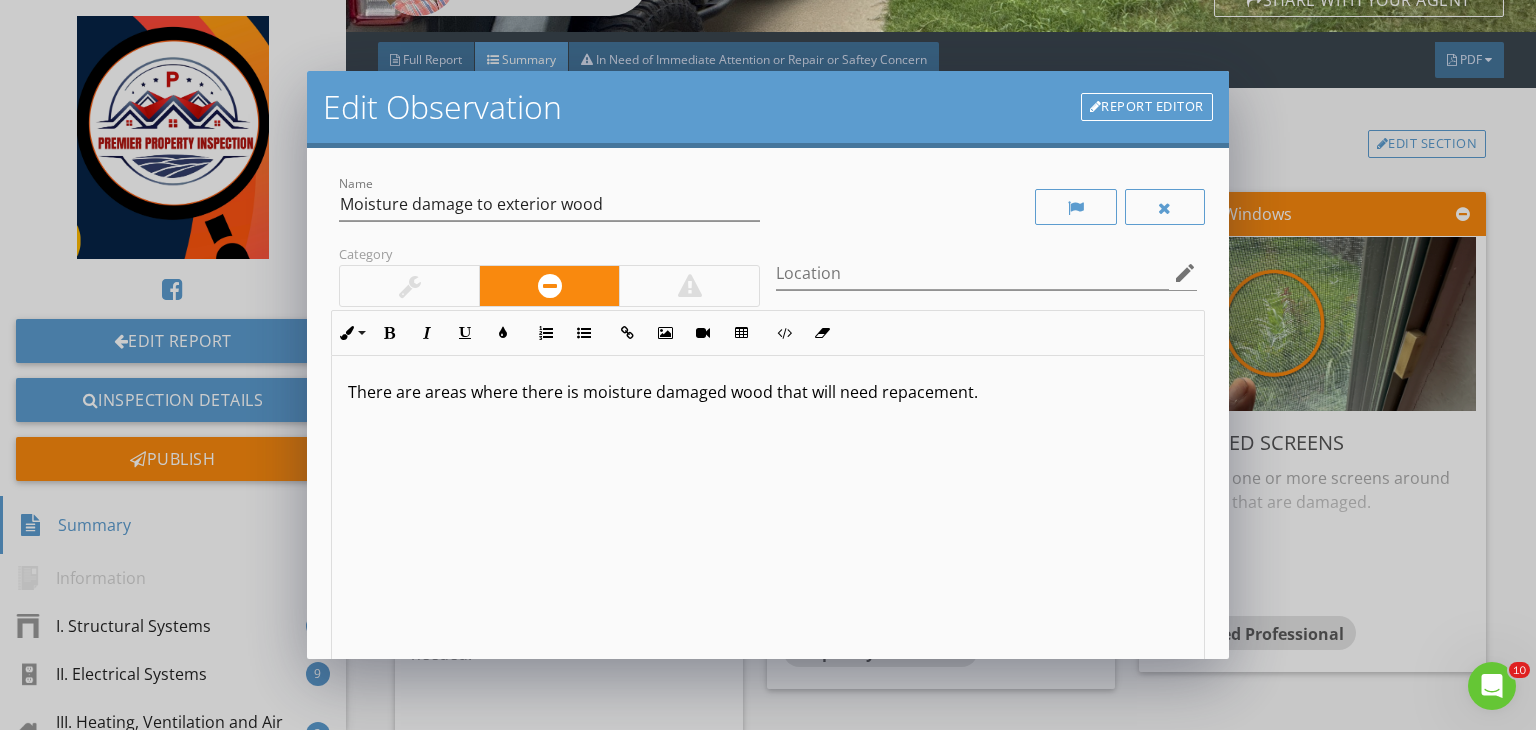 click at bounding box center [410, 286] 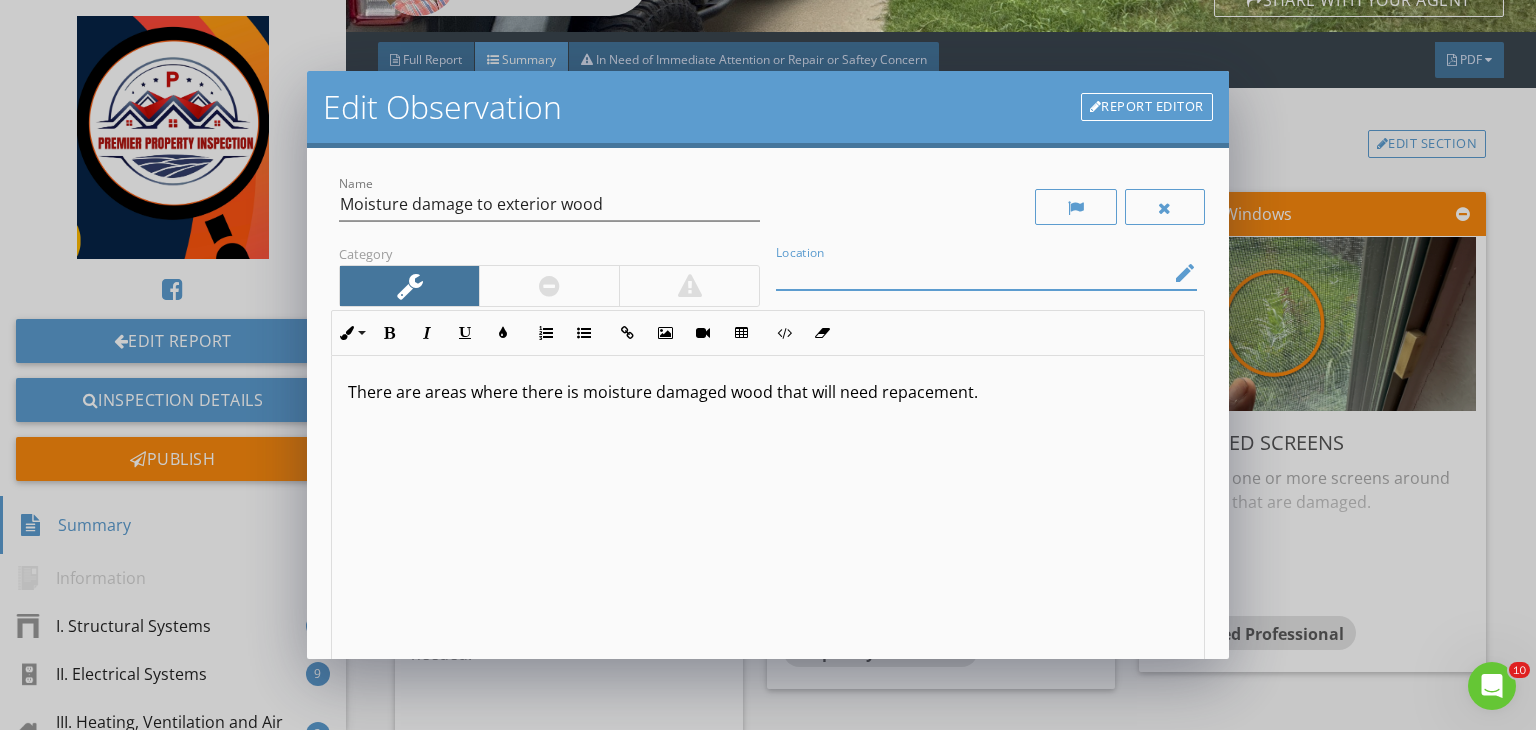 click at bounding box center (972, 273) 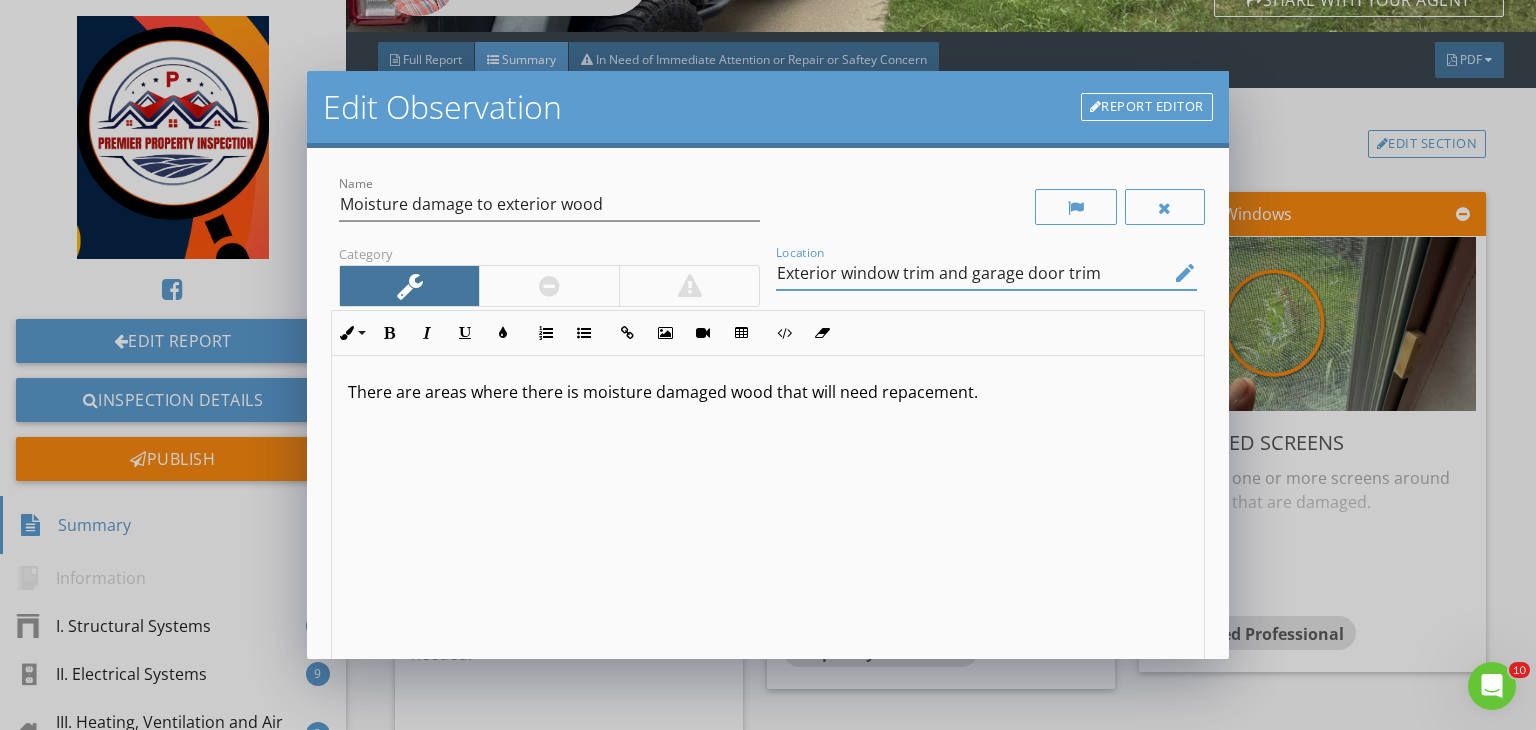 type on "Exterior window trim and garage door trim" 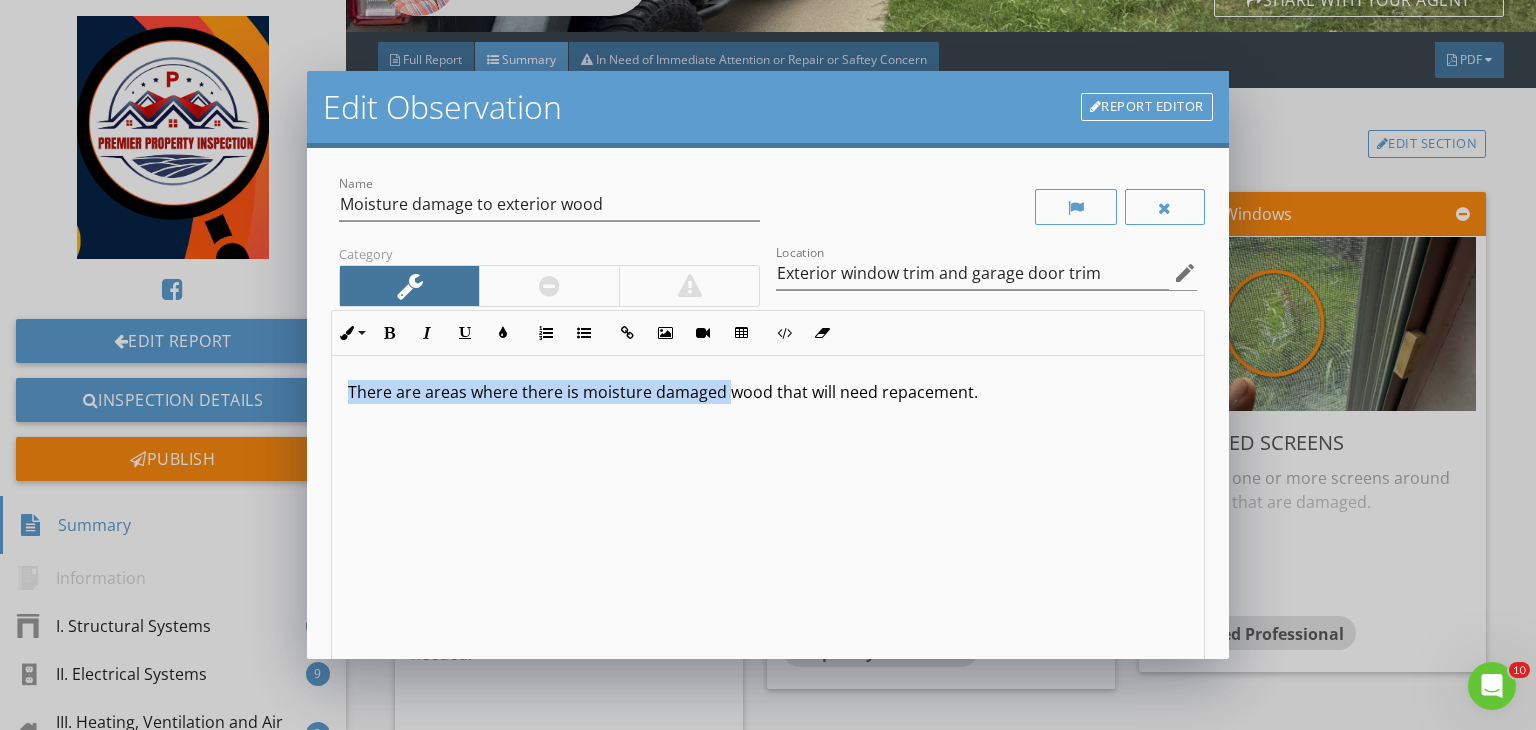 drag, startPoint x: 728, startPoint y: 394, endPoint x: 282, endPoint y: 351, distance: 448.06808 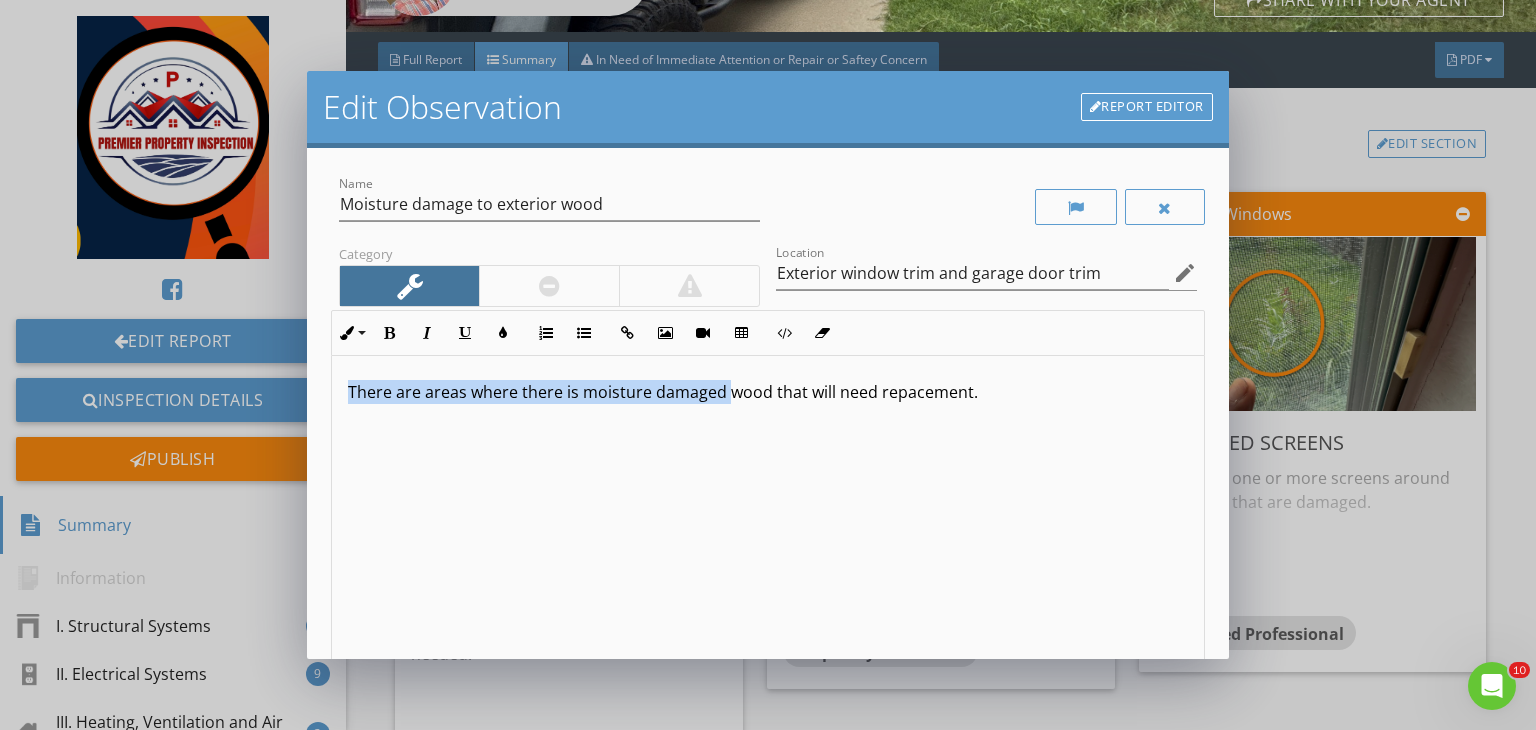 scroll, scrollTop: 0, scrollLeft: 0, axis: both 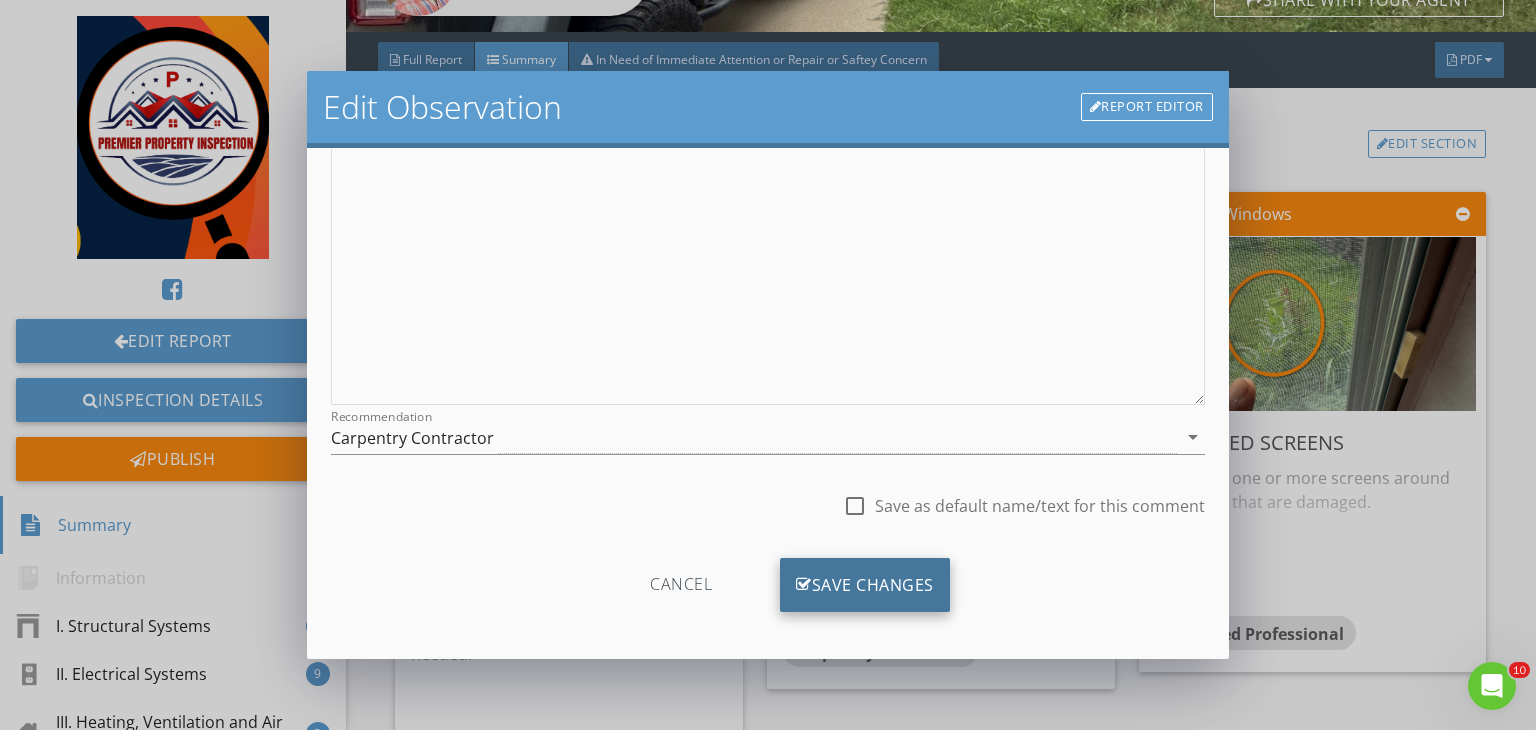 click on "Save Changes" at bounding box center [865, 585] 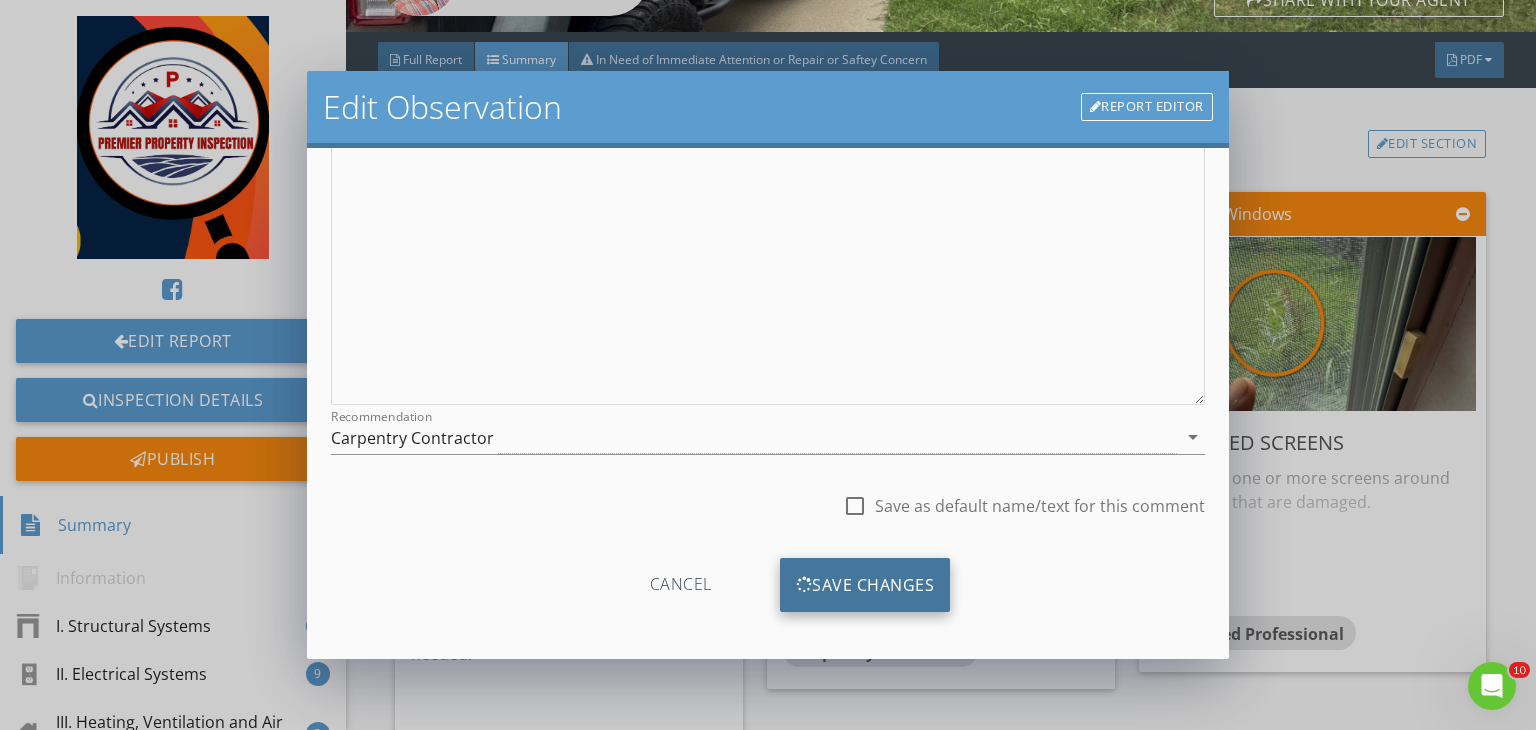 scroll, scrollTop: 39, scrollLeft: 0, axis: vertical 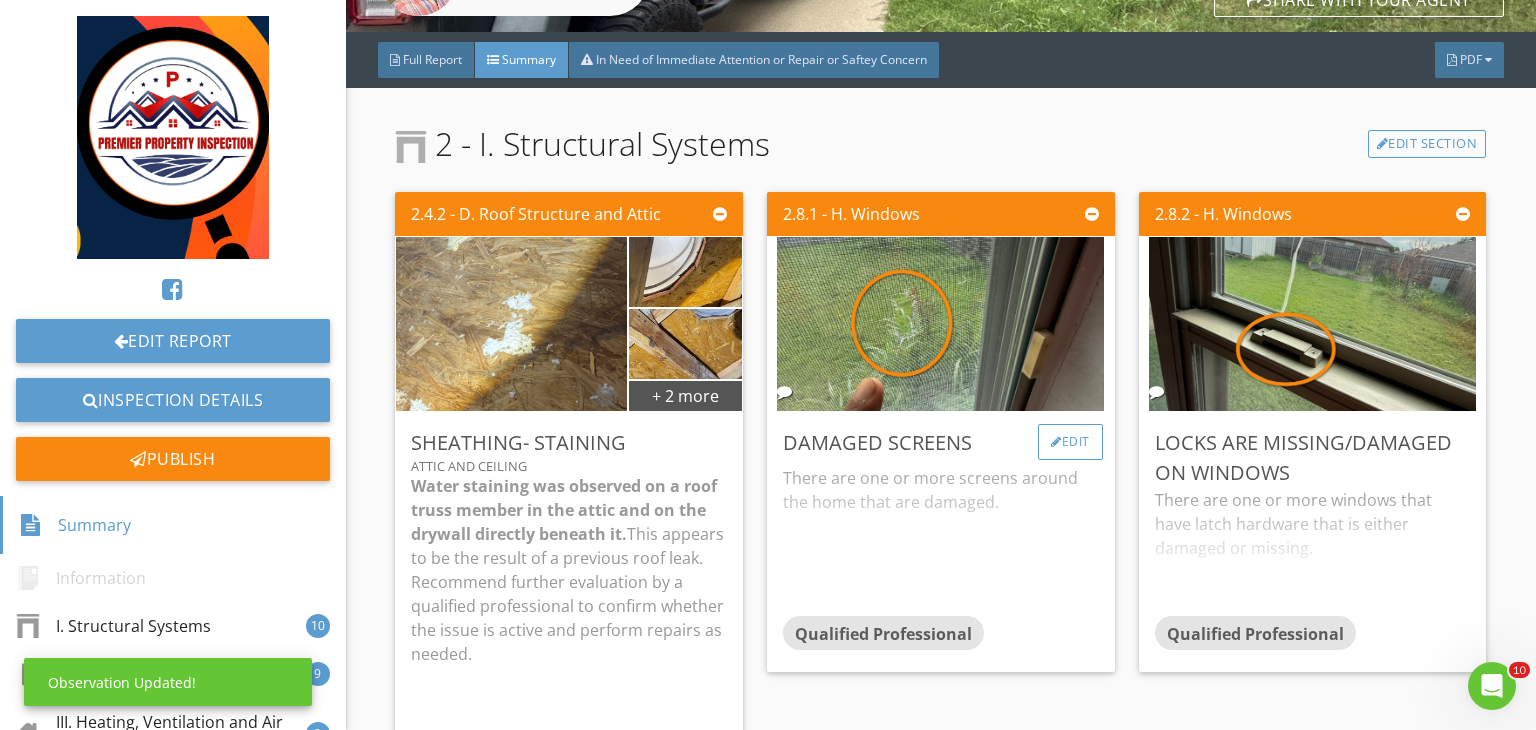 click on "Edit" at bounding box center (1070, 442) 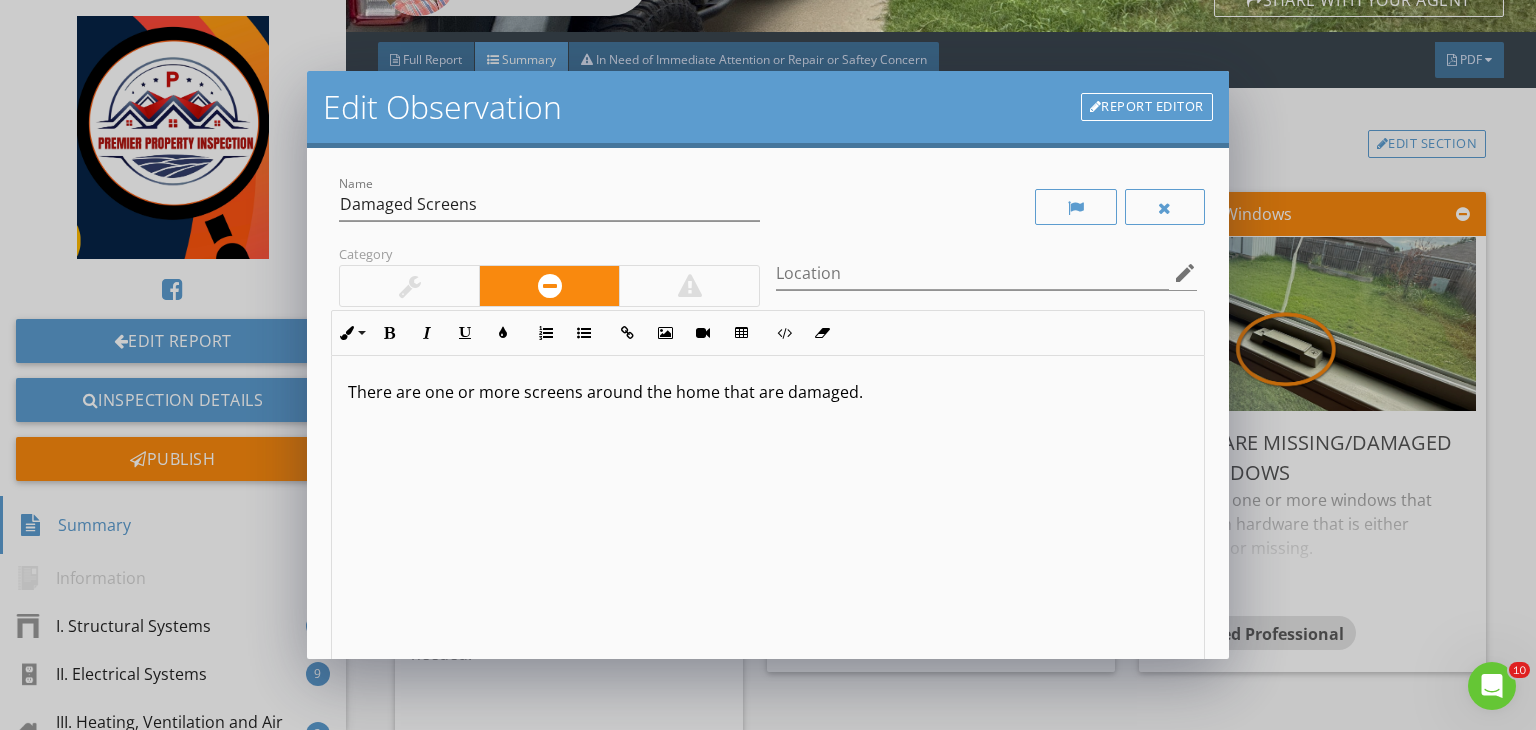 click at bounding box center [409, 286] 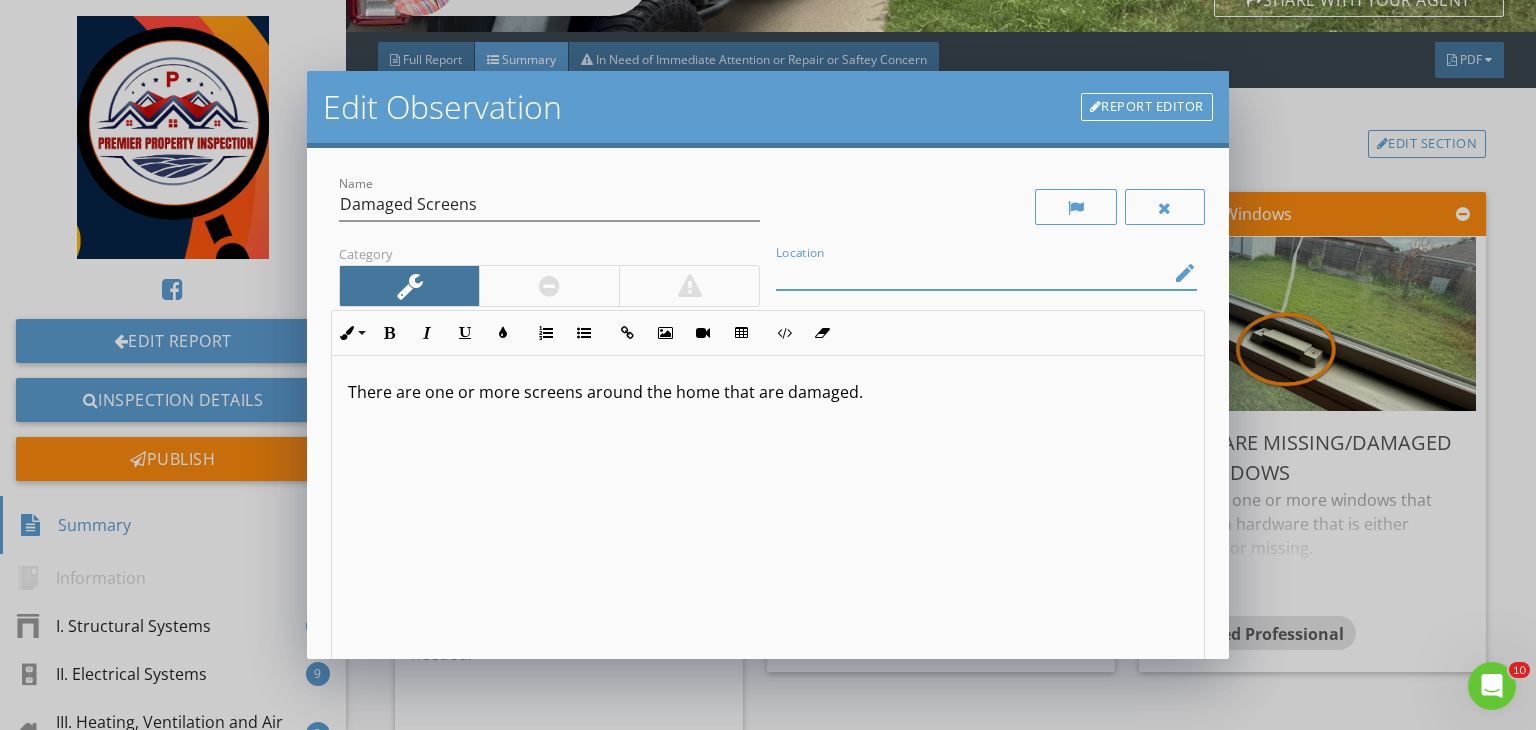 click at bounding box center (972, 273) 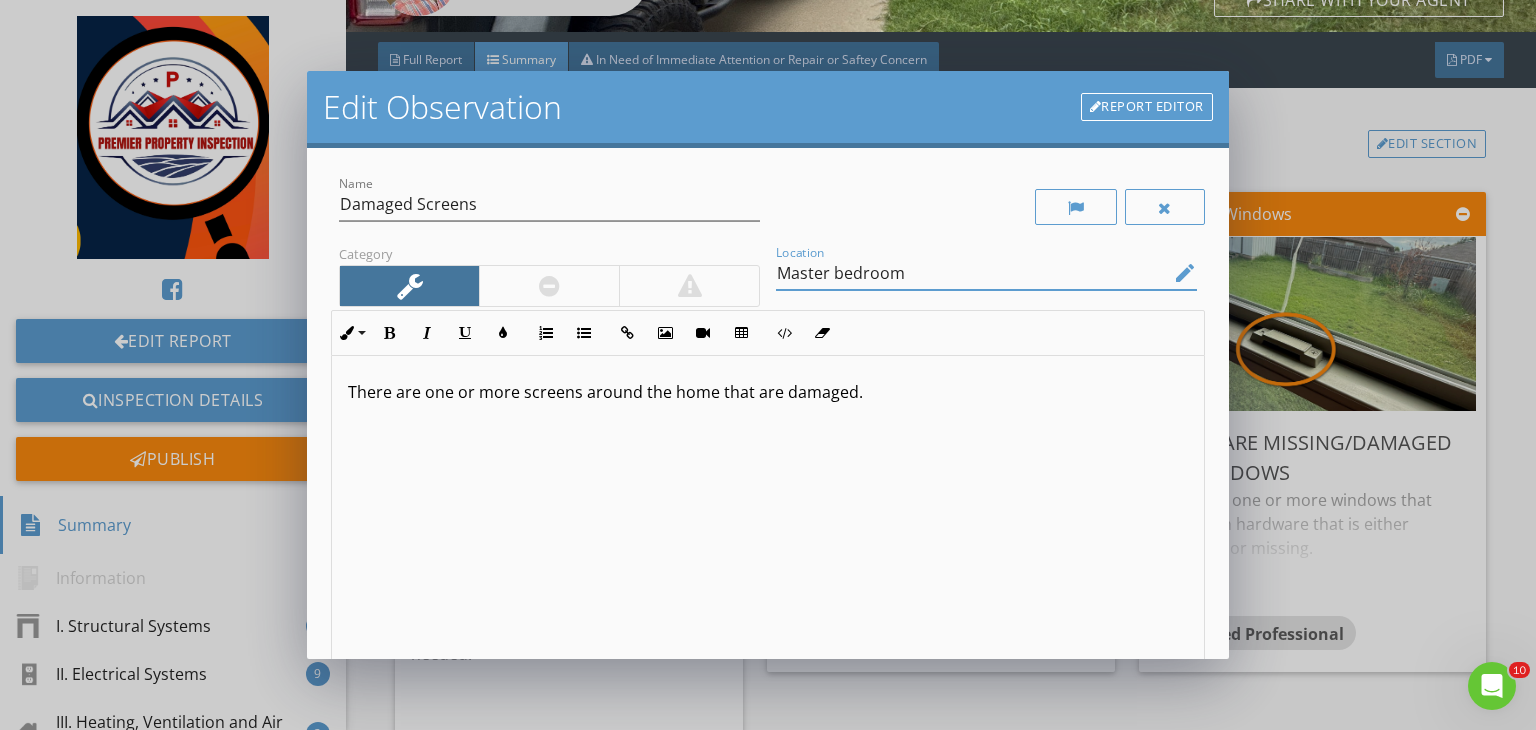 type on "Master bedroom" 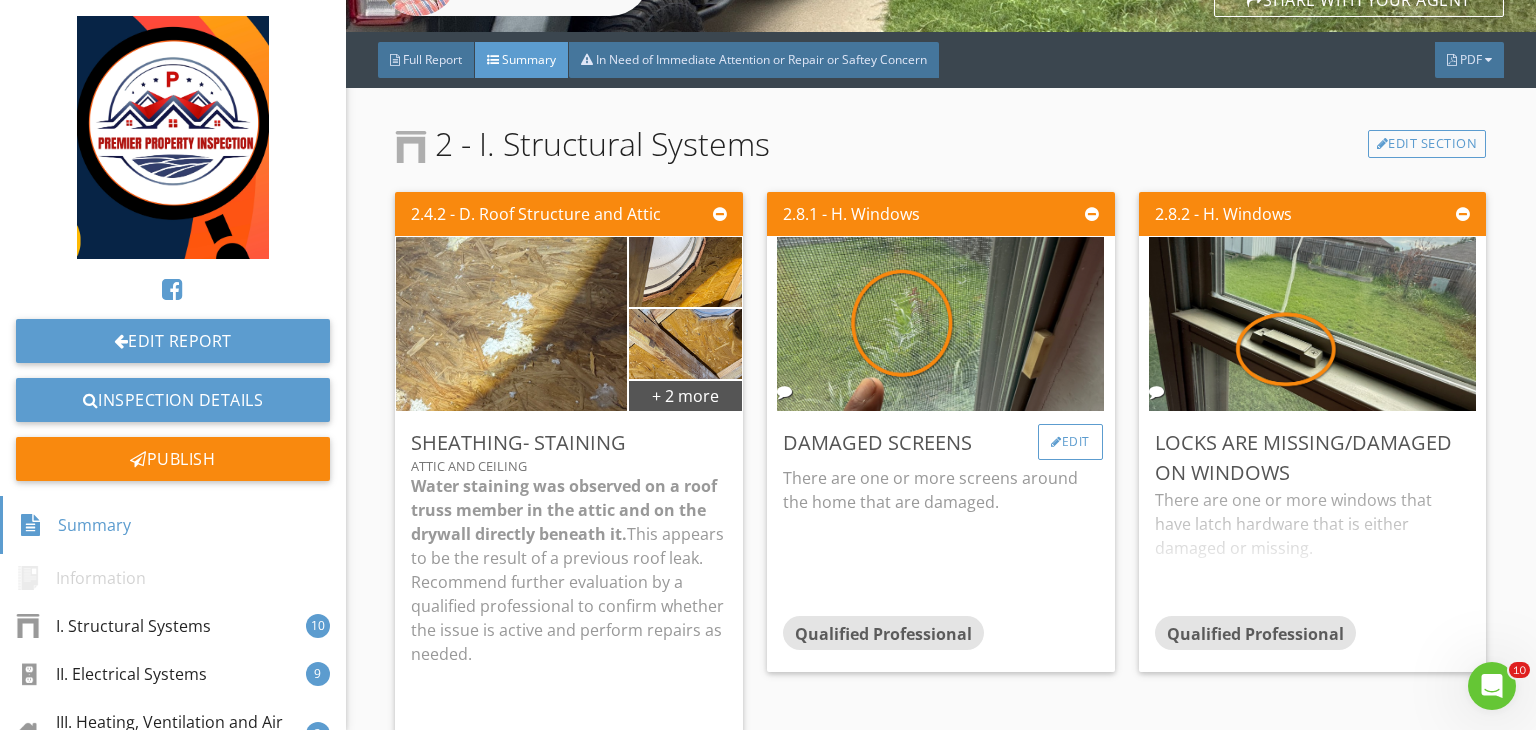 click on "Edit" at bounding box center (1070, 442) 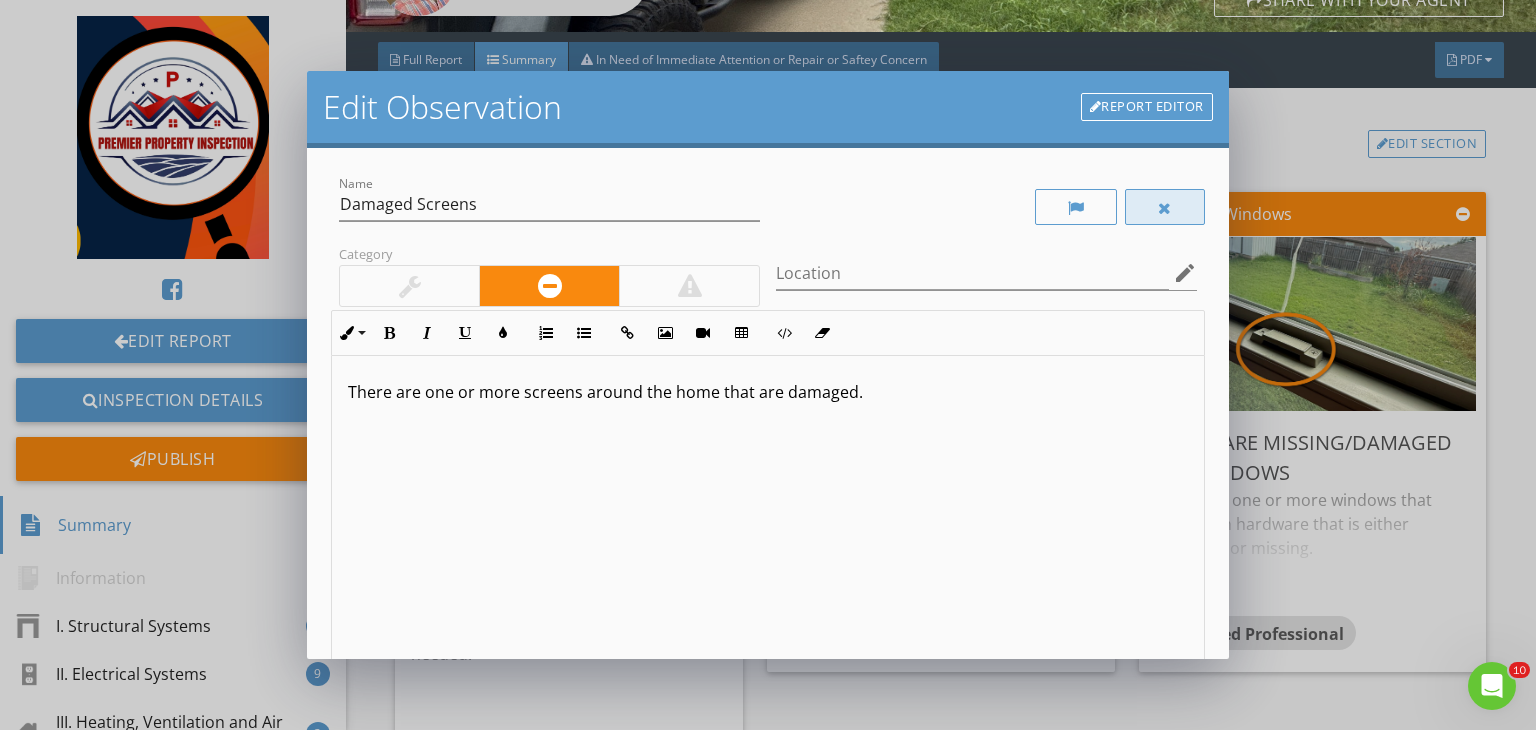 click at bounding box center (1165, 207) 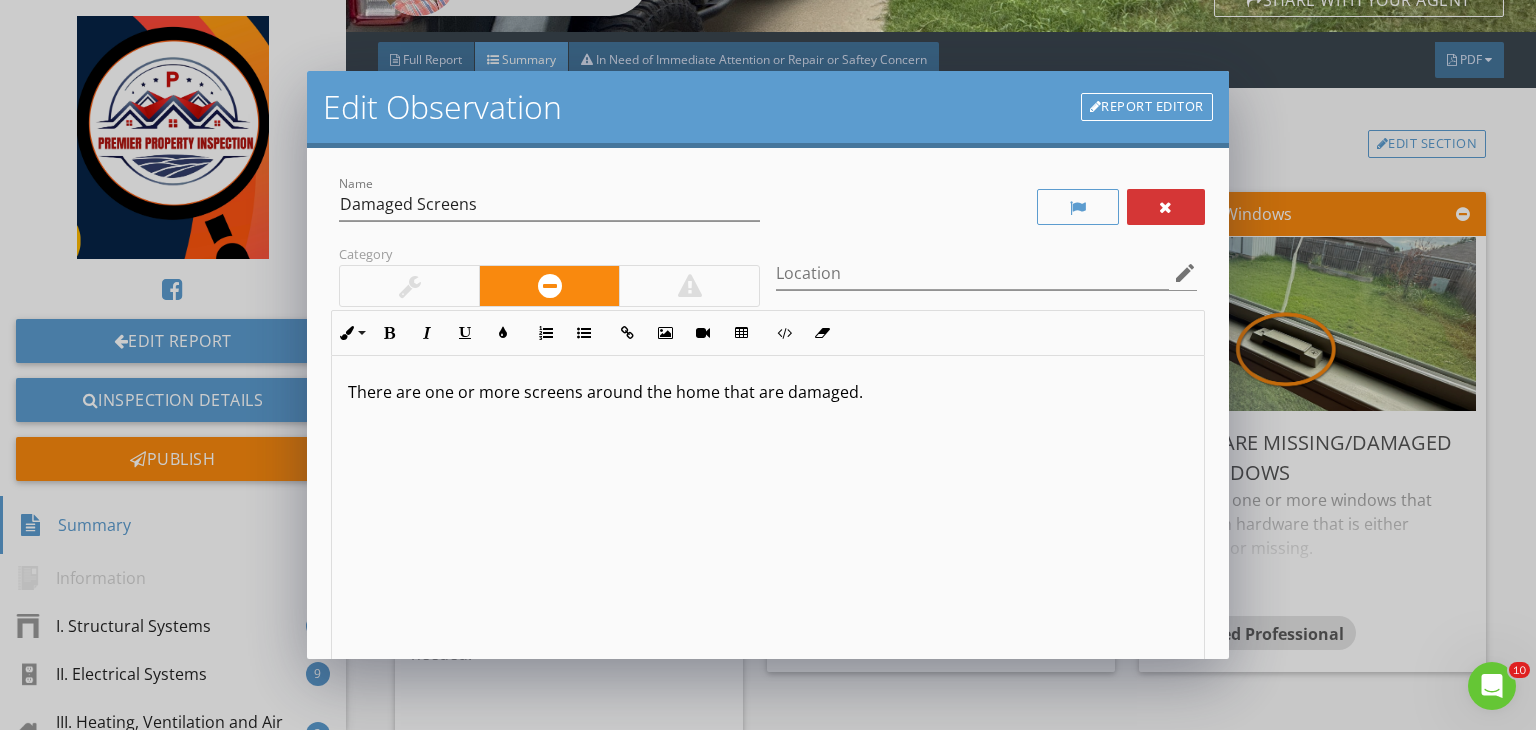 scroll, scrollTop: 0, scrollLeft: 0, axis: both 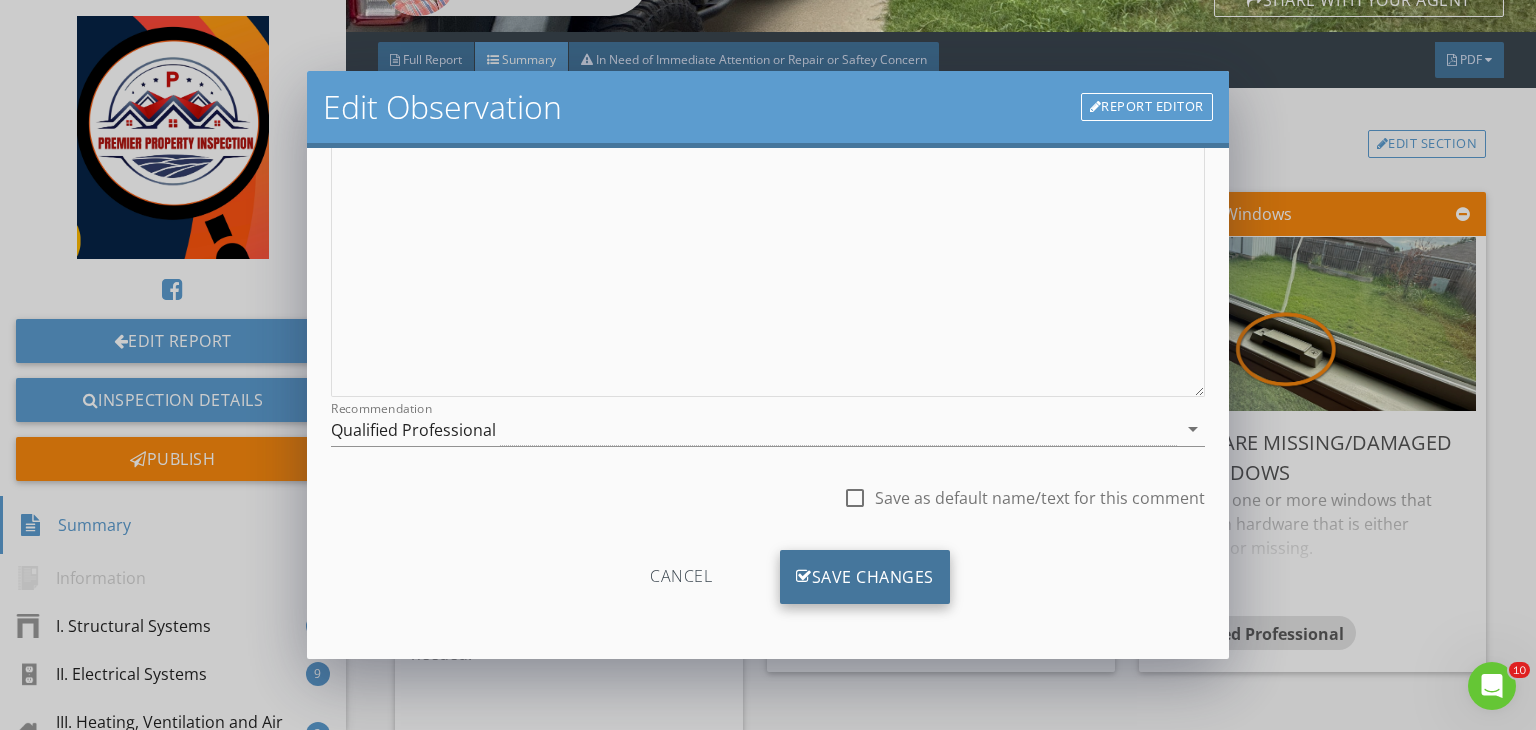 click on "Save Changes" at bounding box center [865, 577] 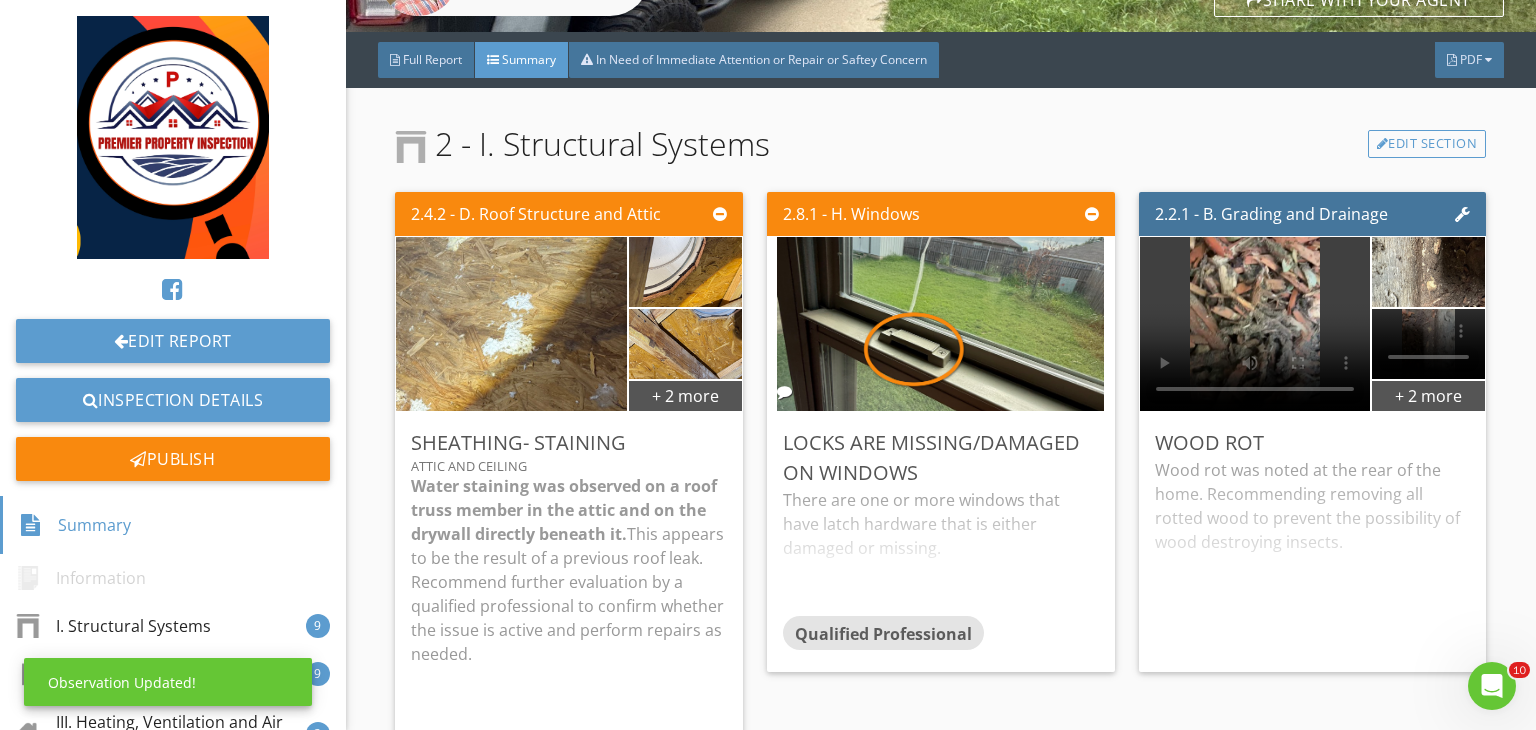 scroll, scrollTop: 39, scrollLeft: 0, axis: vertical 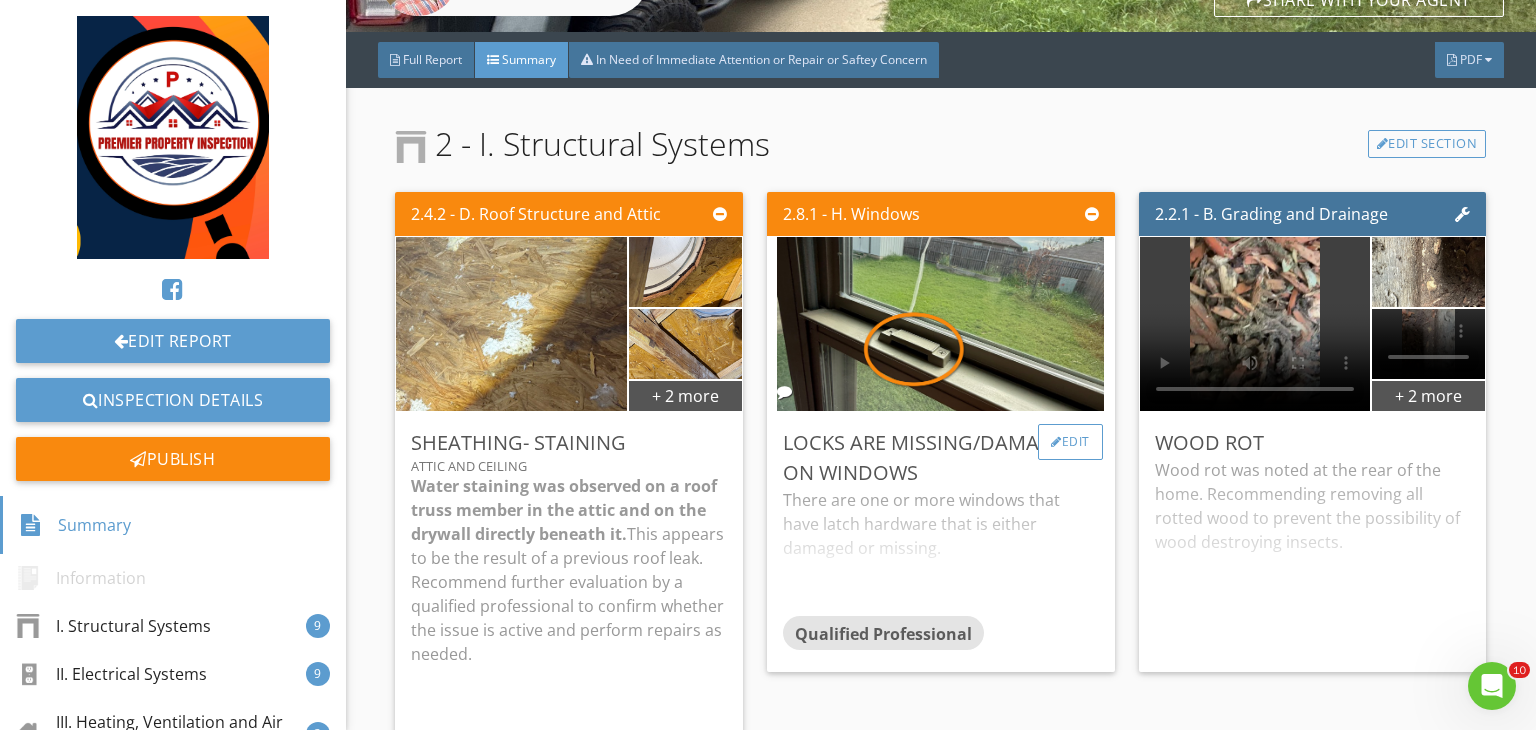 click on "Edit" at bounding box center [1070, 442] 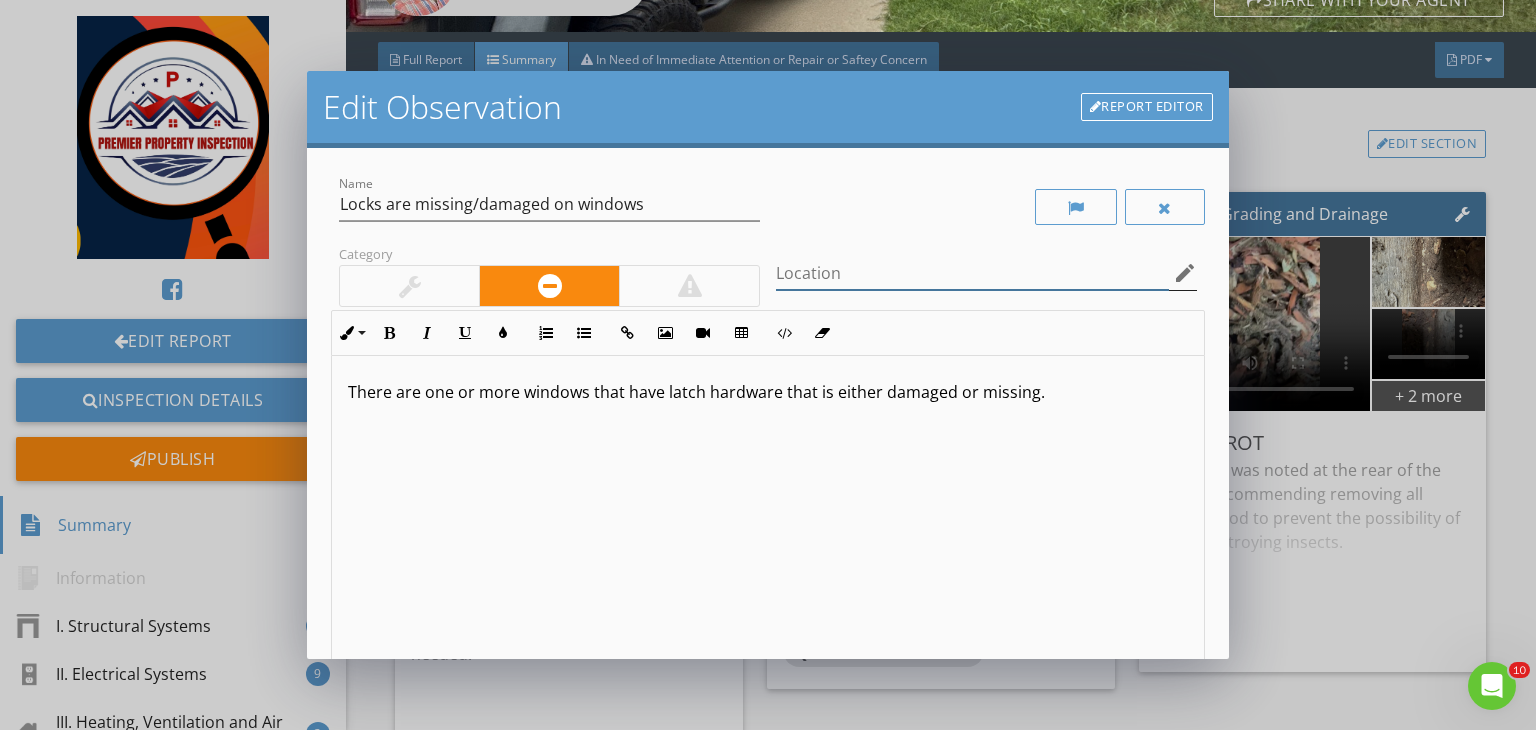 click at bounding box center (972, 273) 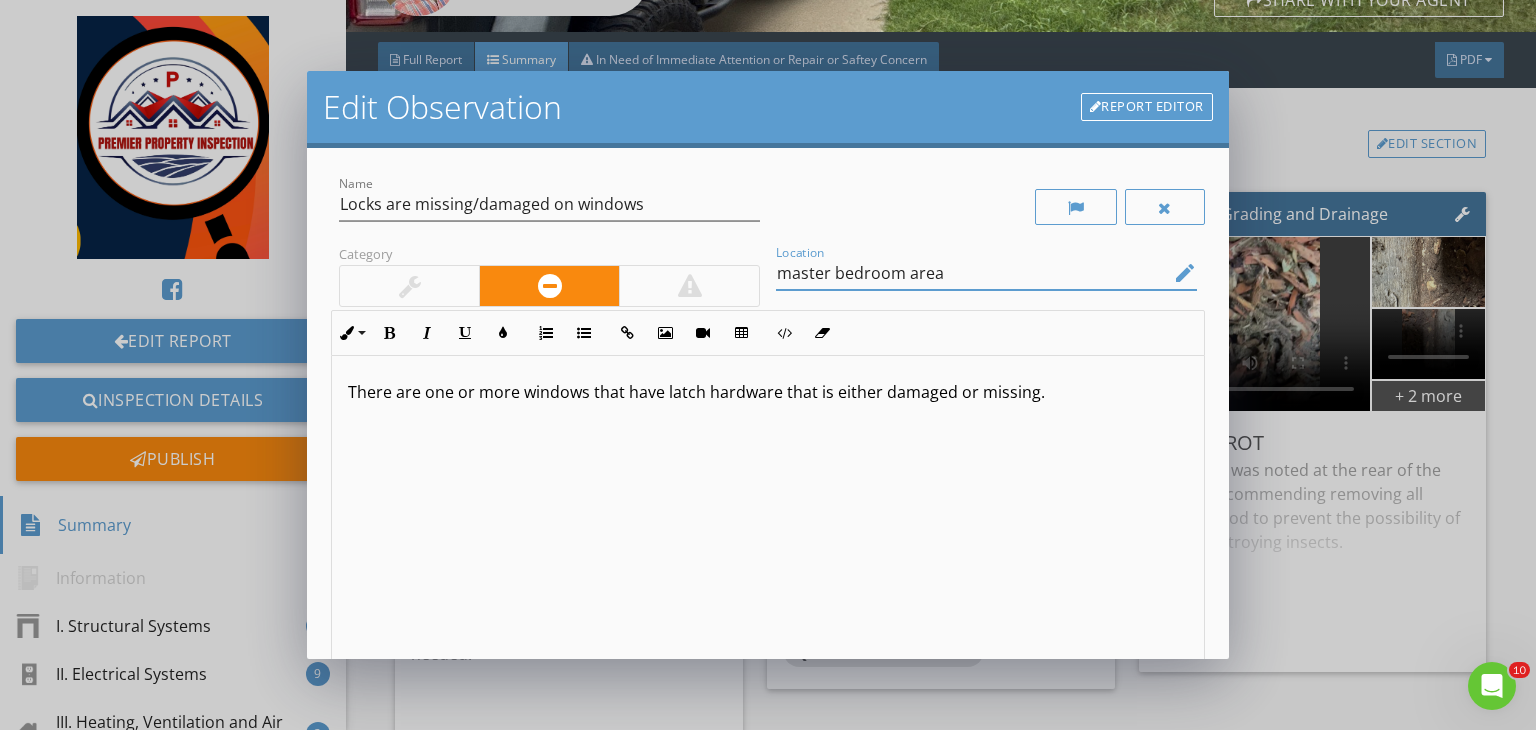 scroll, scrollTop: 0, scrollLeft: 0, axis: both 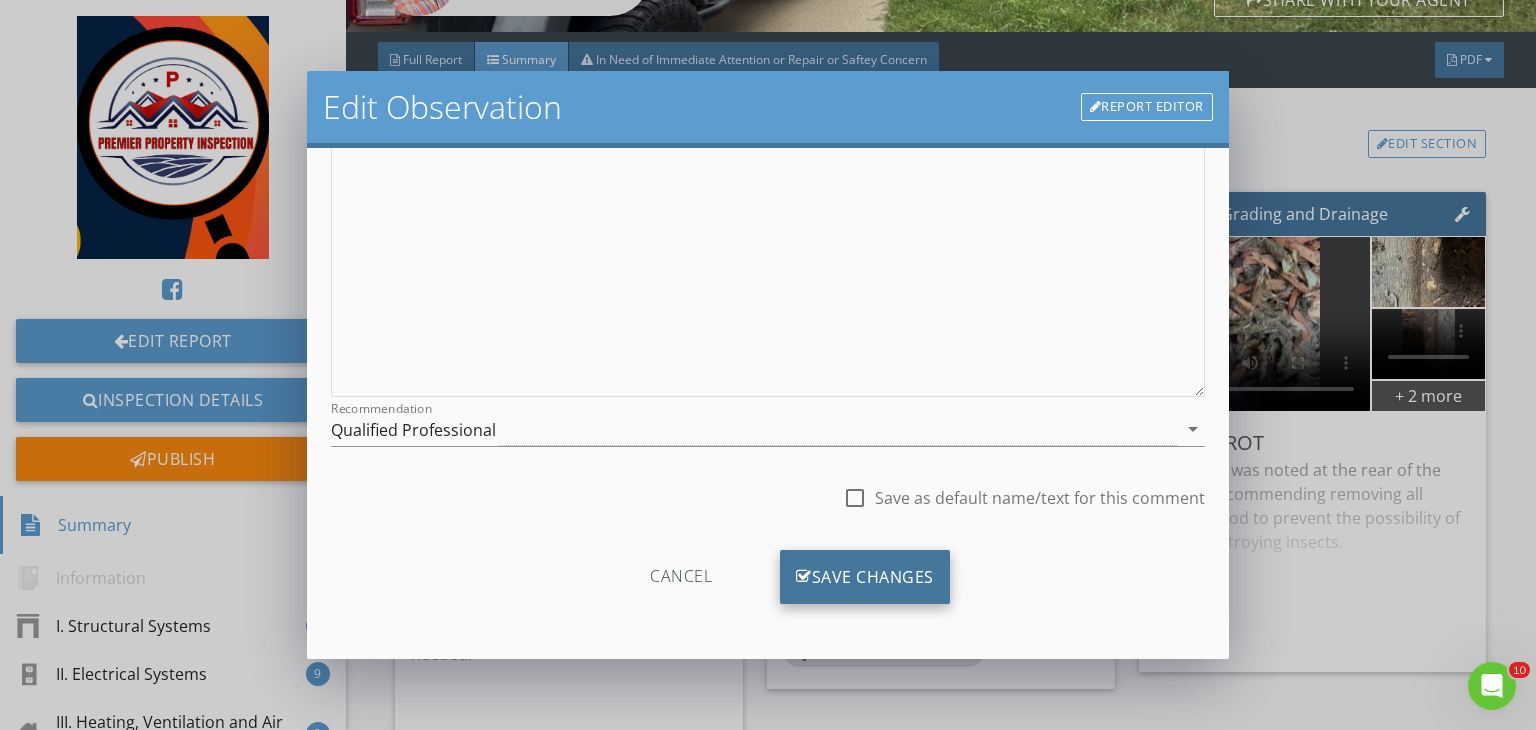 type on "master bedroom area" 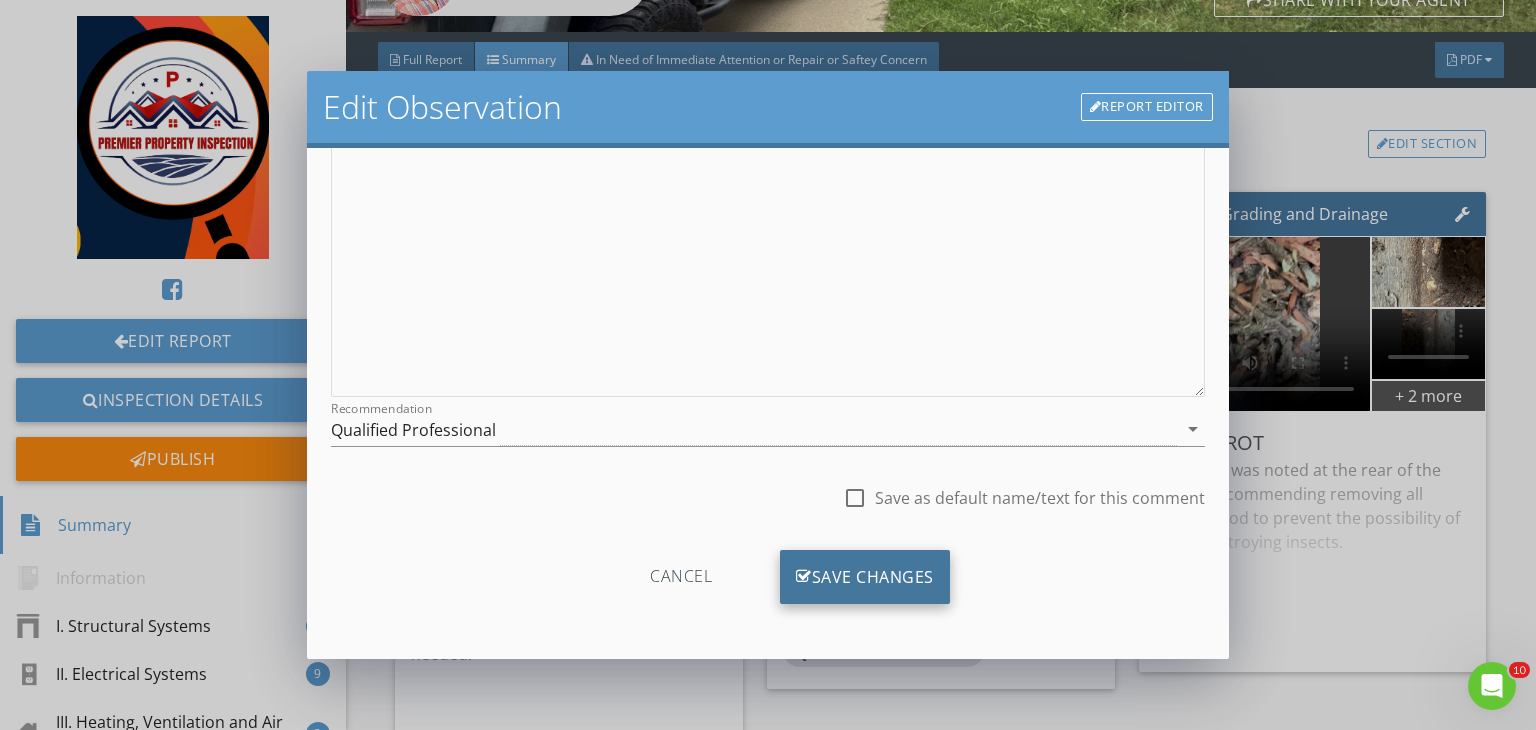click on "Save Changes" at bounding box center (865, 577) 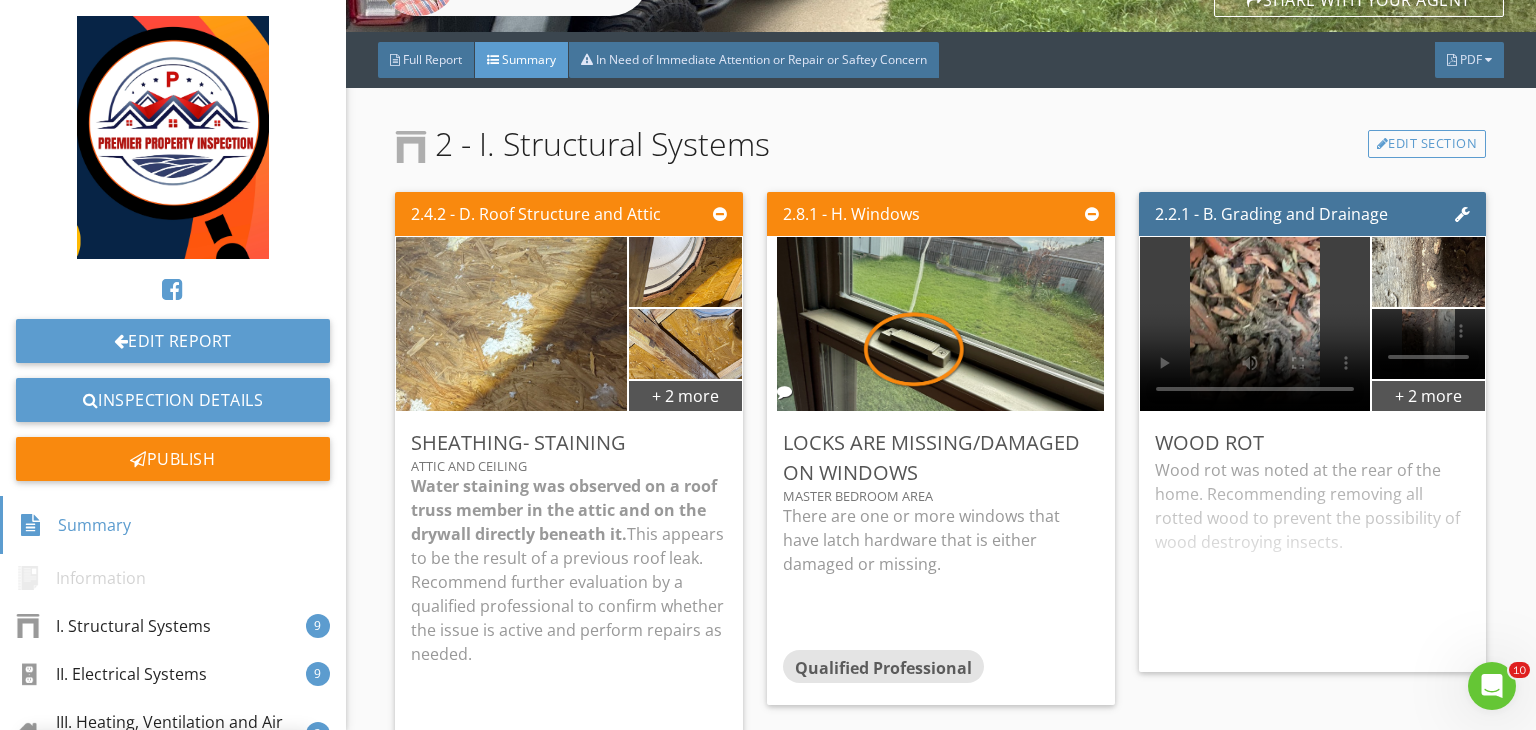 scroll, scrollTop: 39, scrollLeft: 0, axis: vertical 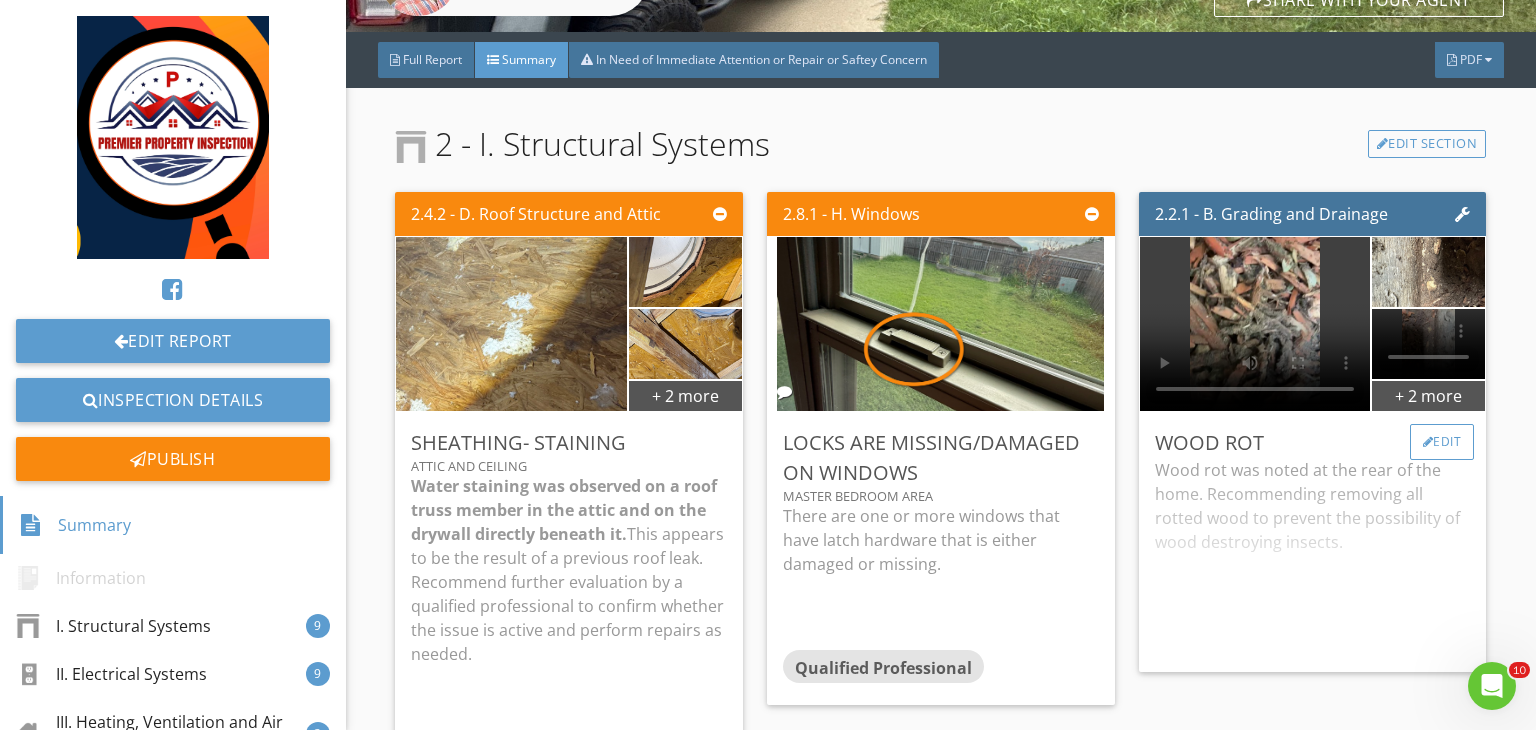 click on "Edit" at bounding box center [1442, 442] 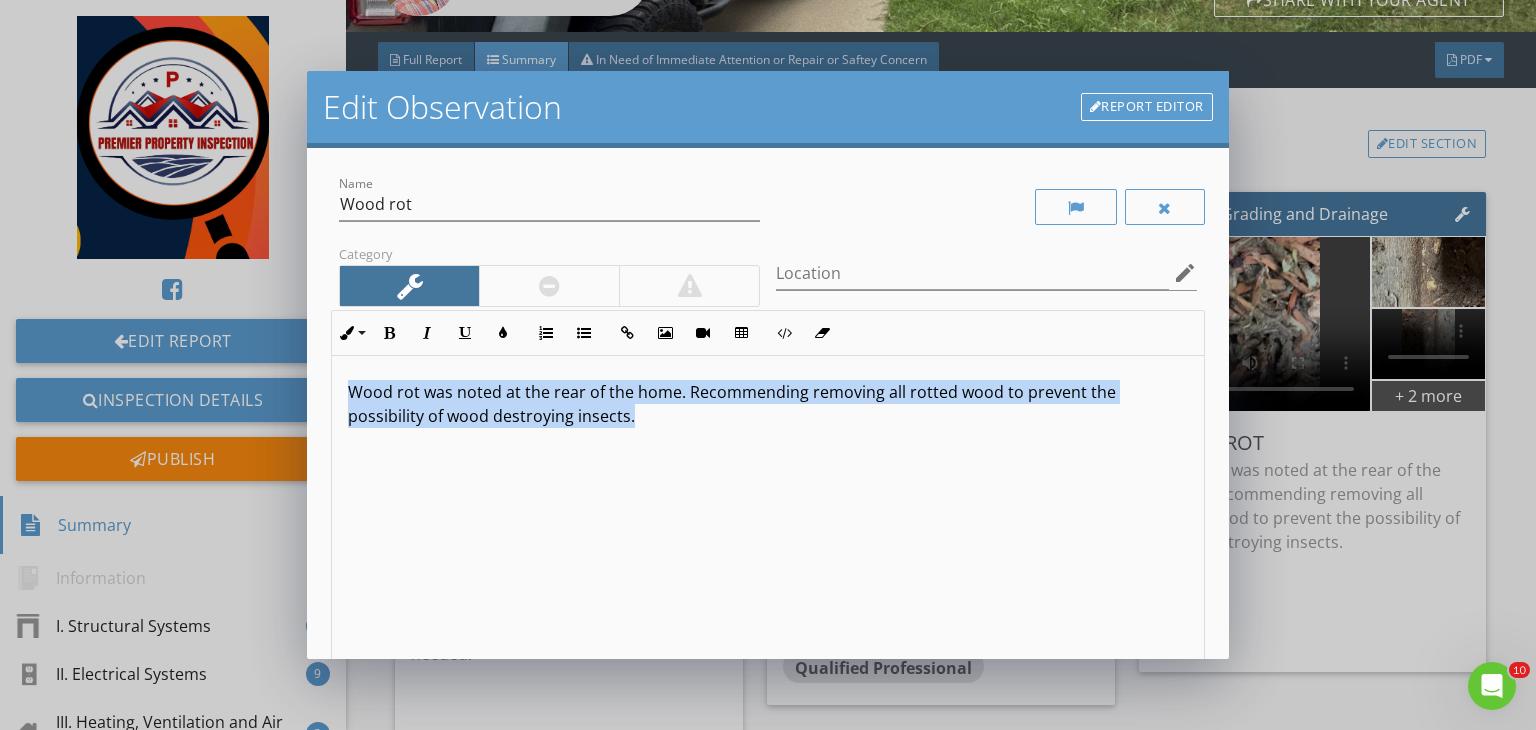 drag, startPoint x: 647, startPoint y: 420, endPoint x: 247, endPoint y: 365, distance: 403.76355 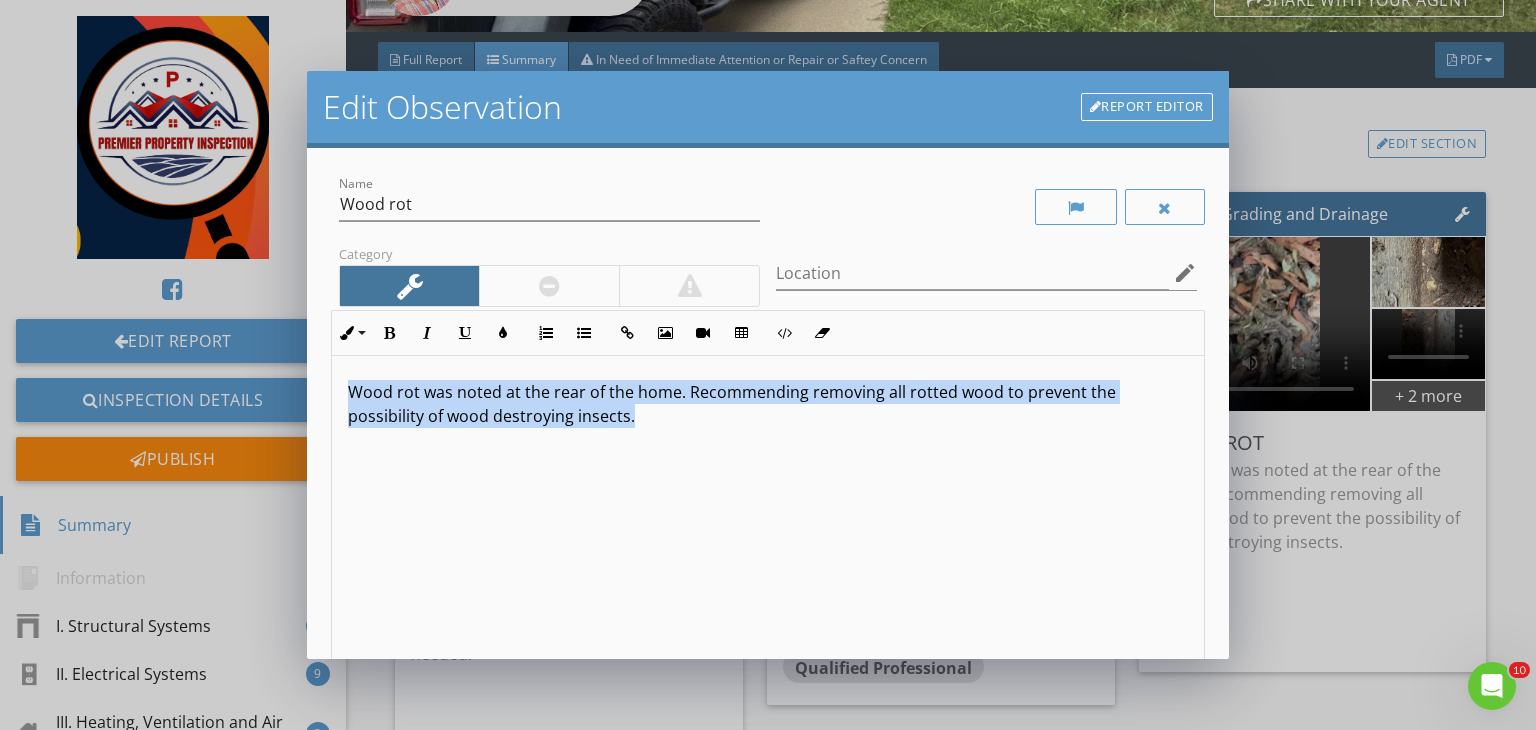 click on "Edit Observation
Report Editor
Name Wood rot                 Category               Location edit   Inline Style XLarge Large Normal Small Light Small/Light Bold Italic Underline Colors Ordered List Unordered List Insert Link Insert Image Insert Video Insert Table Code View Clear Formatting Wood rot was noted at the rear of the home. Recommending removing all rotted wood to prevent the possibility of wood destroying insects. Enter text here <p>Wood rot was noted at the rear of the home. Recommending removing all rotted wood to prevent the possibility of wood&nbsp;destroying insects.</p>   Recommendation arrow_drop_down     check_box_outline_blank Save as default name/text for this comment   Cancel
Save Changes" at bounding box center [768, 365] 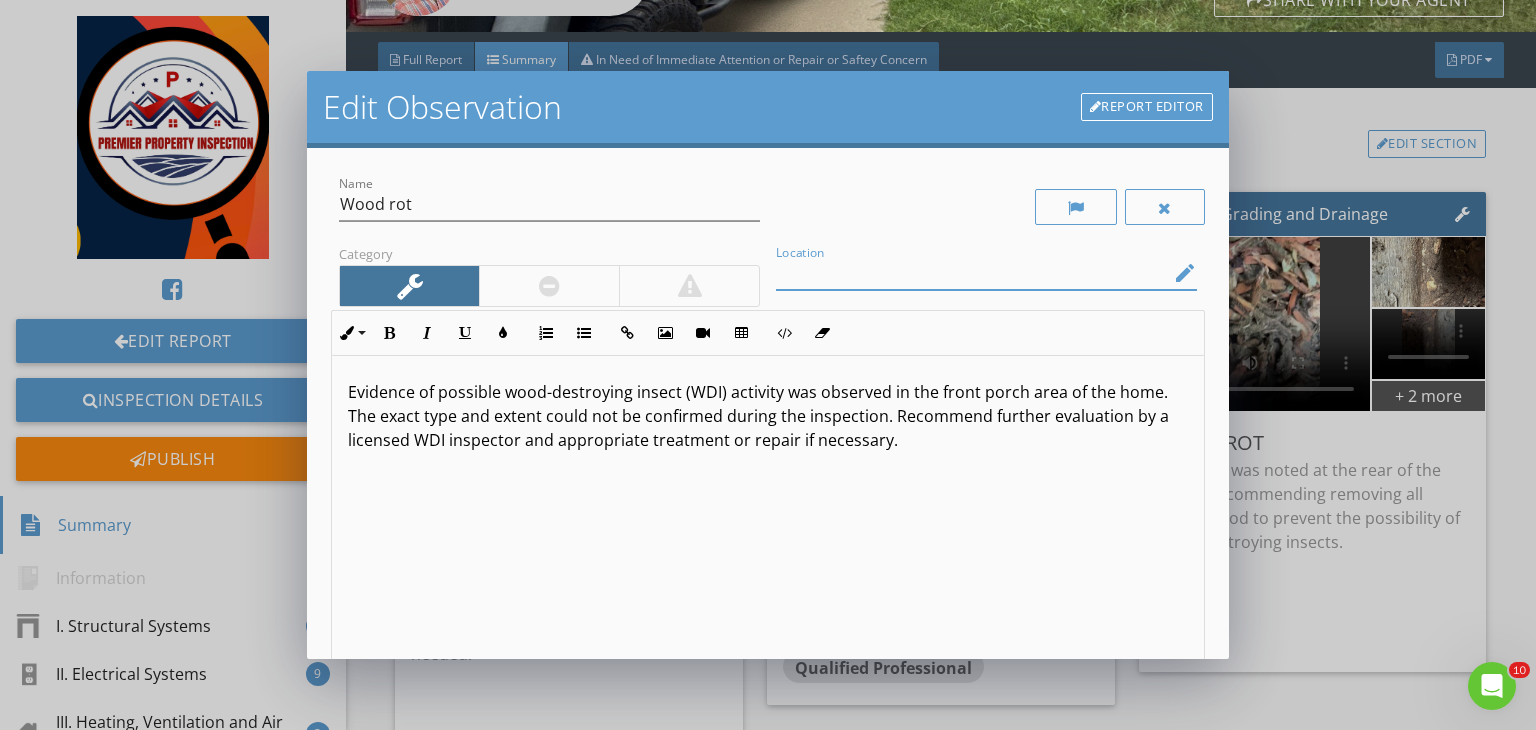 click at bounding box center [972, 273] 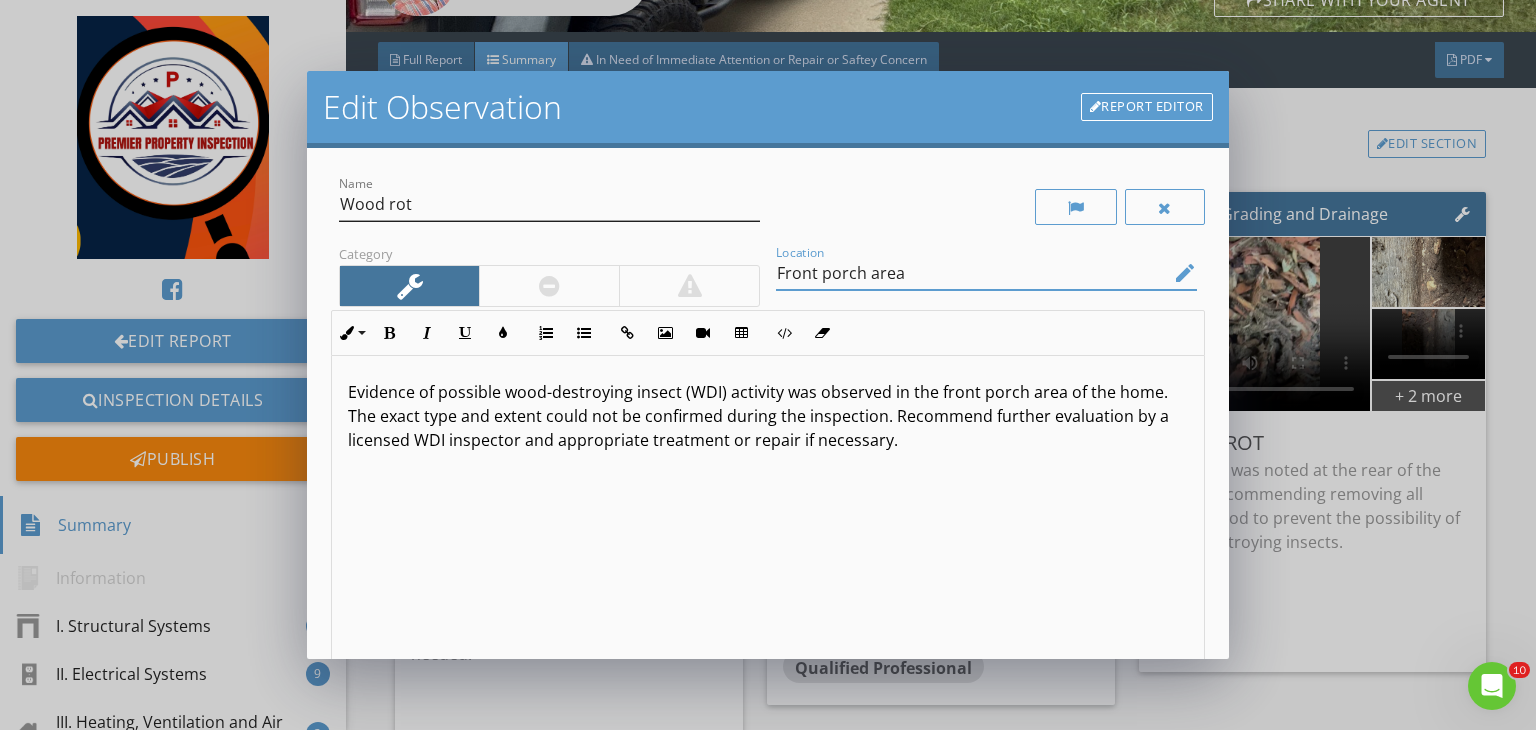 type on "Front porch area" 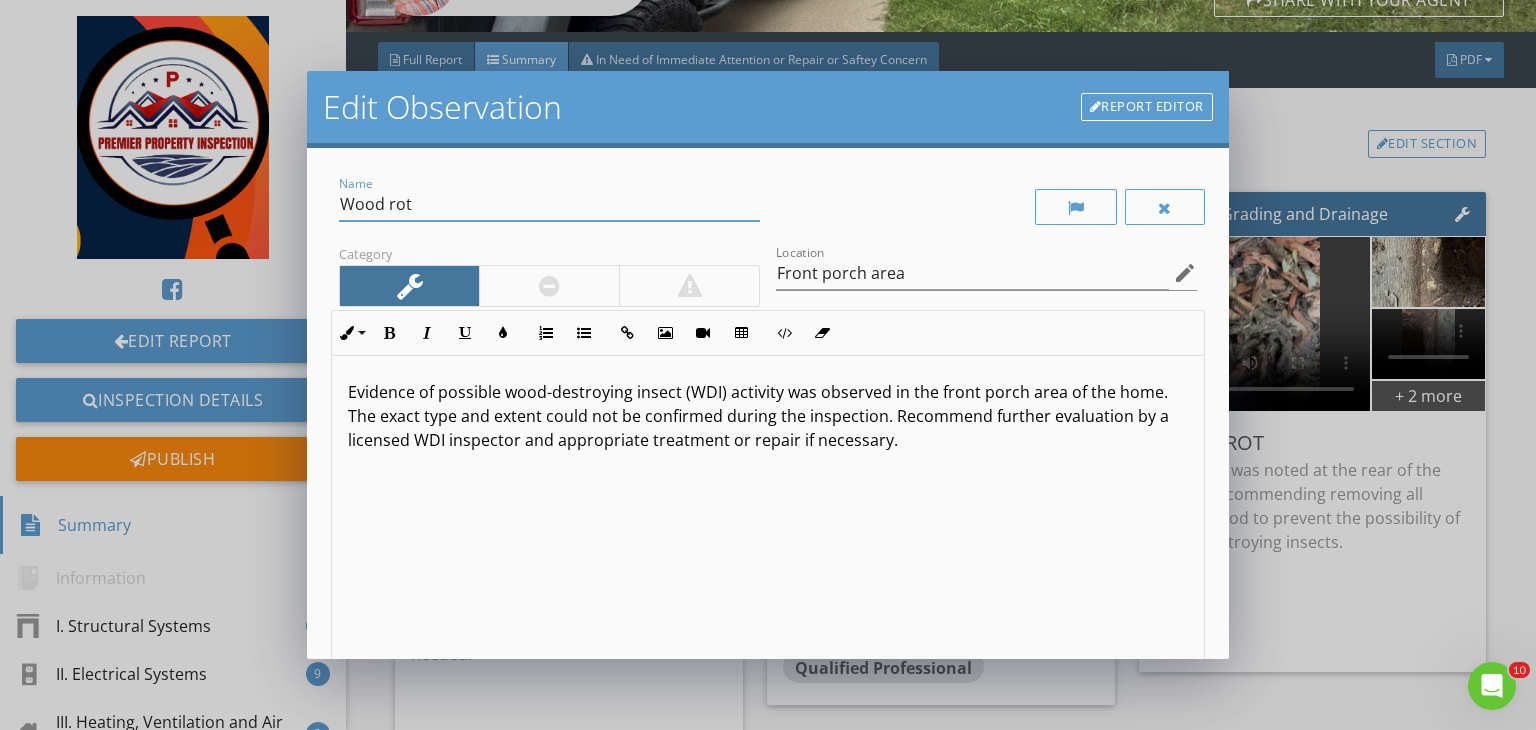 click on "Name Wood rot" at bounding box center (549, 204) 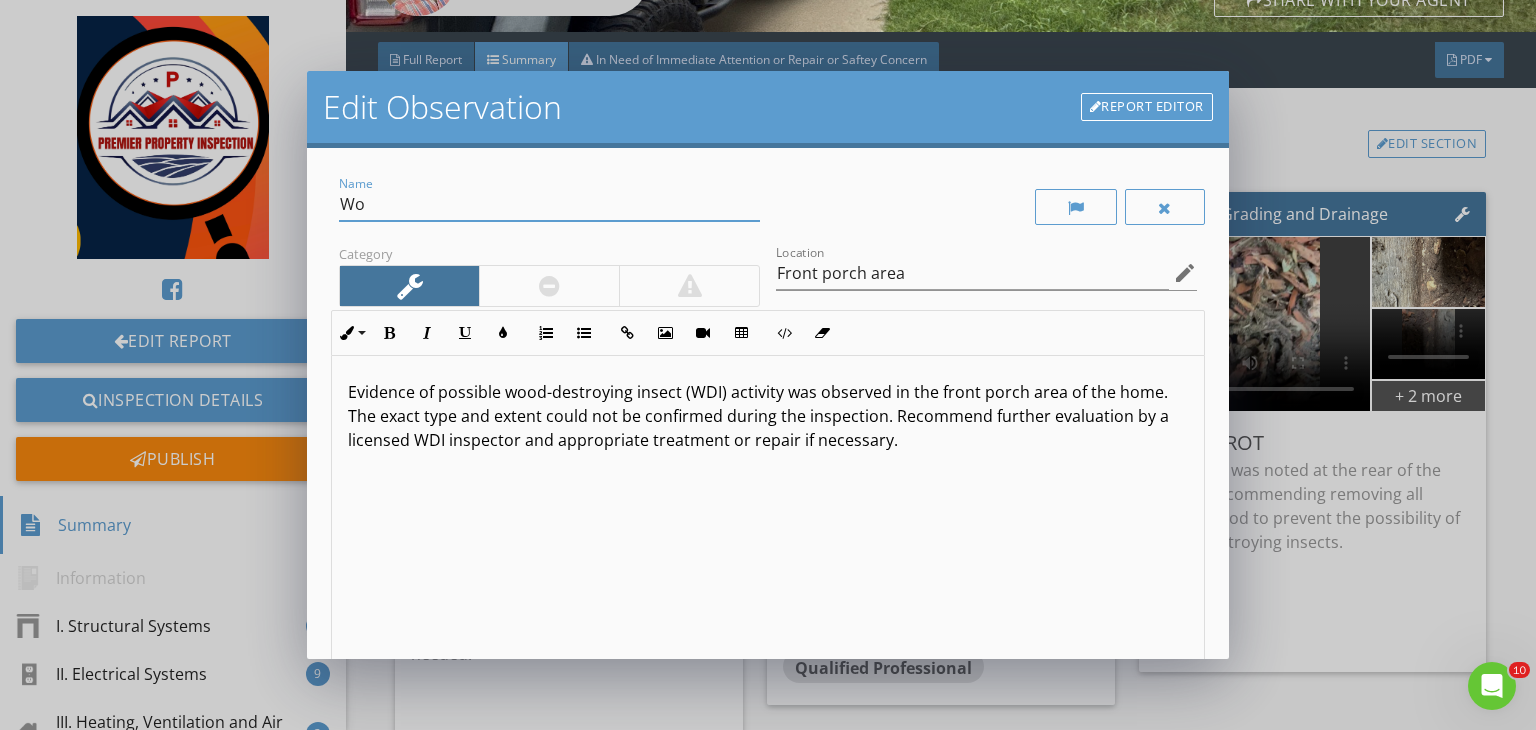type on "W" 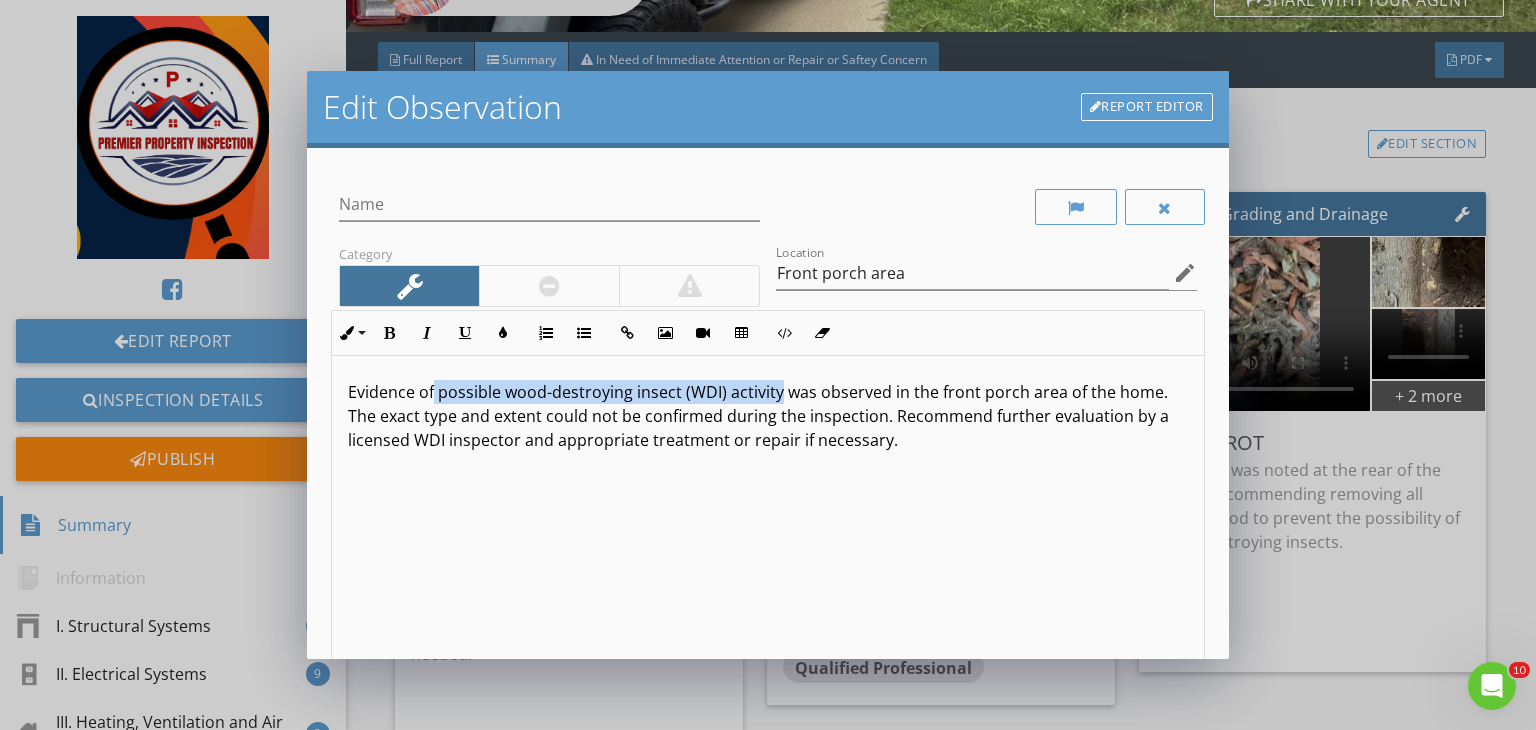 drag, startPoint x: 777, startPoint y: 391, endPoint x: 433, endPoint y: 384, distance: 344.07123 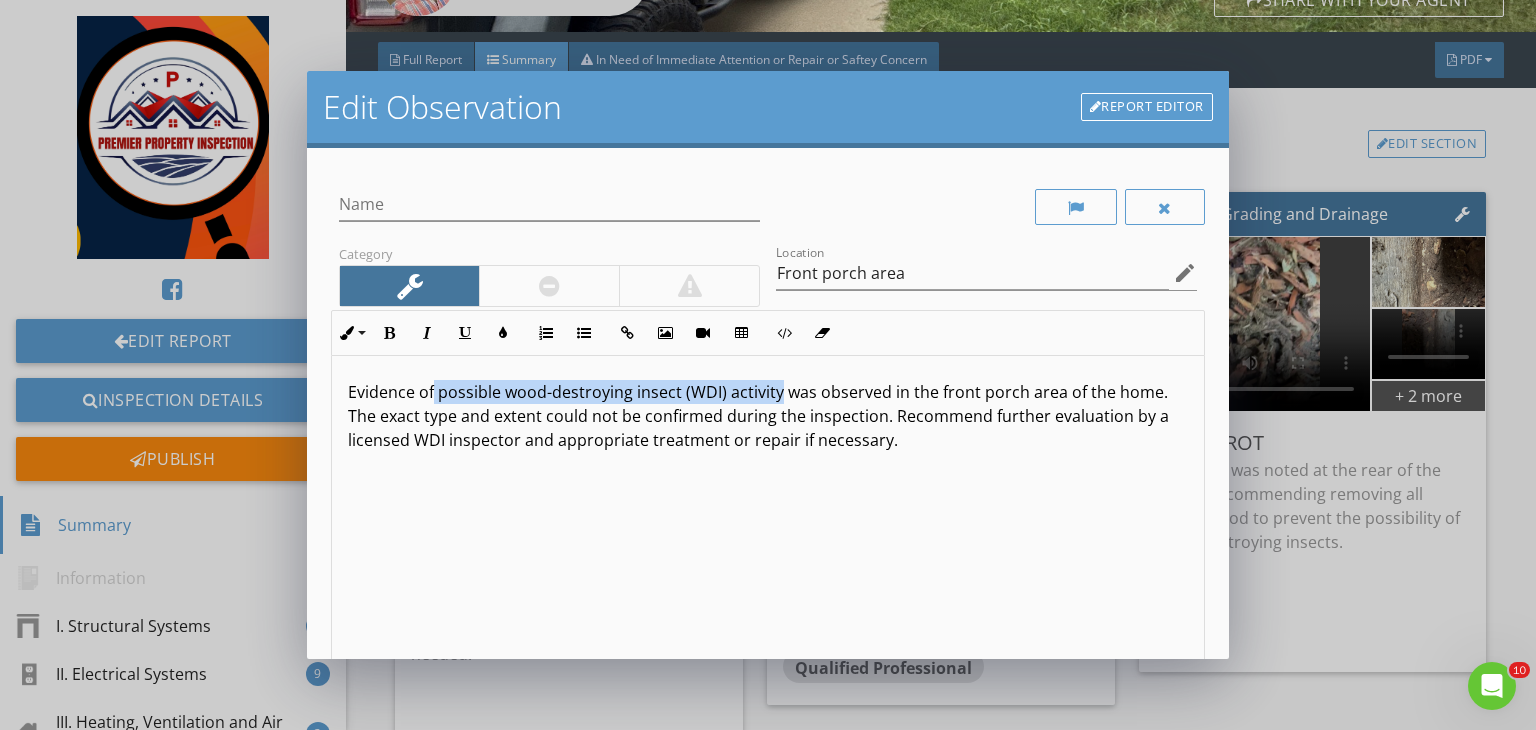 click on "Evidence of possible wood-destroying insect (WDI) activity was observed in the front porch area of the home. The exact type and extent could not be confirmed during the inspection. Recommend further evaluation by a licensed WDI inspector and appropriate treatment or repair if necessary." at bounding box center (768, 416) 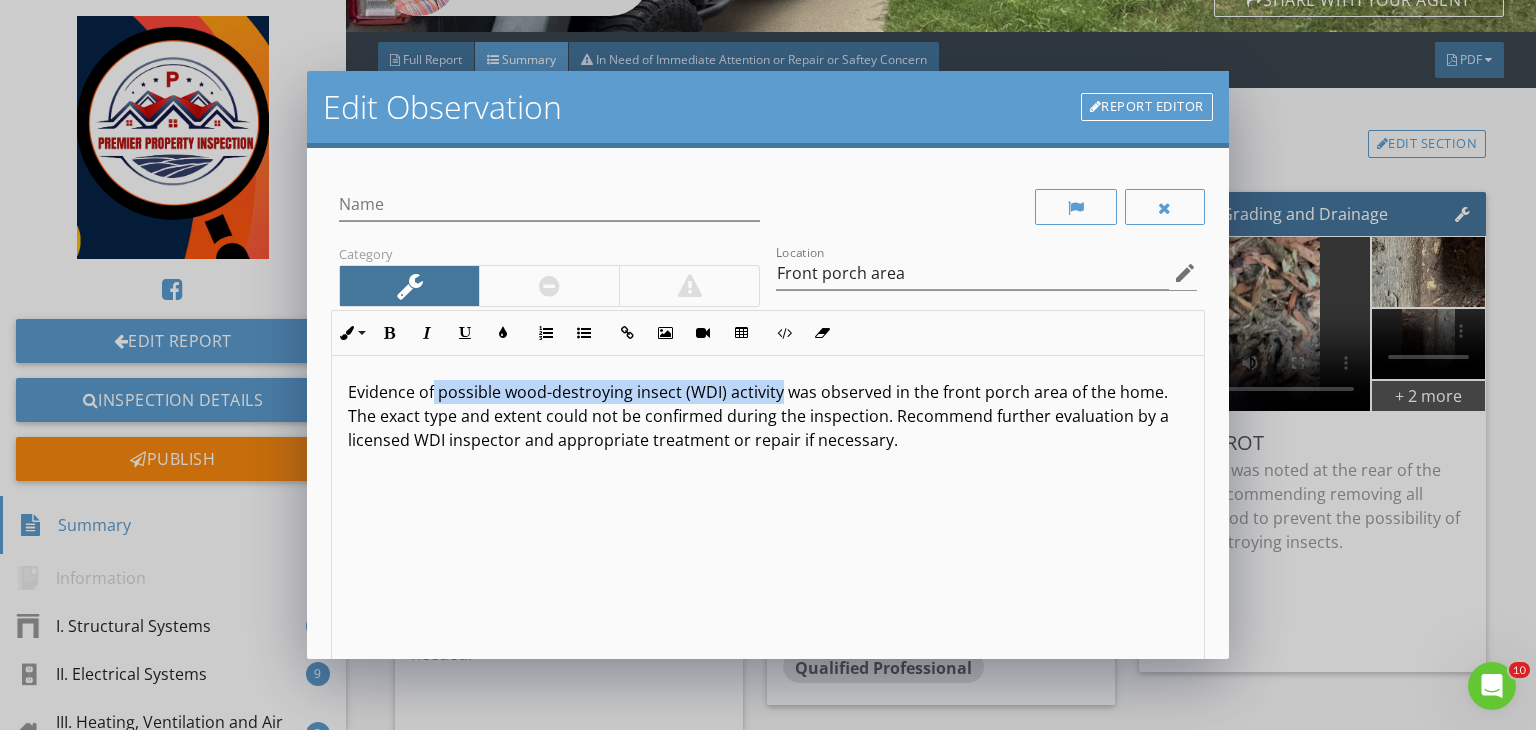 copy on "possible wood-destroying insect (WDI) activity" 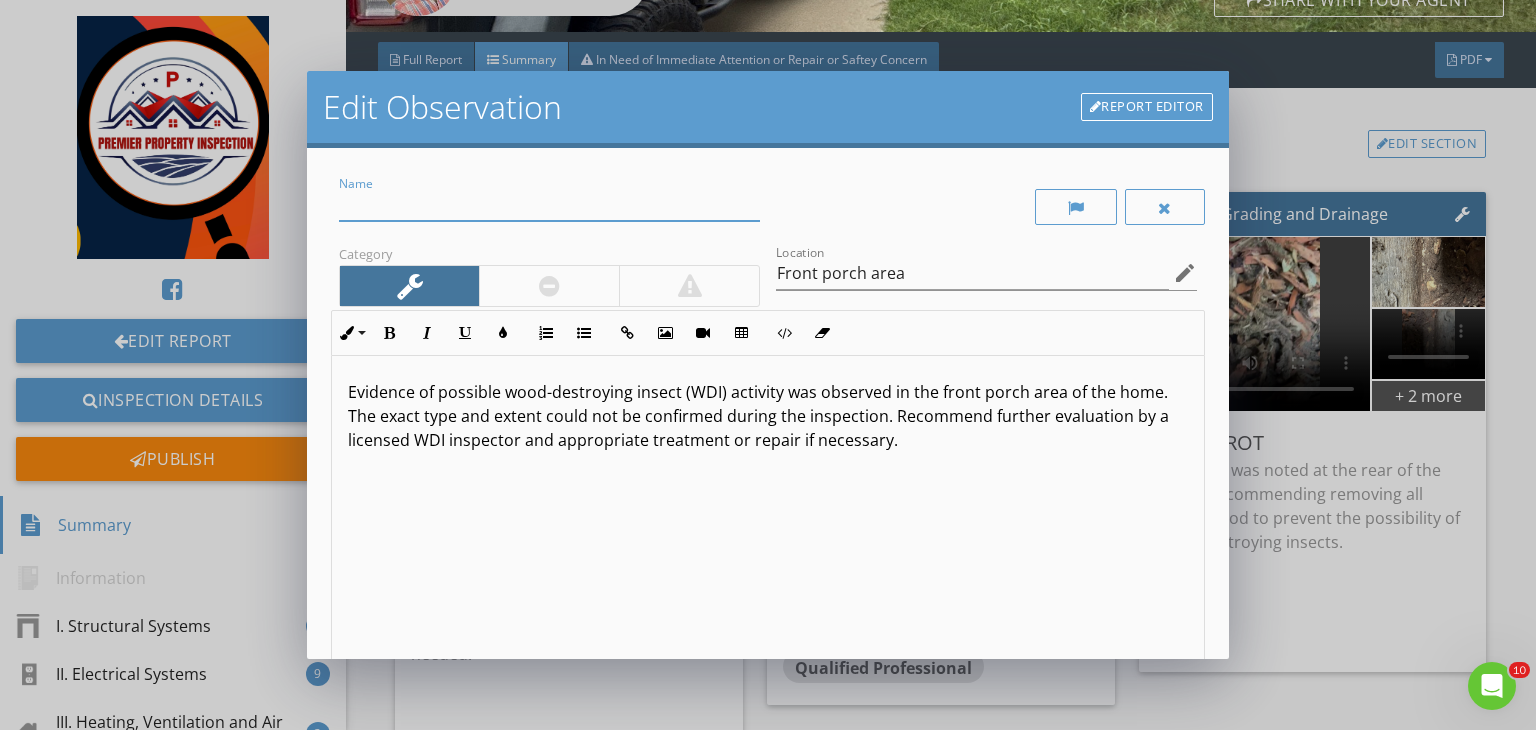 click at bounding box center [549, 204] 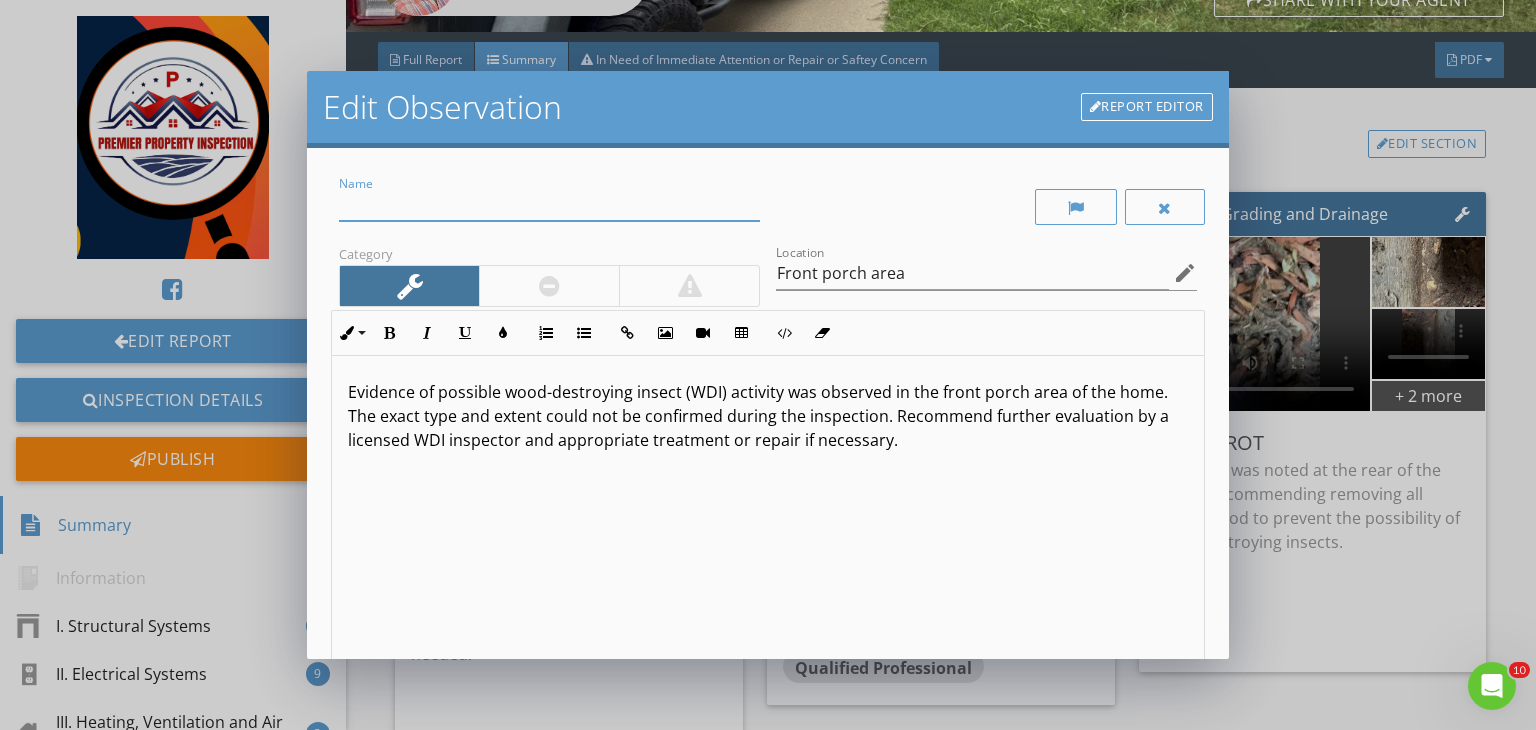paste on "possible wood-destroying insect (WDI) activity" 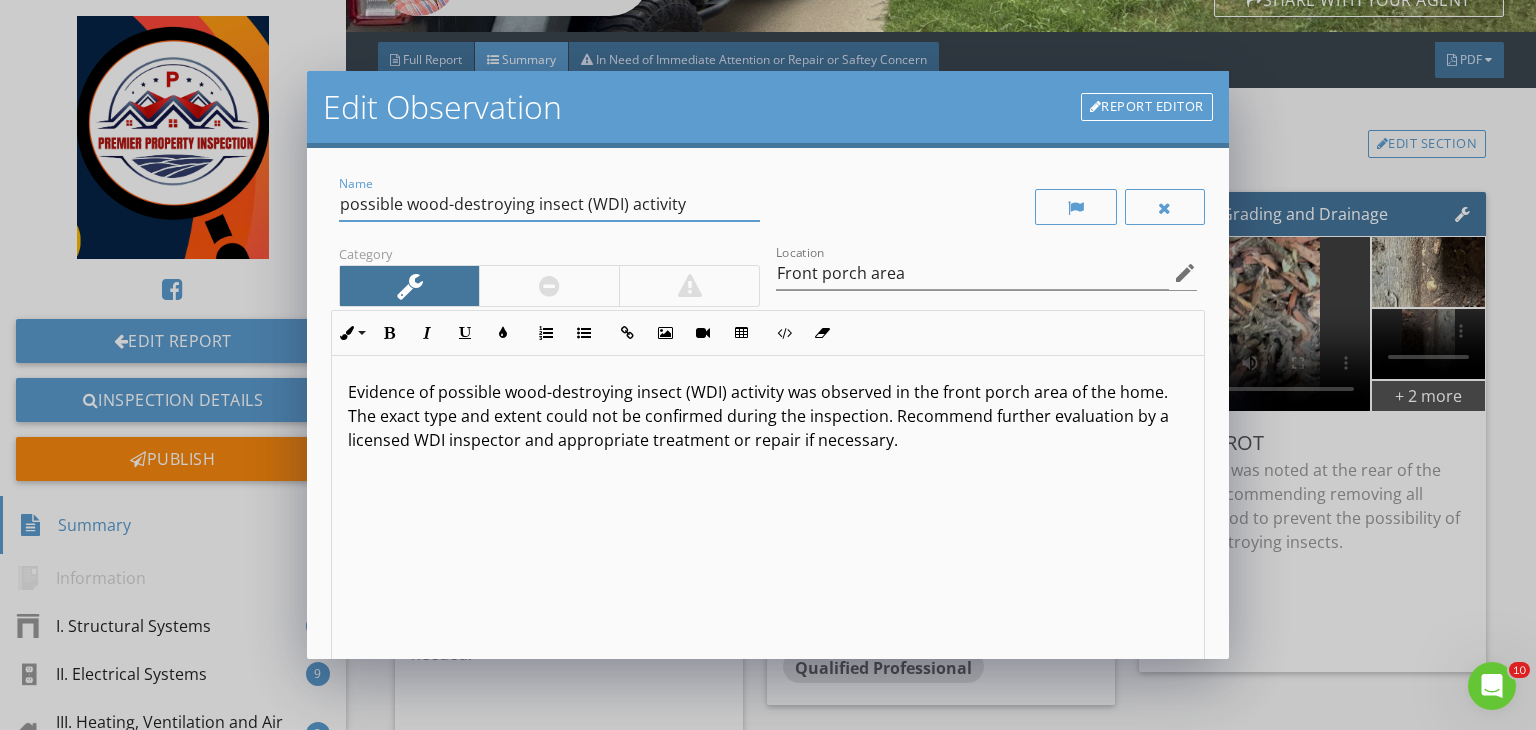 type on "possible wood-destroying insect (WDI) activity" 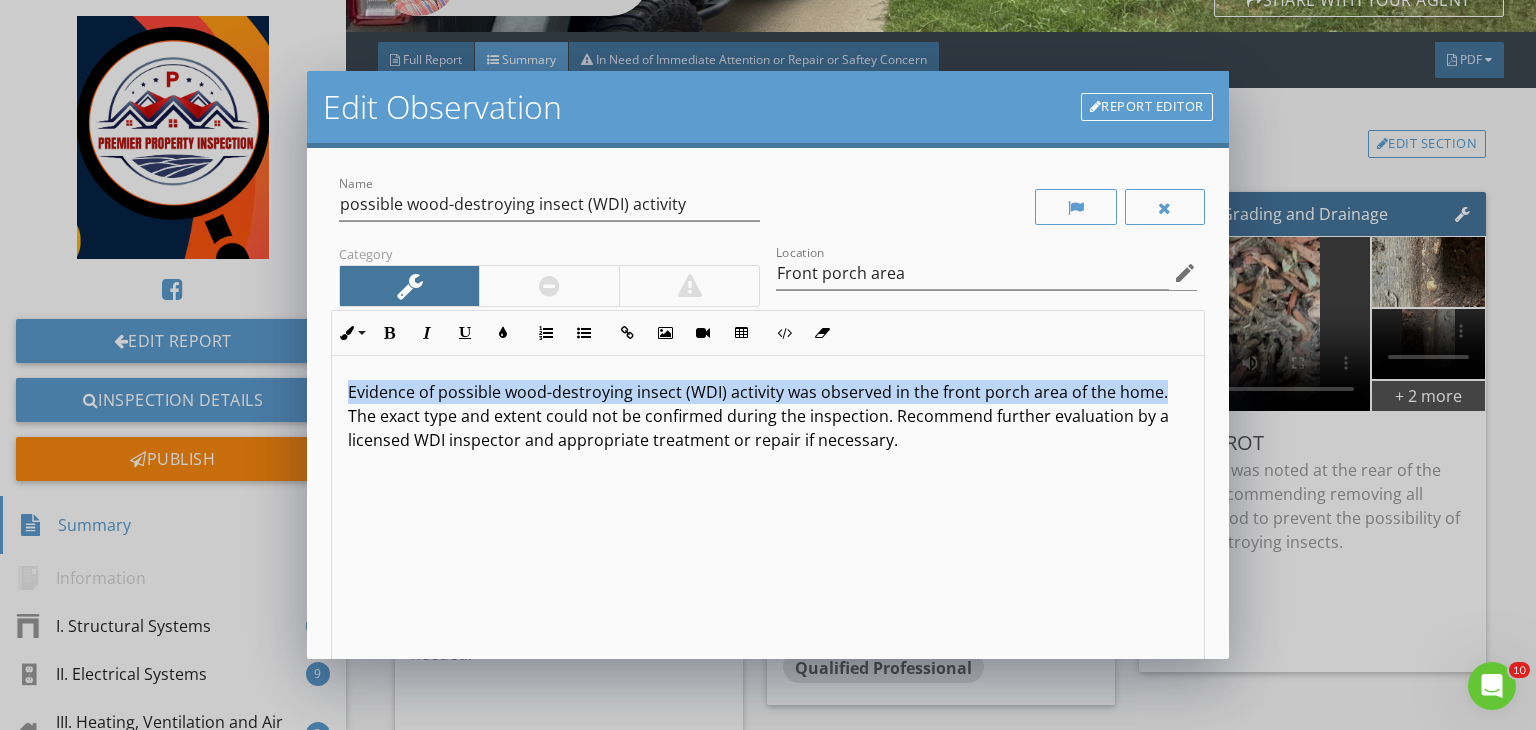 drag, startPoint x: 1160, startPoint y: 391, endPoint x: 295, endPoint y: 364, distance: 865.42126 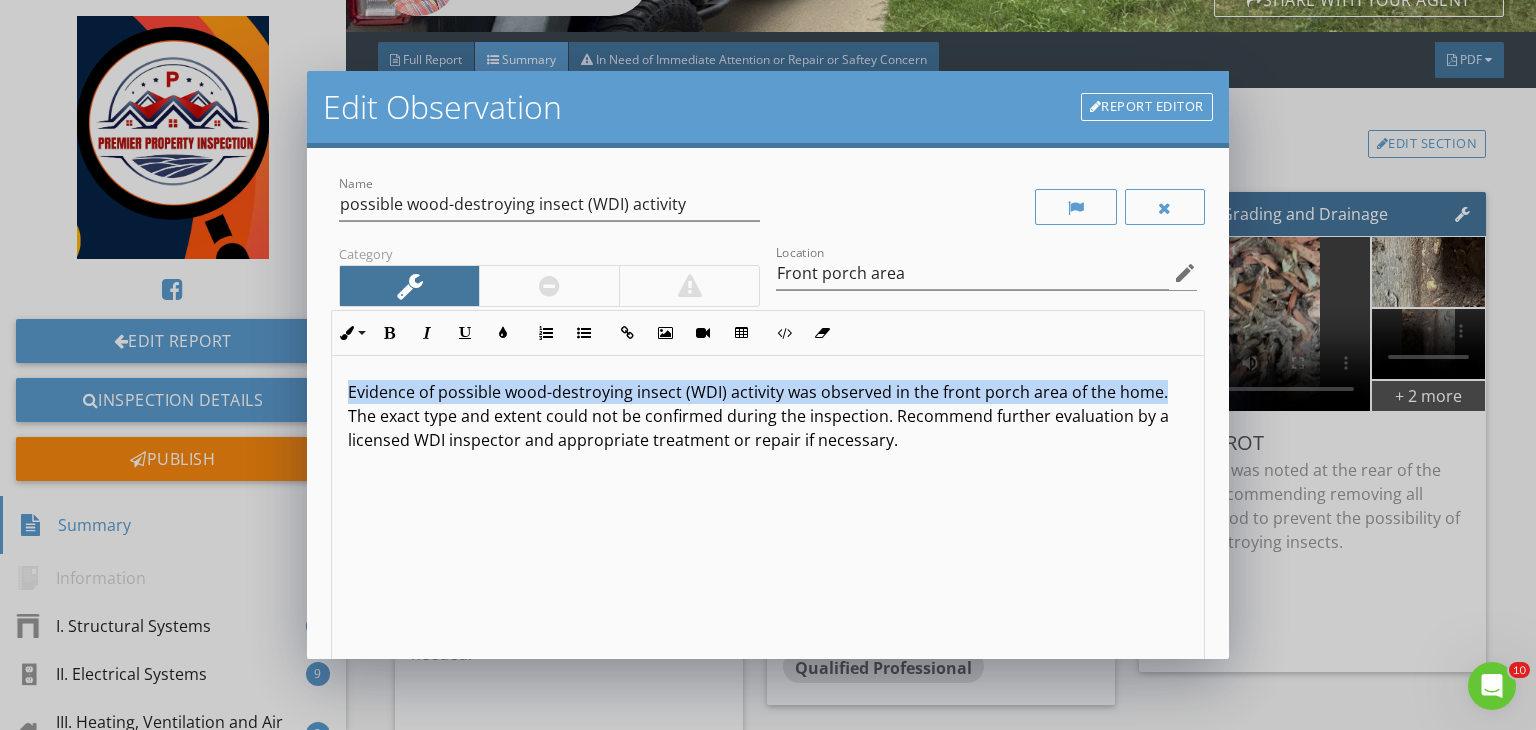 click on "Edit Observation
Report Editor
Name possible wood-destroying insect (WDI) activity                 Category               Location Front porch area edit   Inline Style XLarge Large Normal Small Light Small/Light Bold Italic Underline Colors Ordered List Unordered List Insert Link Insert Image Insert Video Insert Table Code View Clear Formatting Evidence of possible wood-destroying insect (WDI) activity was observed in the front porch area of the home. The exact type and extent could not be confirmed during the inspection. Recommend further evaluation by a licensed WDI inspector and appropriate treatment or repair if necessary.  Enter text here <p>Evidence of possible wood-destroying insect (WDI) activity was observed in the front porch area of the home. The exact type and extent could not be confirmed during the inspection. Recommend further evaluation by a licensed WDI inspector and appropriate treatment or repair if necessary. </p>   Recommendation arrow_drop_down       Cancel" at bounding box center [768, 365] 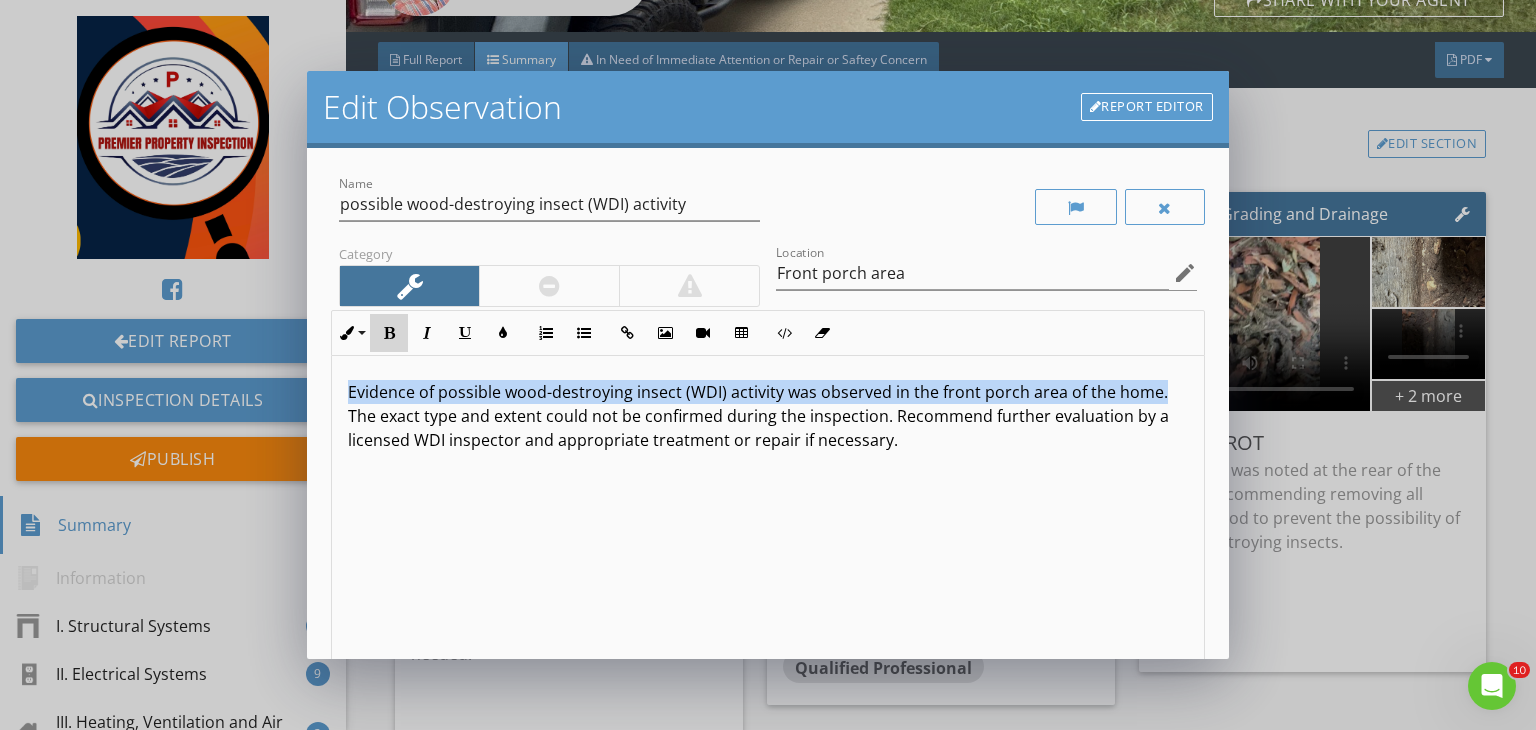 click at bounding box center [389, 333] 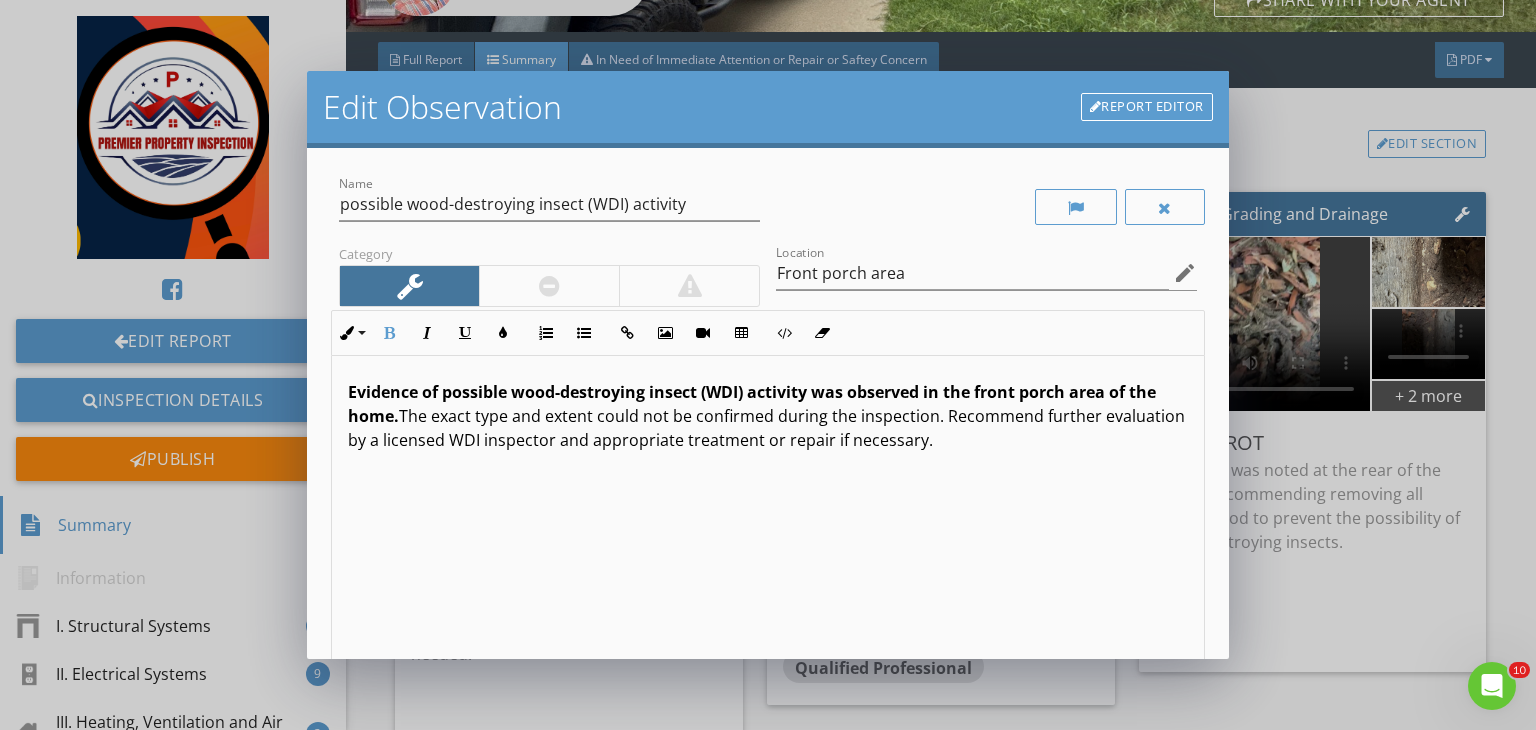 click on "Evidence of possible wood-destroying insect (WDI) activity was observed in the front porch area of the home.  The exact type and extent could not be confirmed during the inspection. Recommend further evaluation by a licensed WDI inspector and appropriate treatment or repair if necessary." at bounding box center [768, 416] 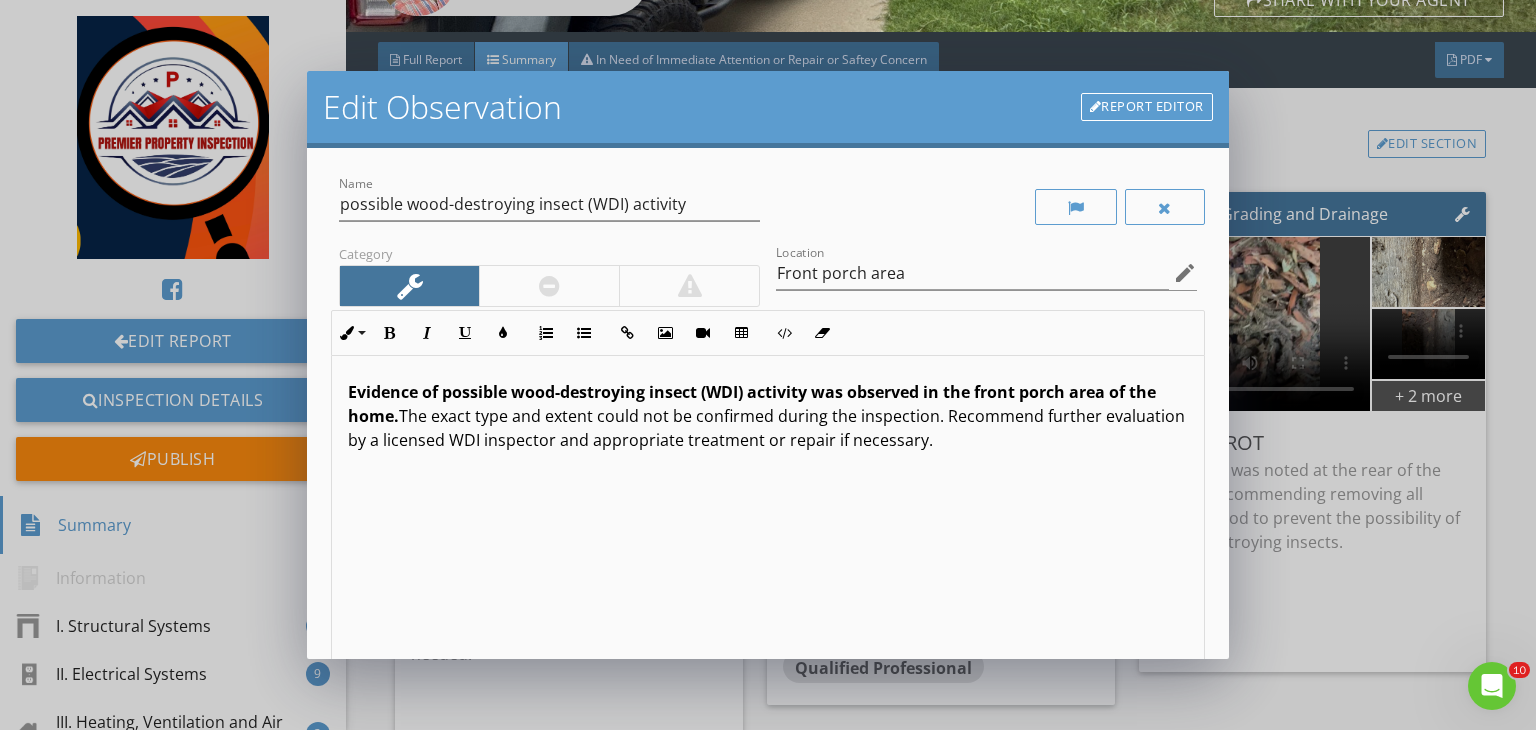 type 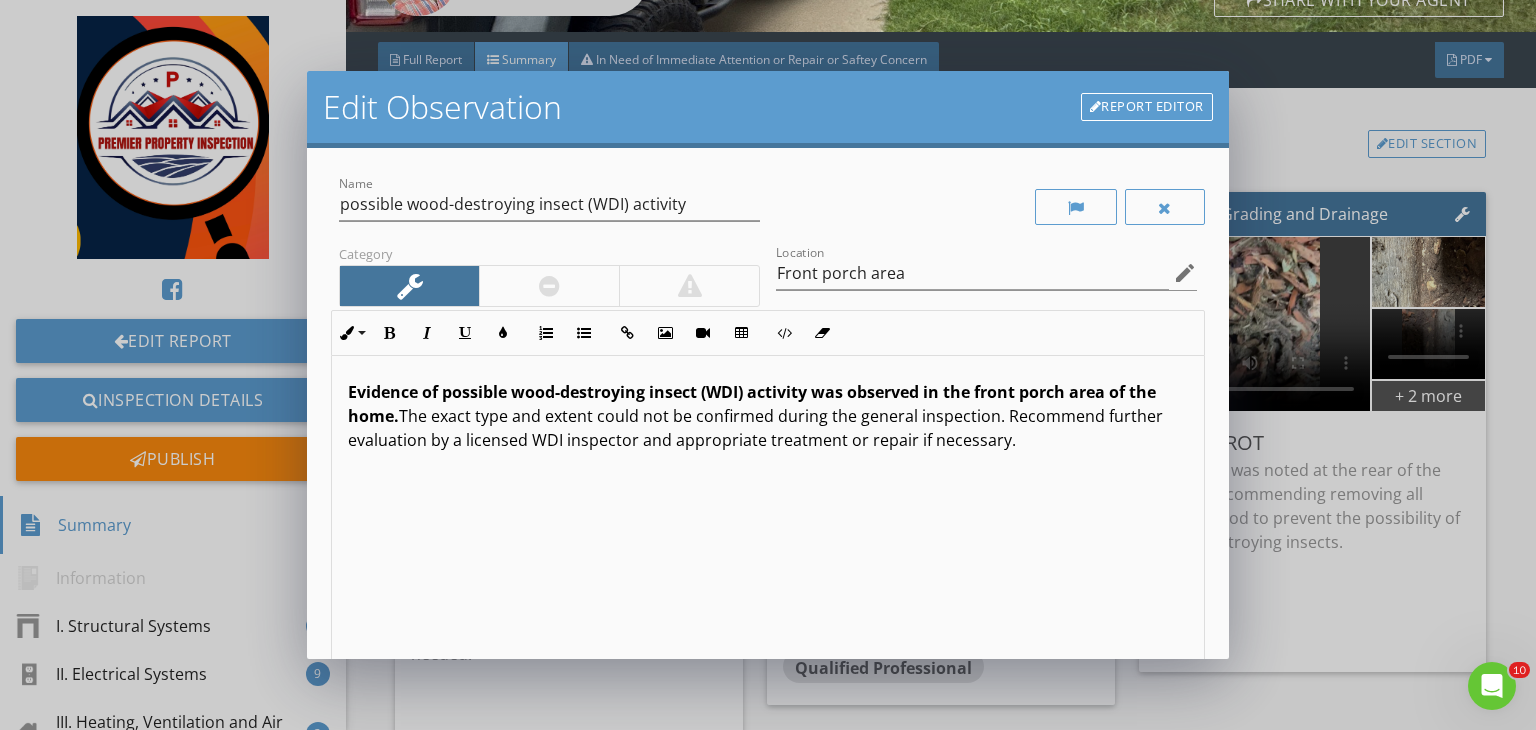 scroll, scrollTop: 0, scrollLeft: 0, axis: both 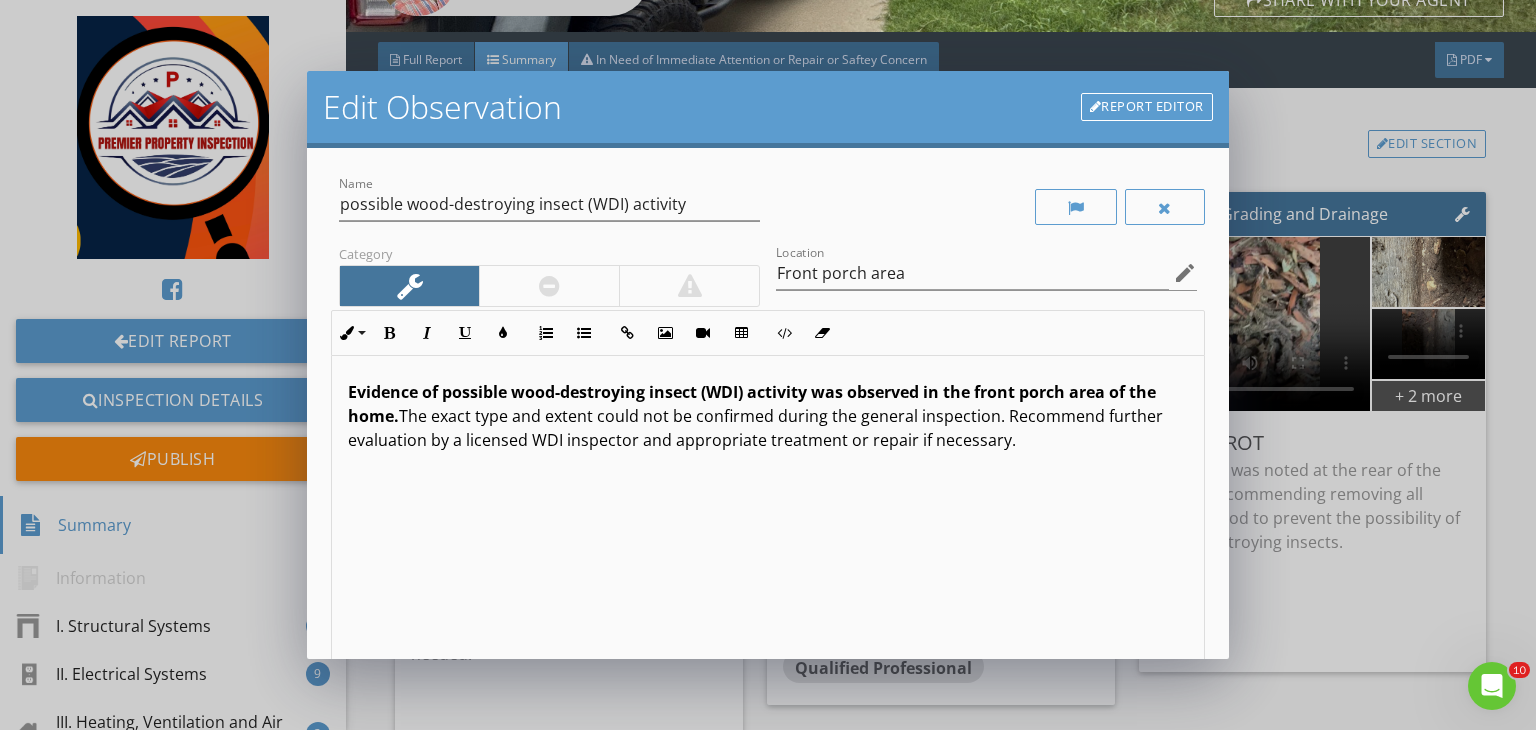 click at bounding box center (689, 286) 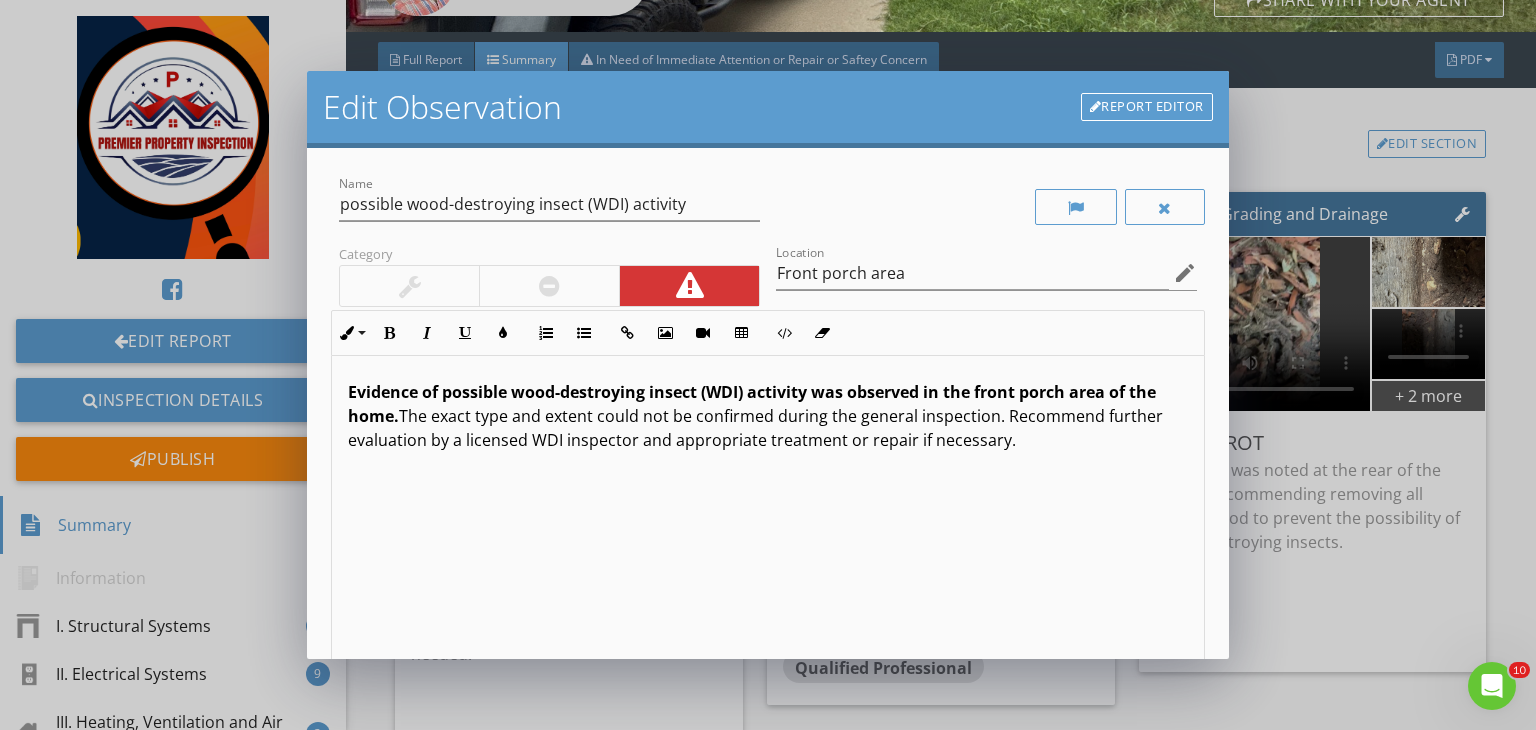 scroll, scrollTop: 276, scrollLeft: 0, axis: vertical 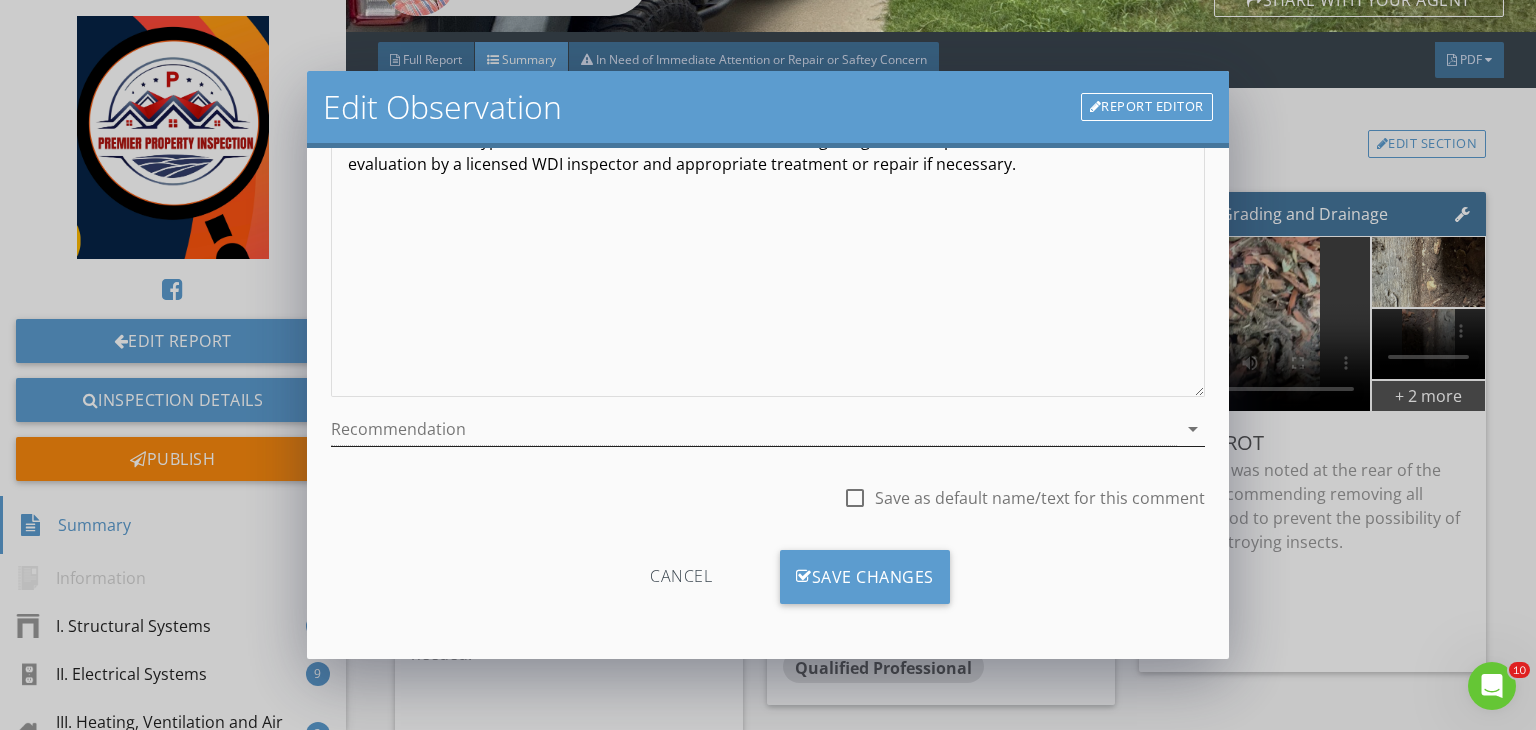 click at bounding box center (754, 429) 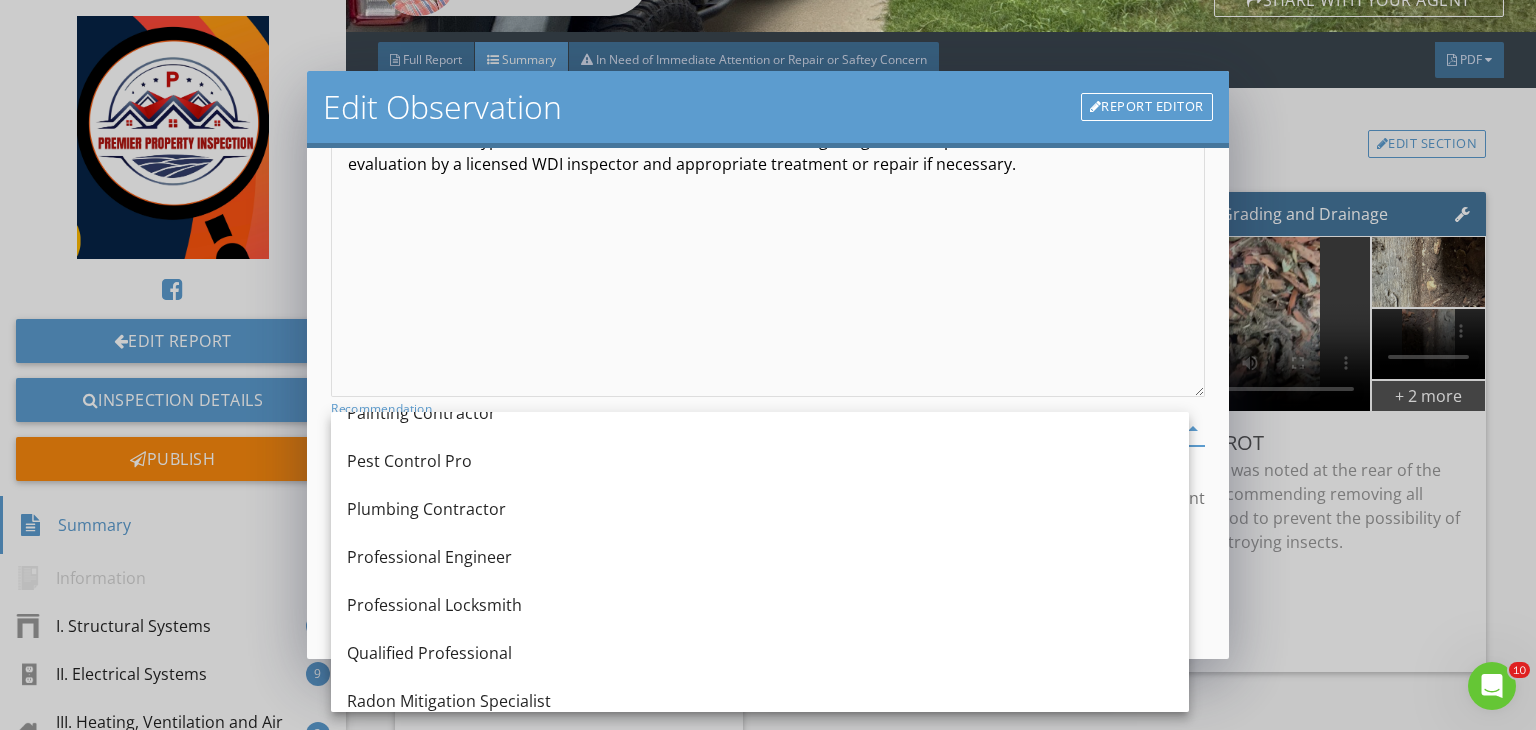 scroll, scrollTop: 1982, scrollLeft: 0, axis: vertical 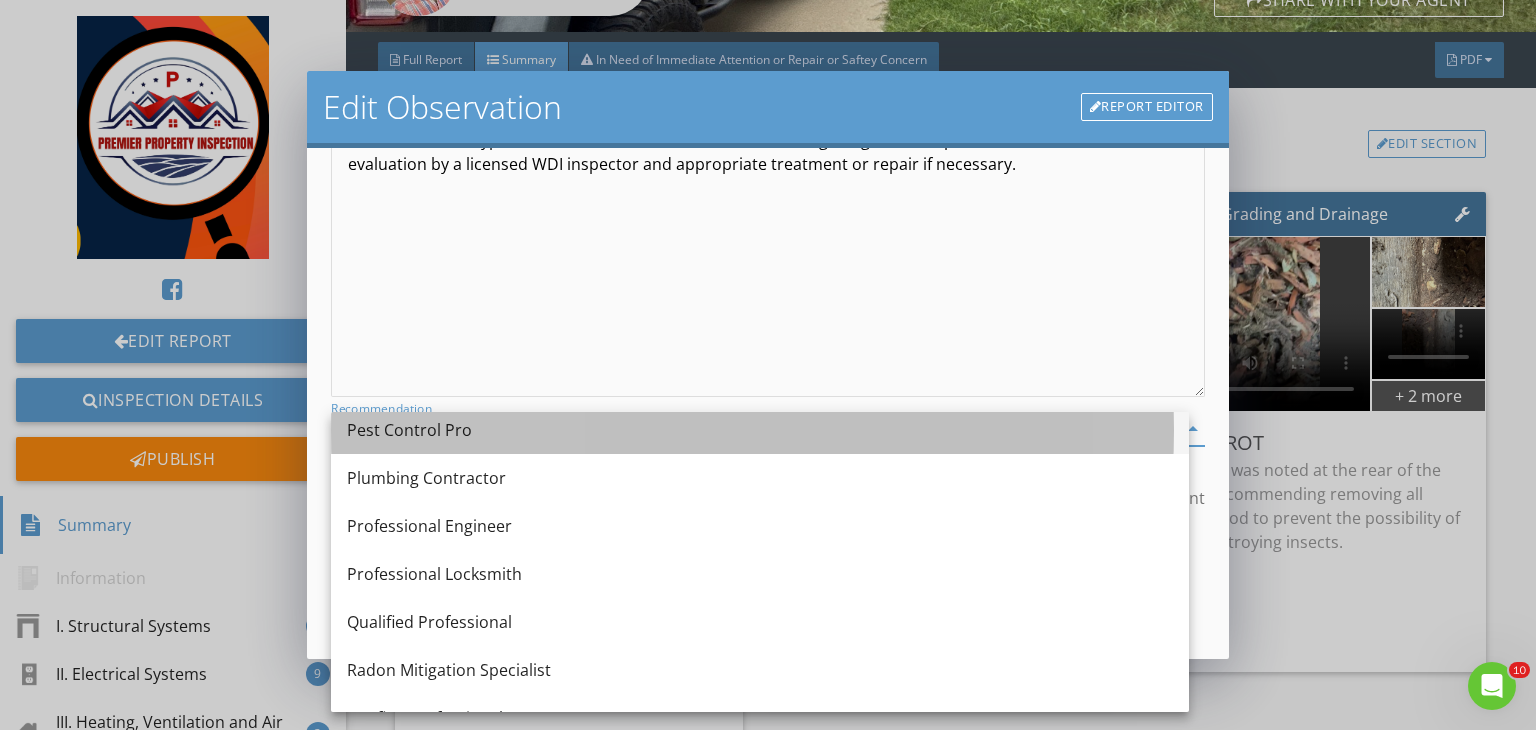 click on "Pest Control Pro" at bounding box center [760, 430] 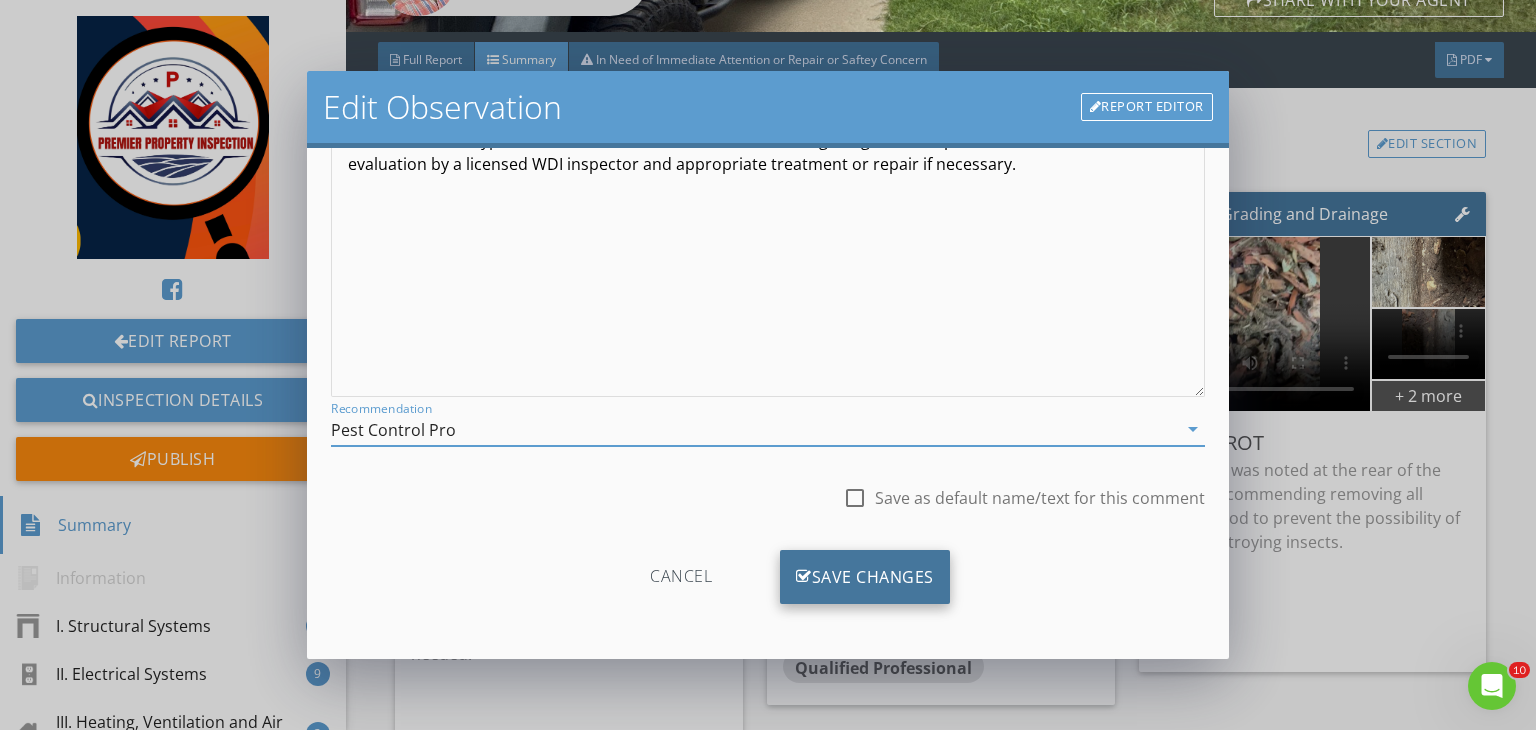 click on "Save Changes" at bounding box center [865, 577] 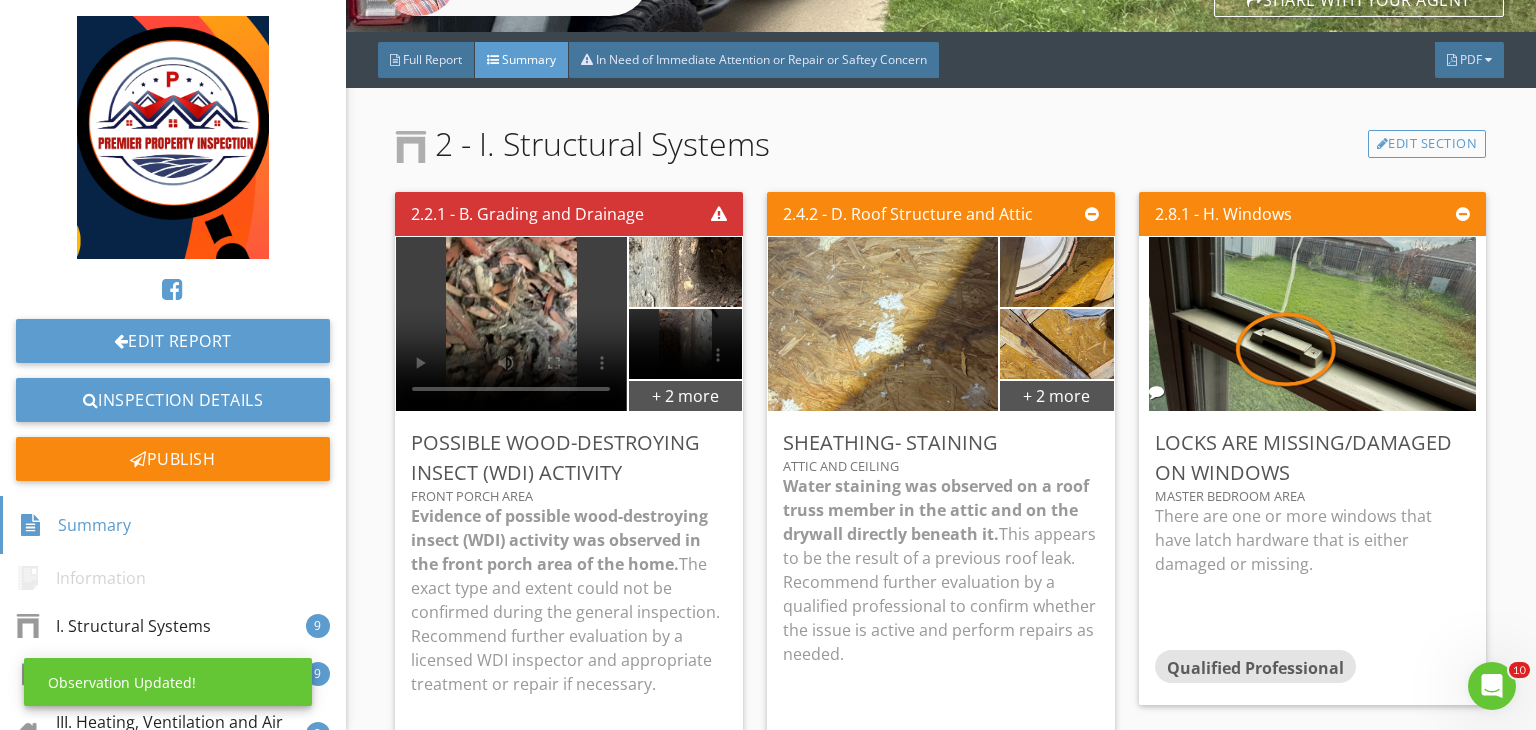 scroll, scrollTop: 39, scrollLeft: 0, axis: vertical 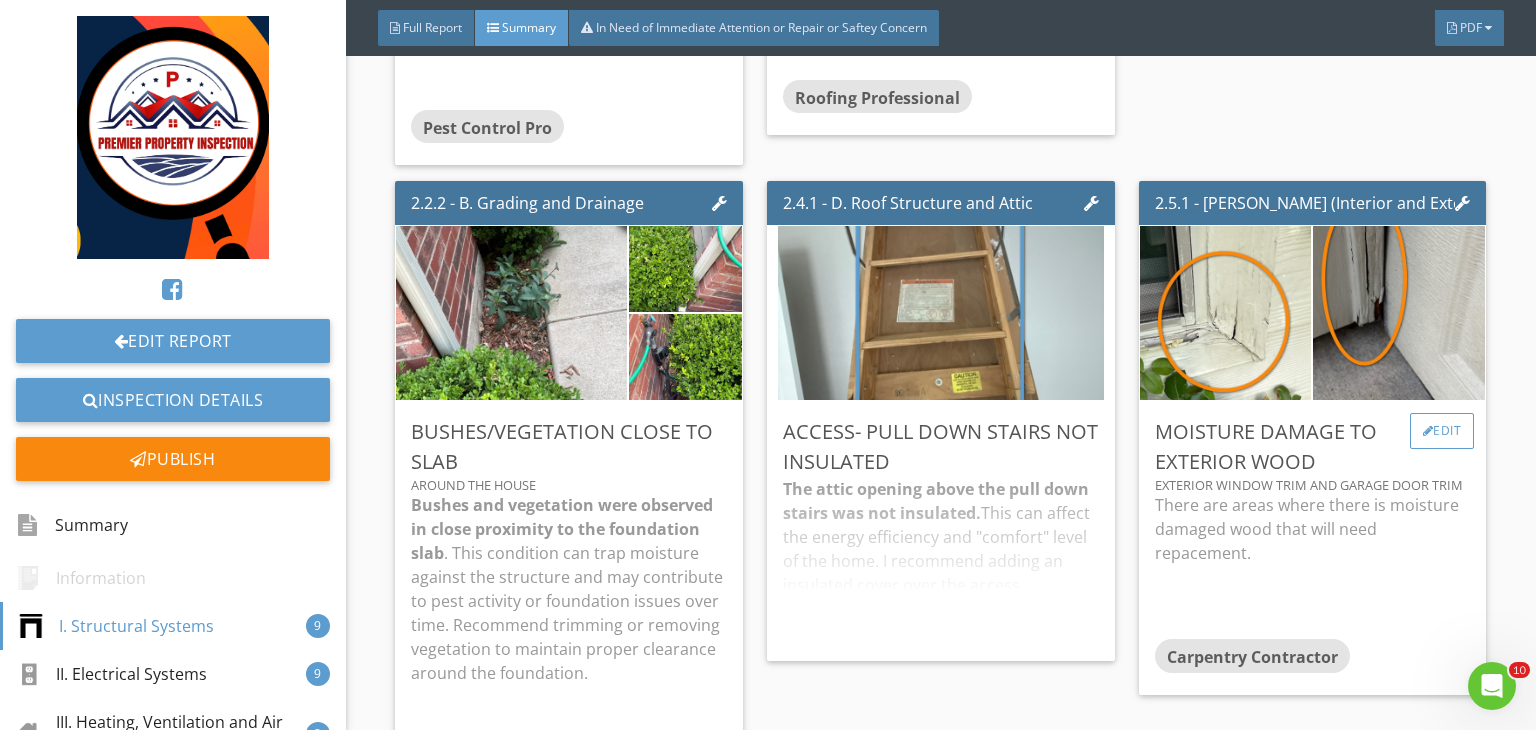 click on "Edit" at bounding box center (1442, 431) 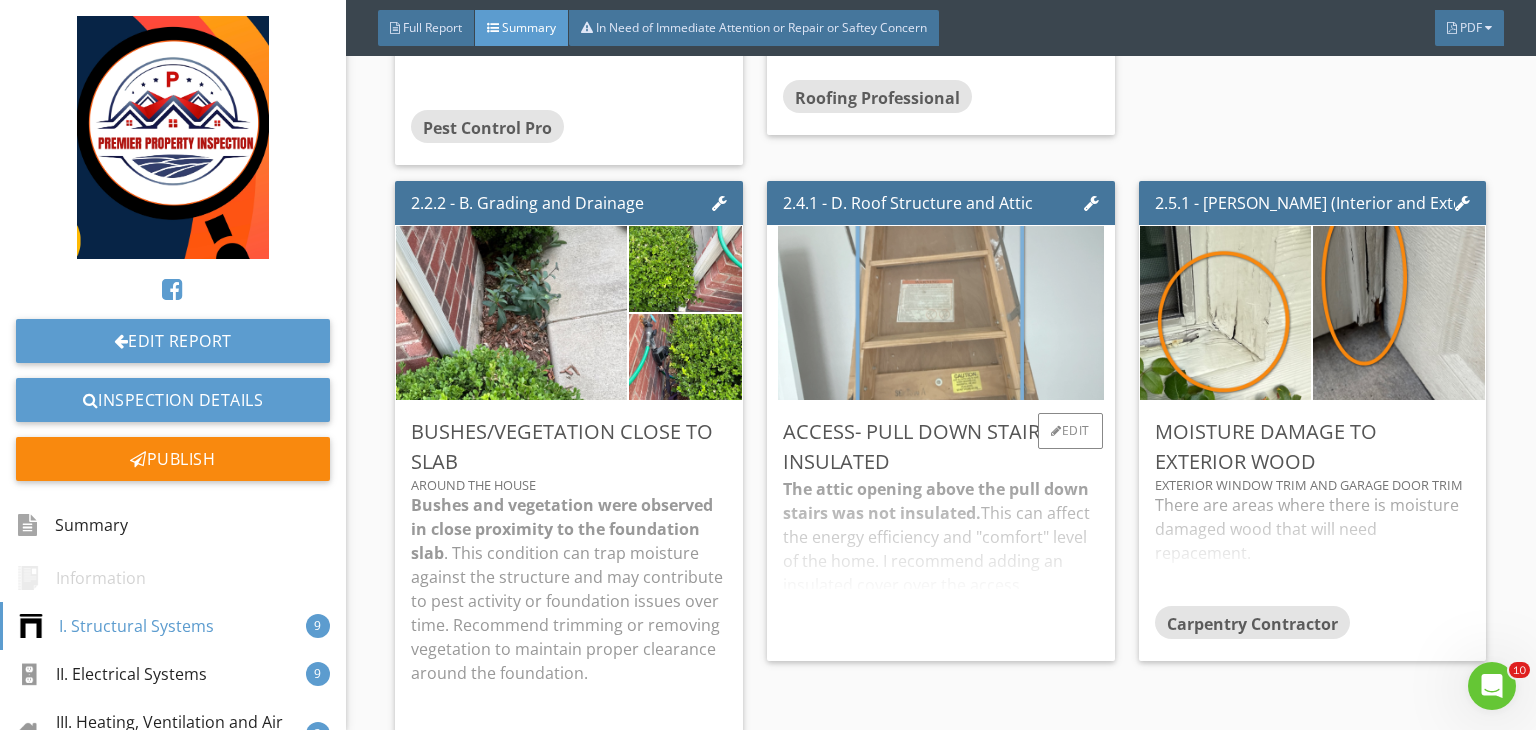 click at bounding box center [941, 313] 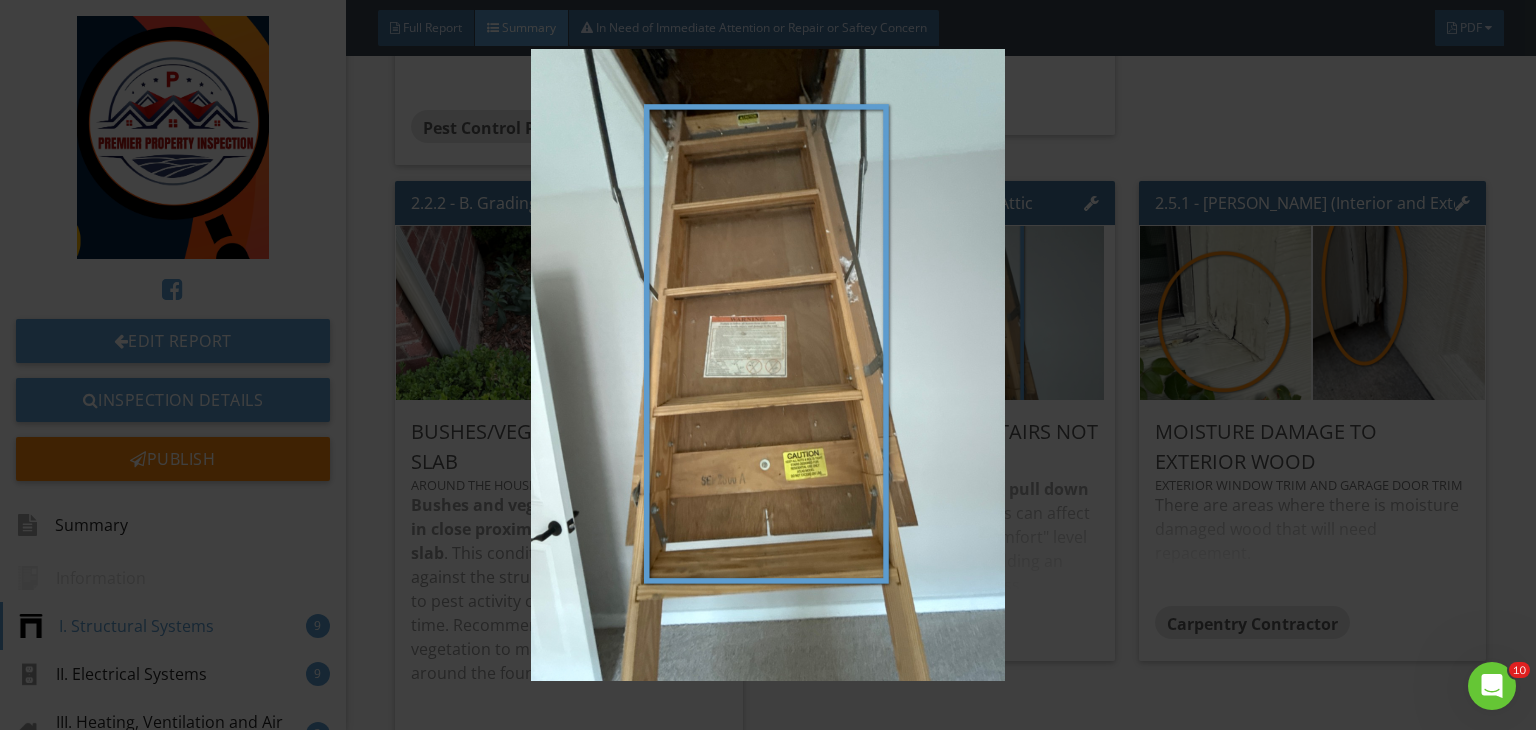 click at bounding box center [768, 365] 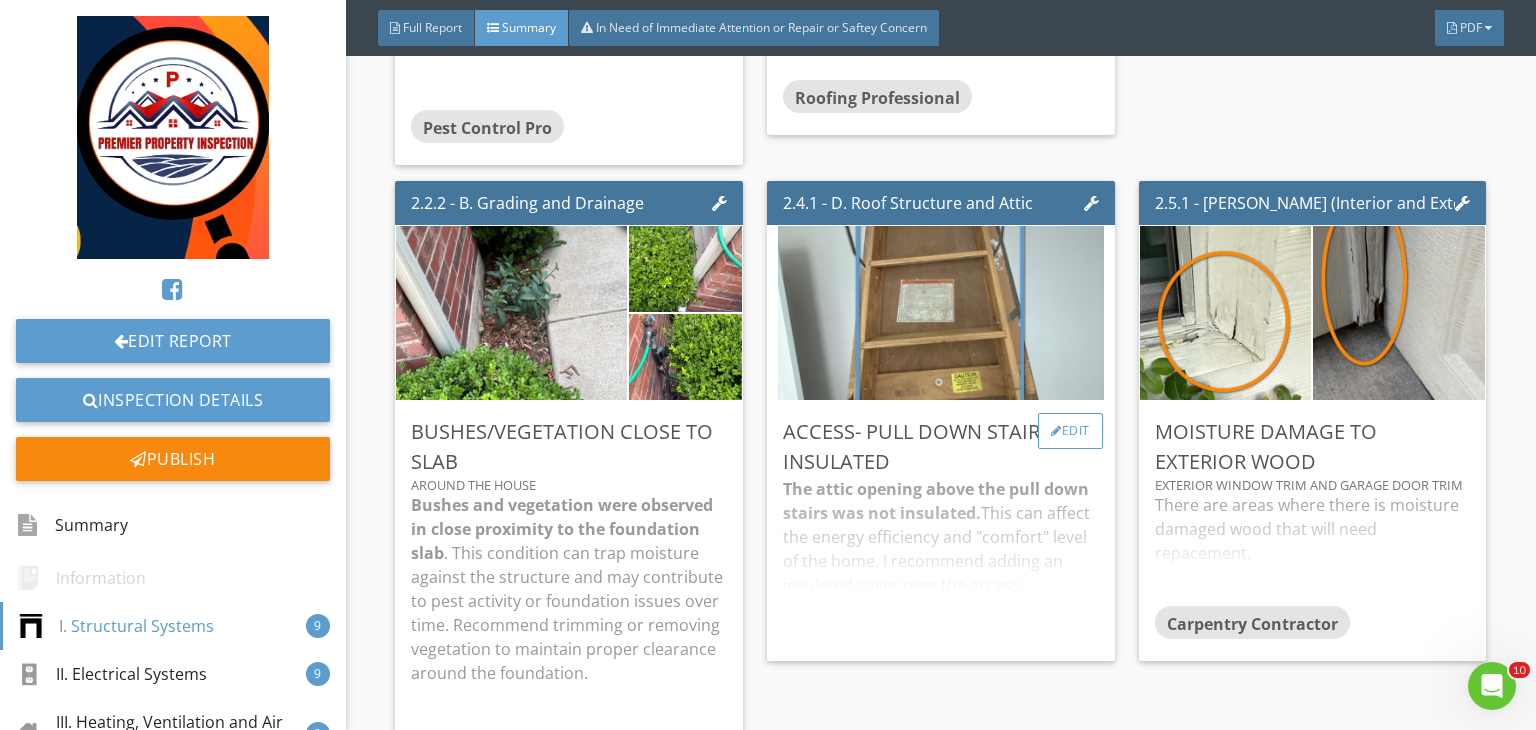 click on "Edit" at bounding box center (1070, 431) 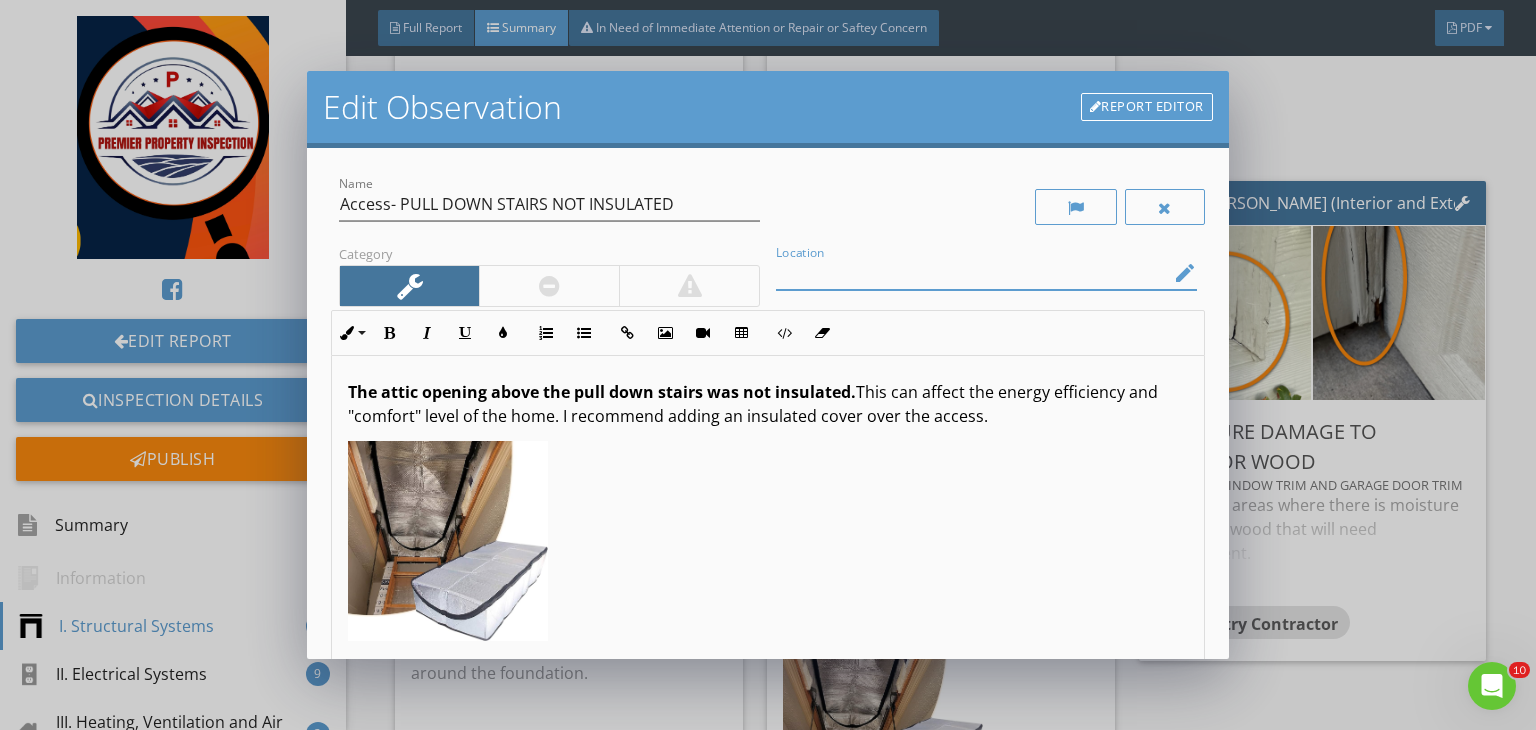 click at bounding box center (972, 273) 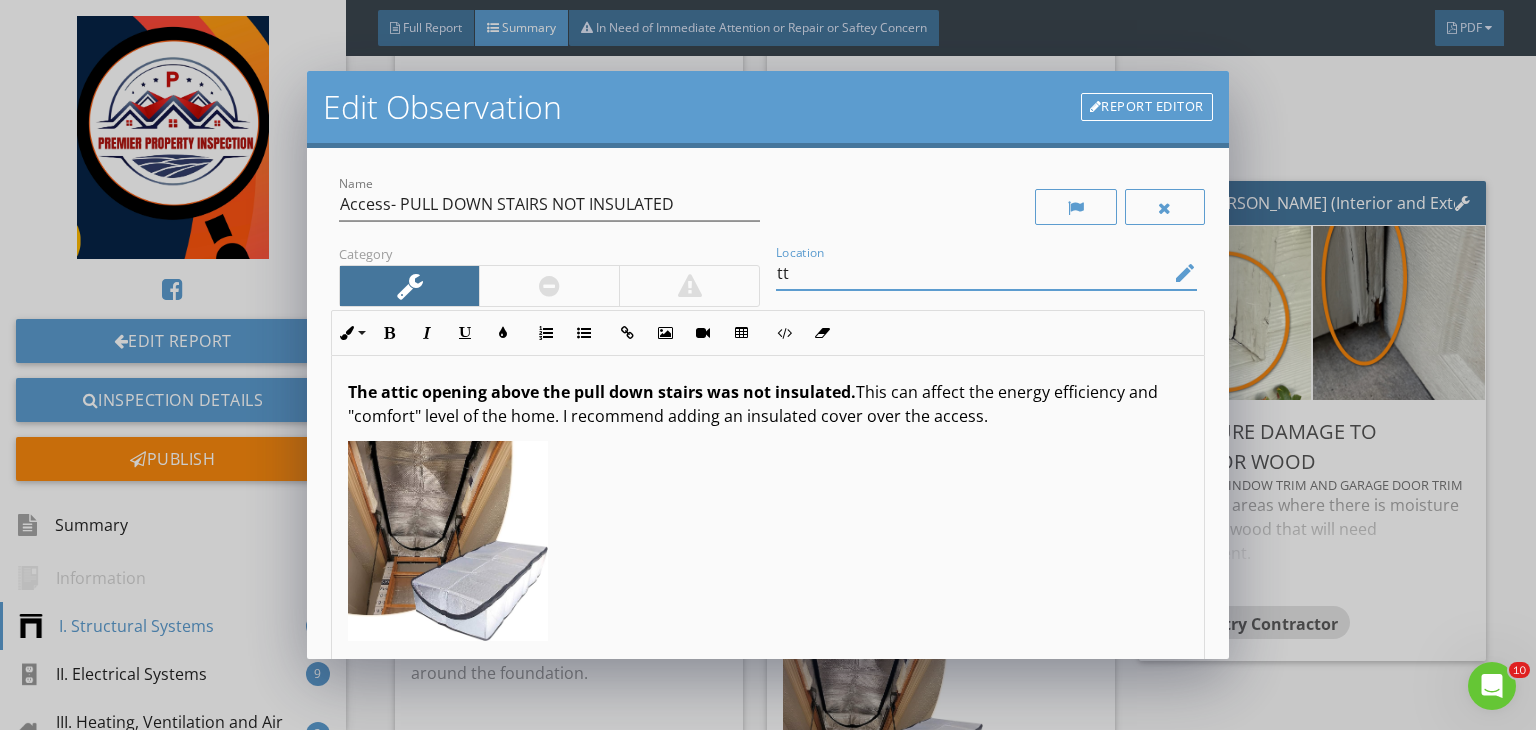type on "t" 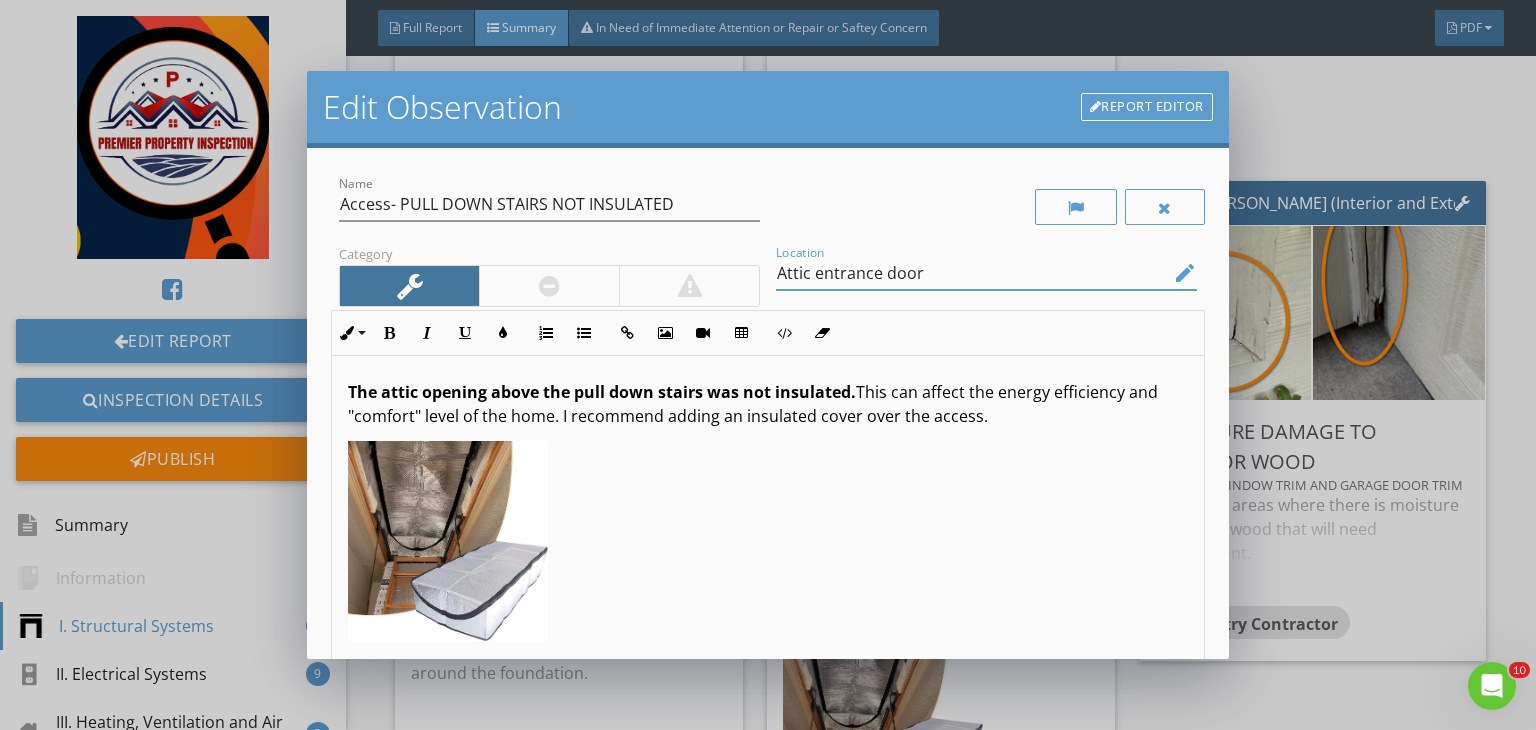 scroll, scrollTop: 0, scrollLeft: 0, axis: both 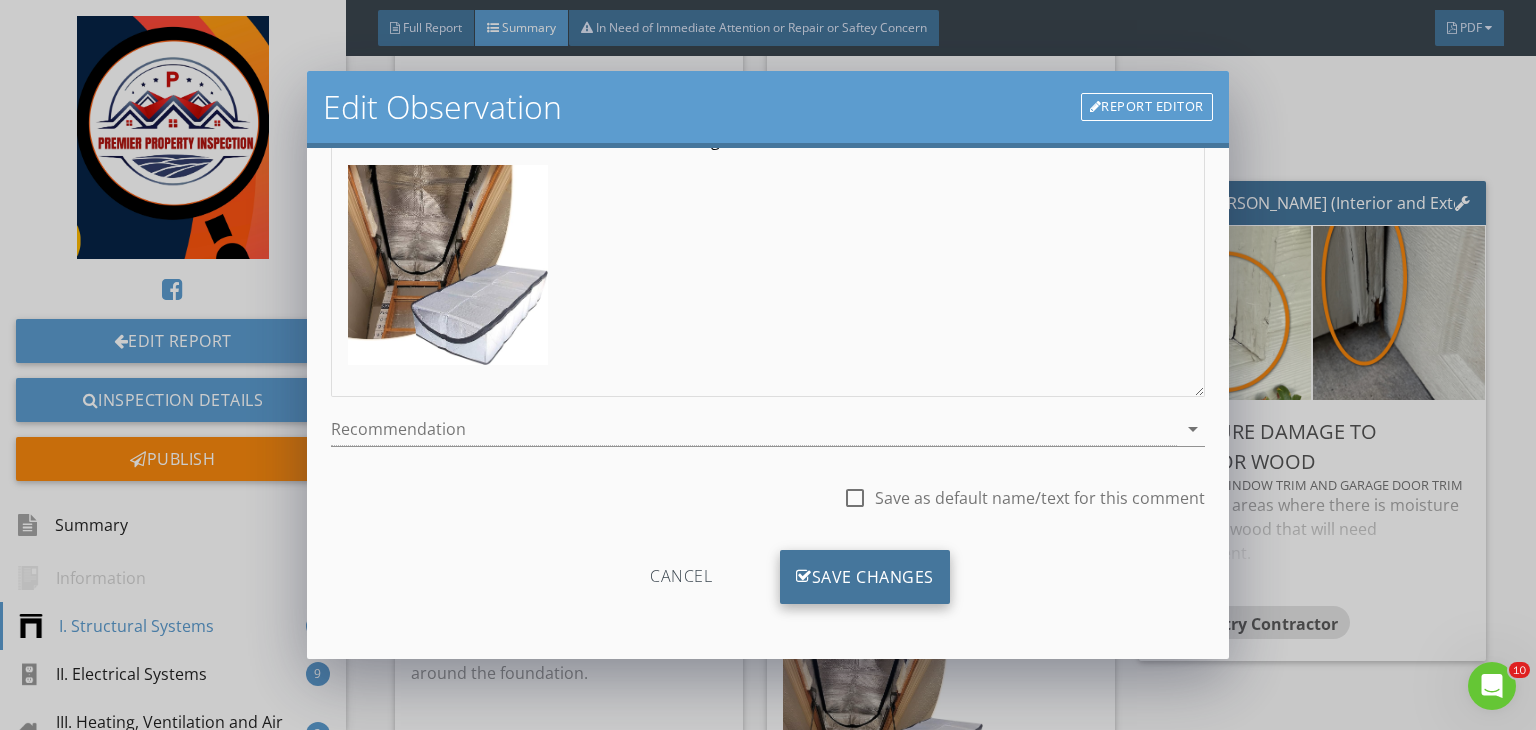 type on "Attic entrance door" 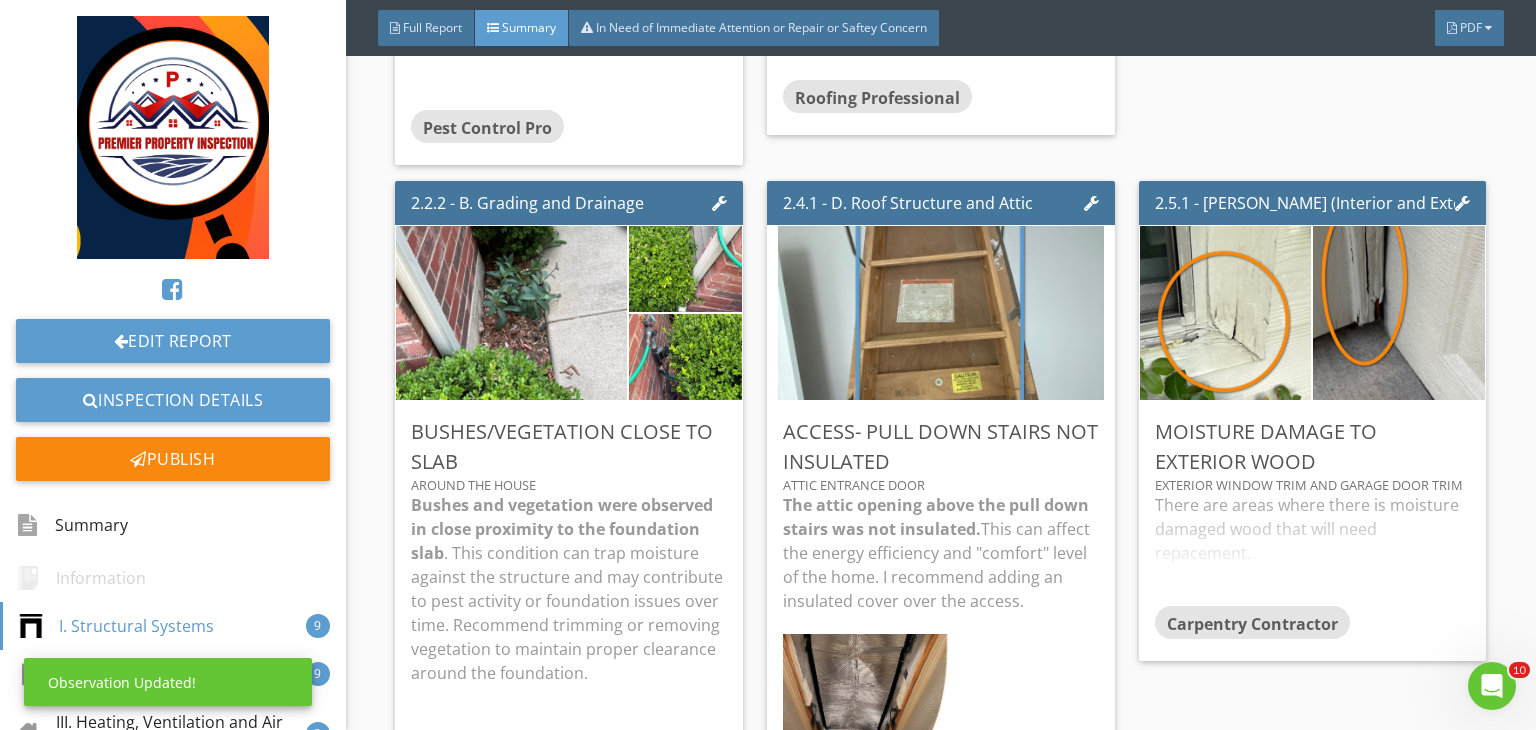 scroll, scrollTop: 39, scrollLeft: 0, axis: vertical 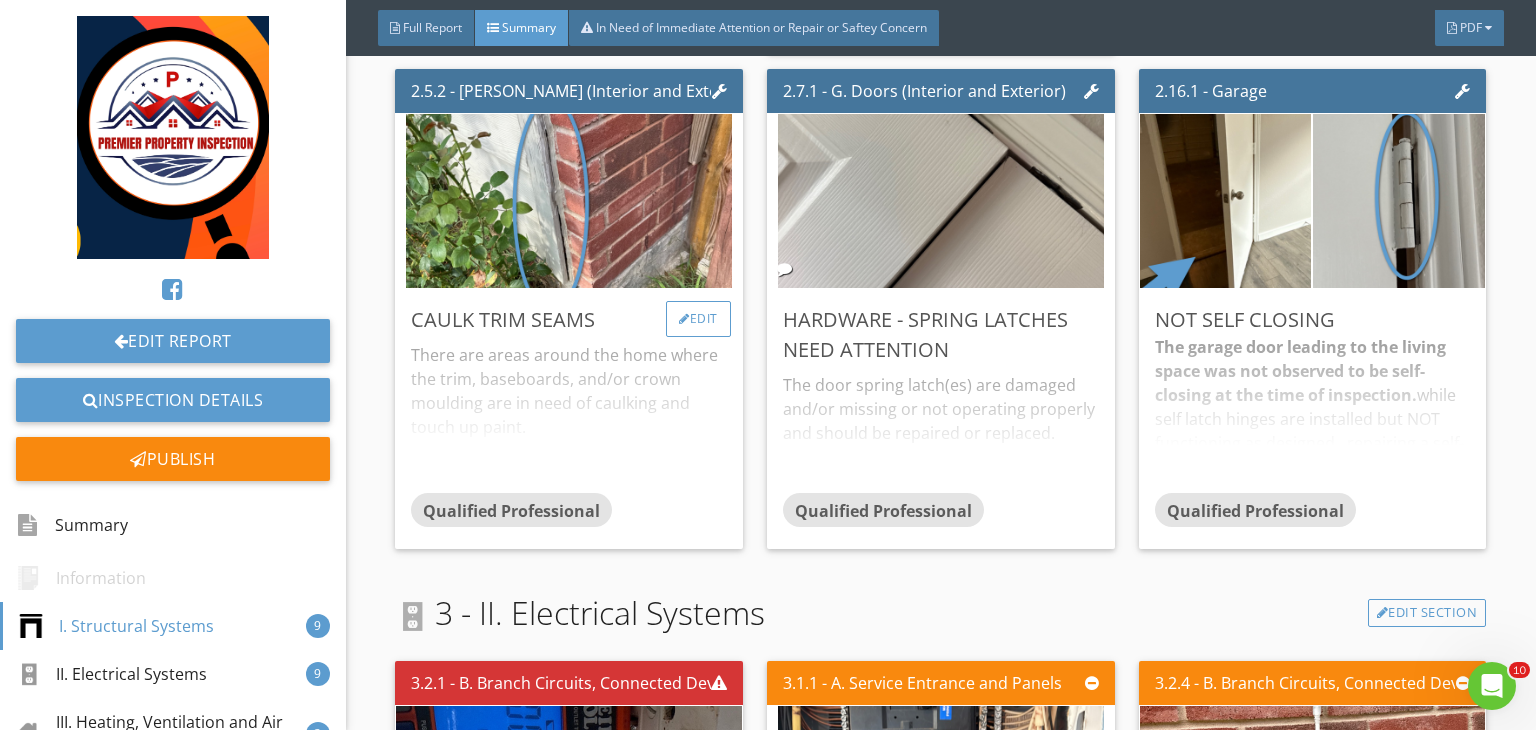 click on "Edit" at bounding box center [698, 319] 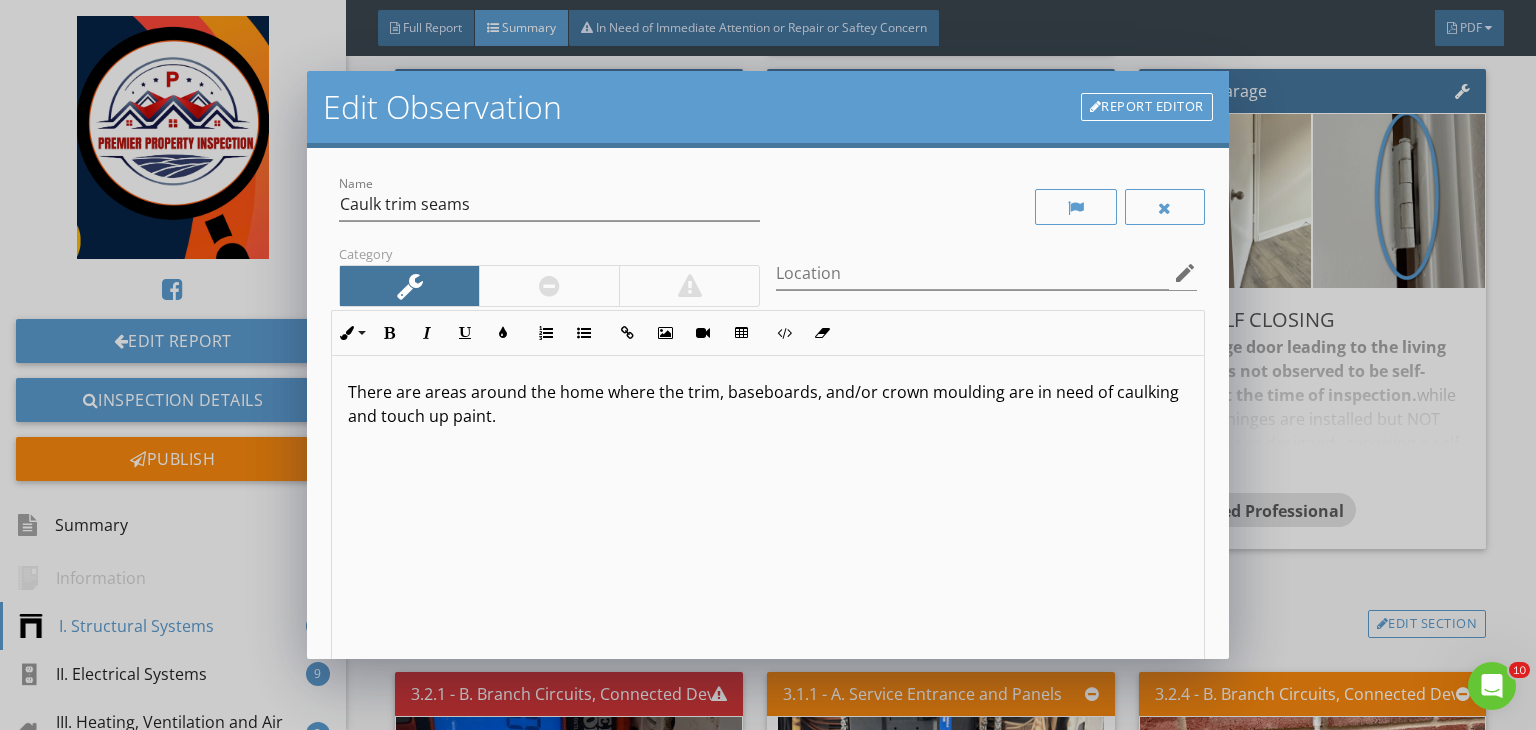 click at bounding box center [986, 206] 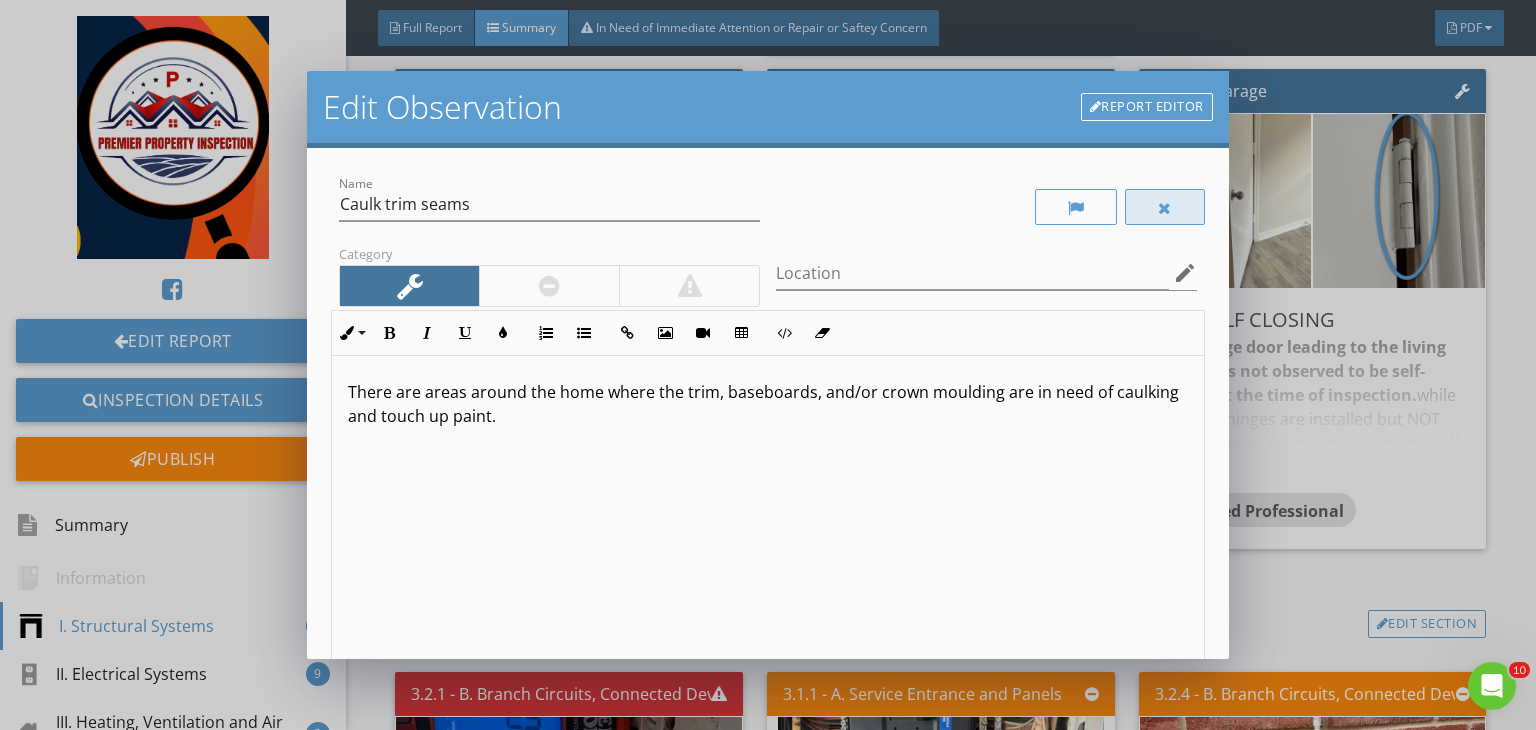 click at bounding box center (1165, 208) 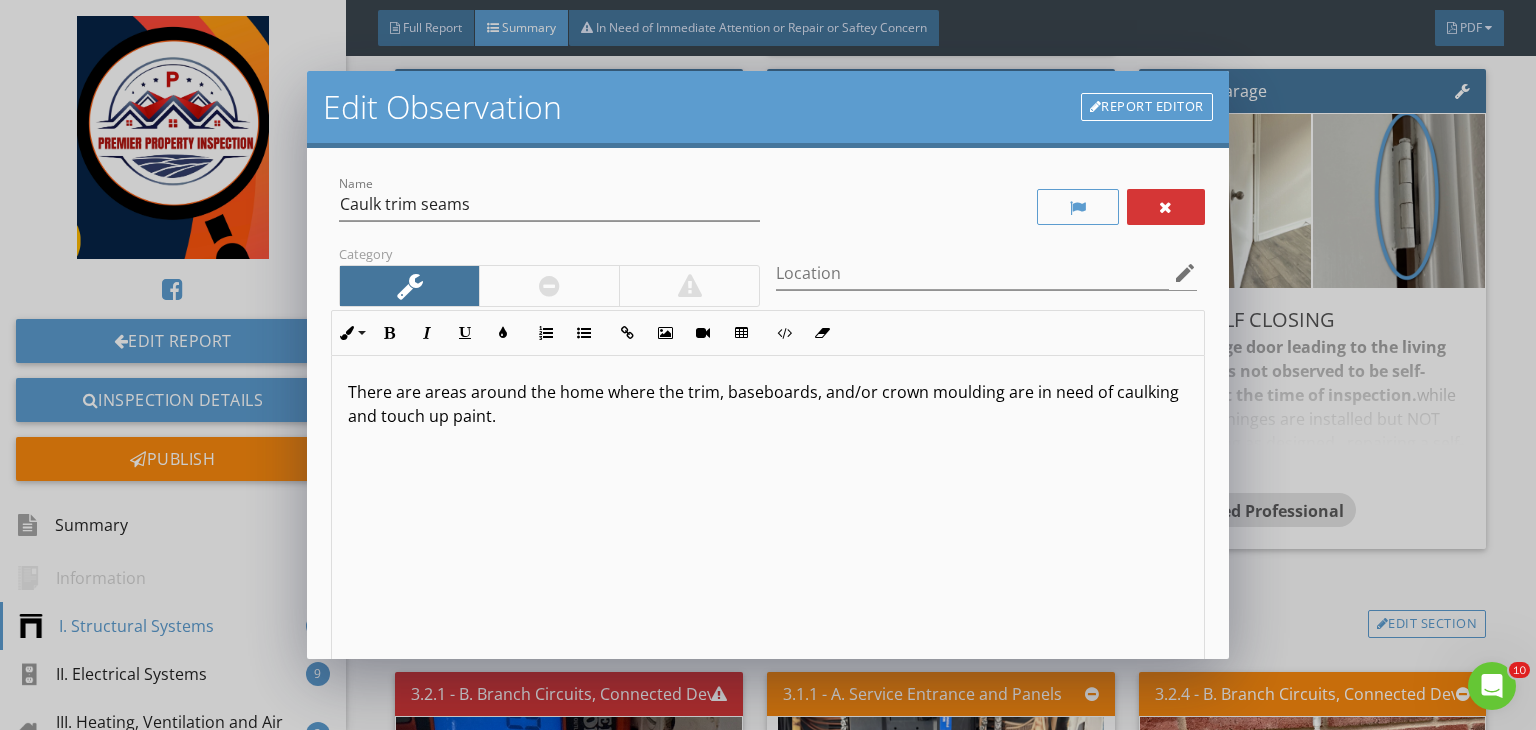 scroll, scrollTop: 0, scrollLeft: 0, axis: both 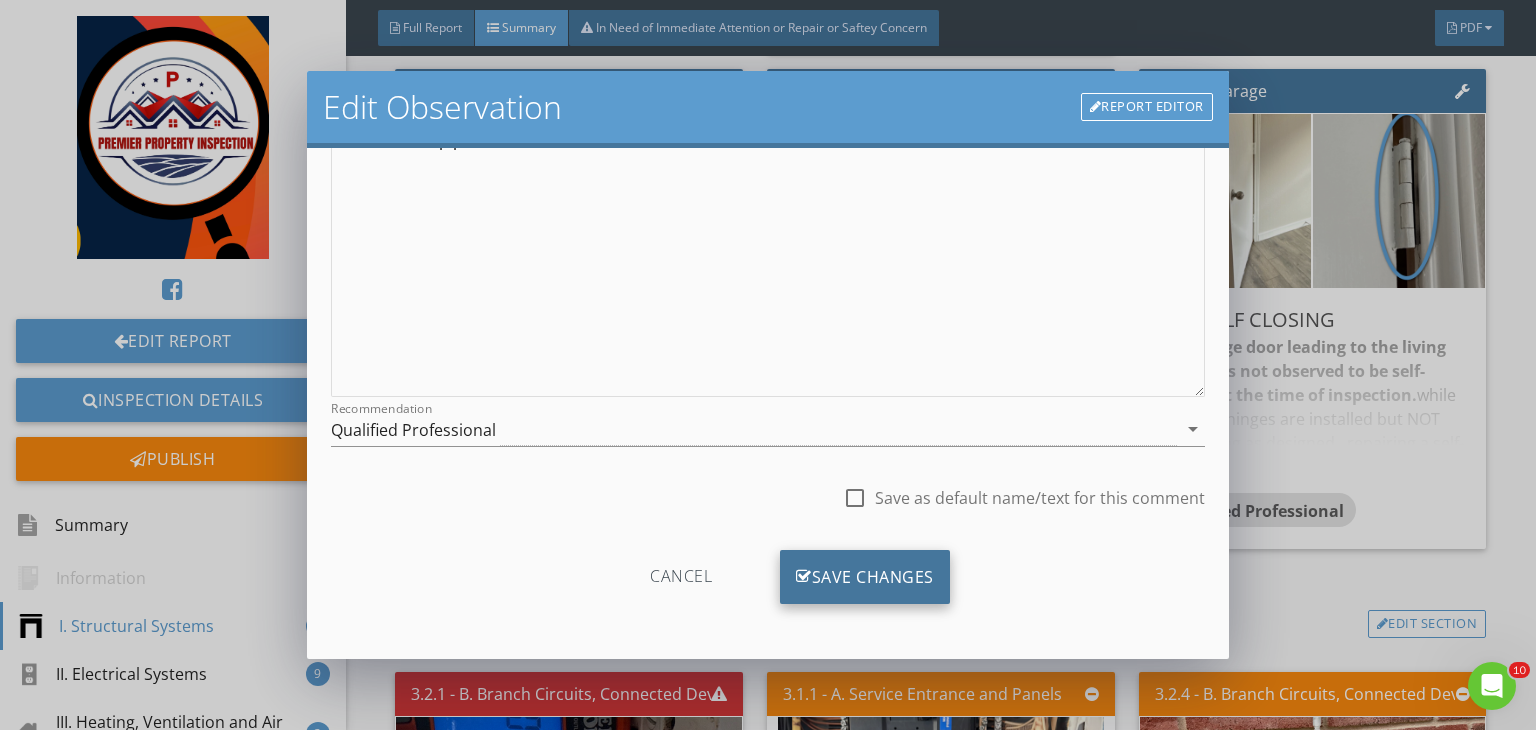 click on "Save Changes" at bounding box center (865, 577) 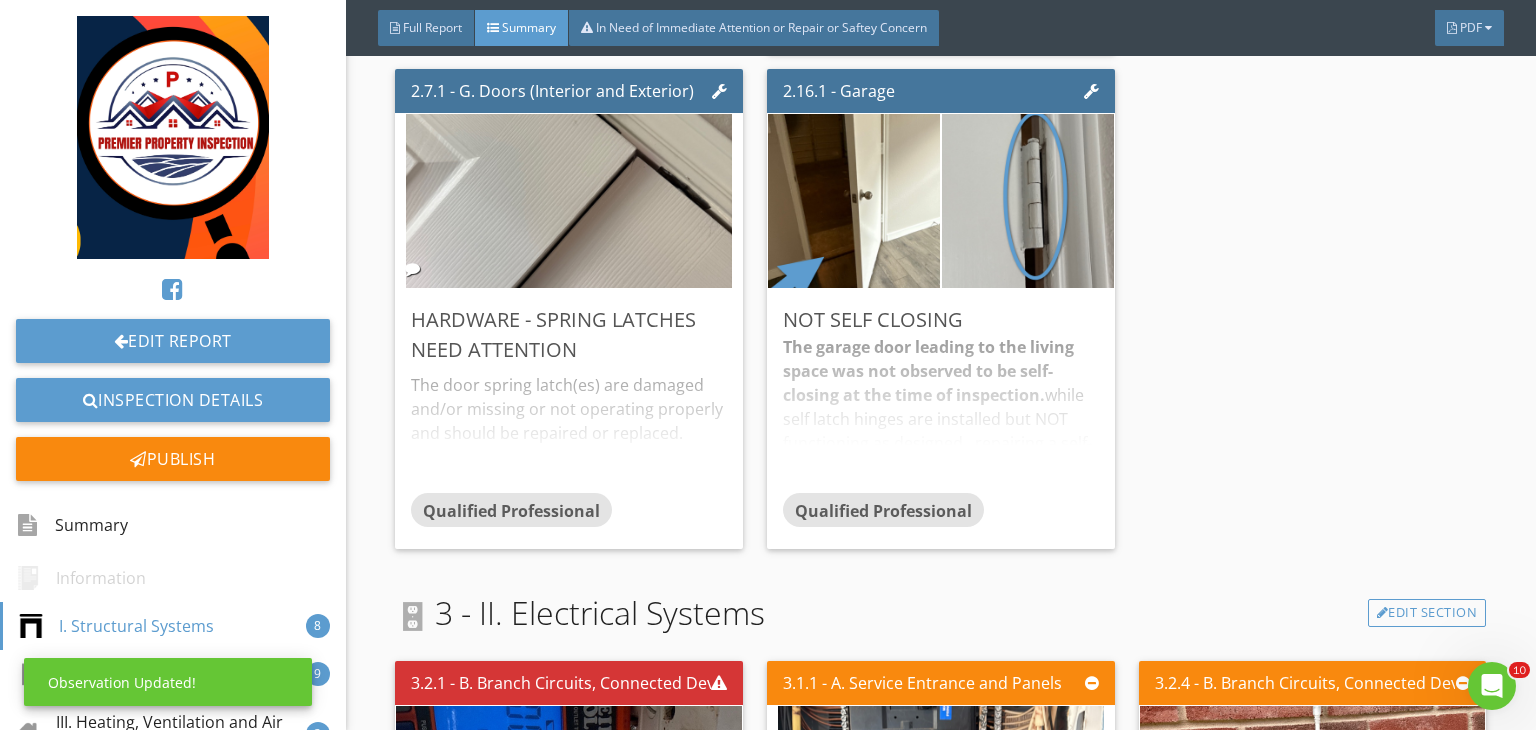 scroll, scrollTop: 39, scrollLeft: 0, axis: vertical 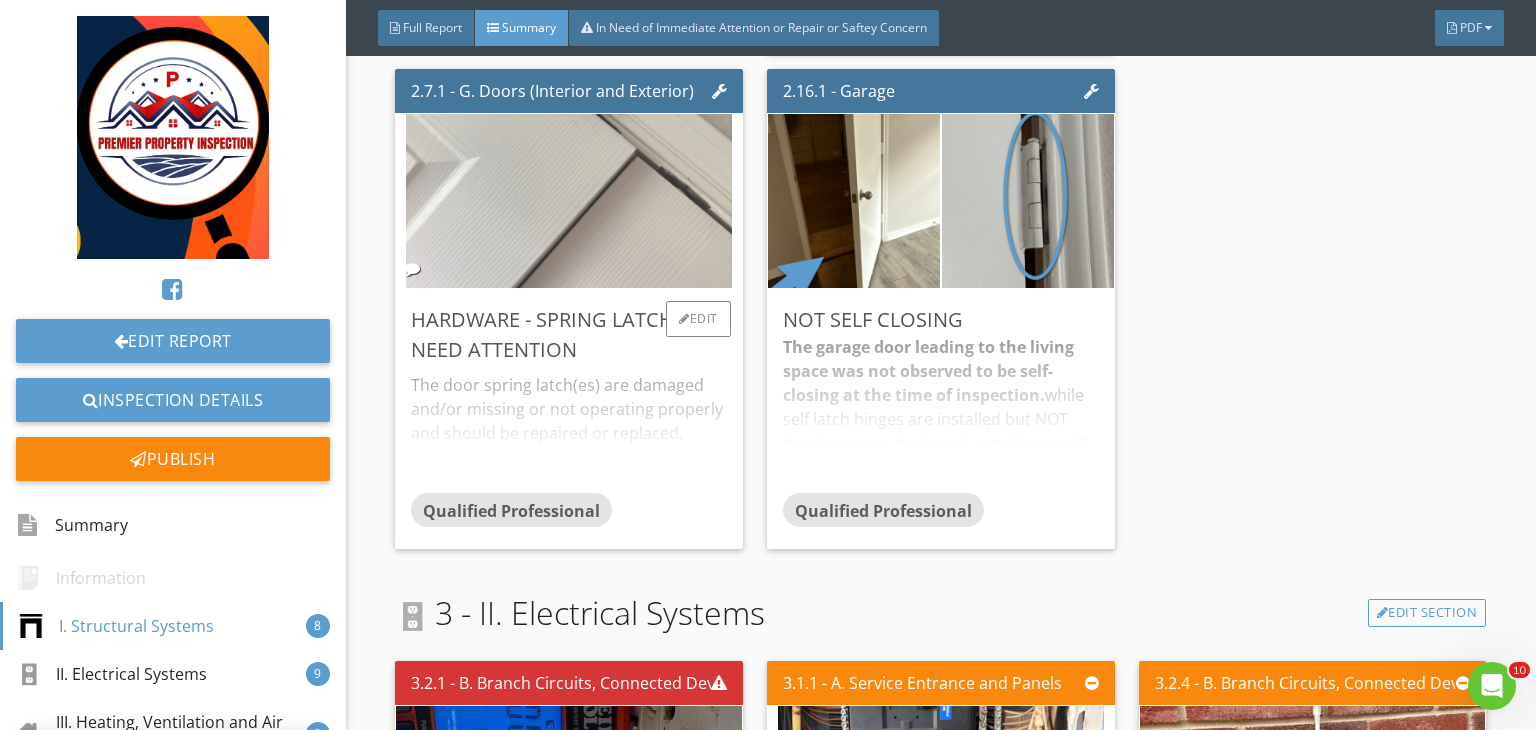 click at bounding box center (569, 200) 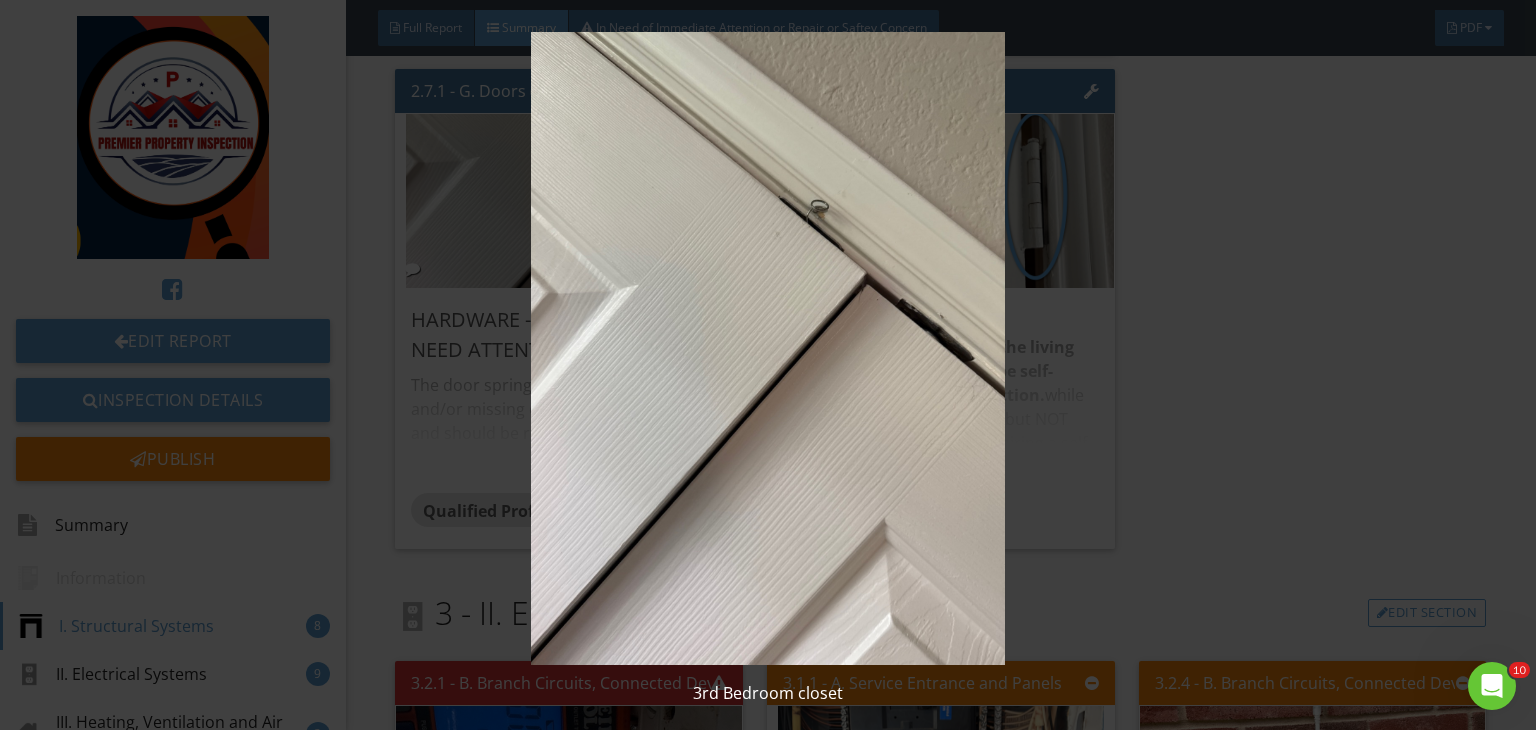 click at bounding box center [768, 348] 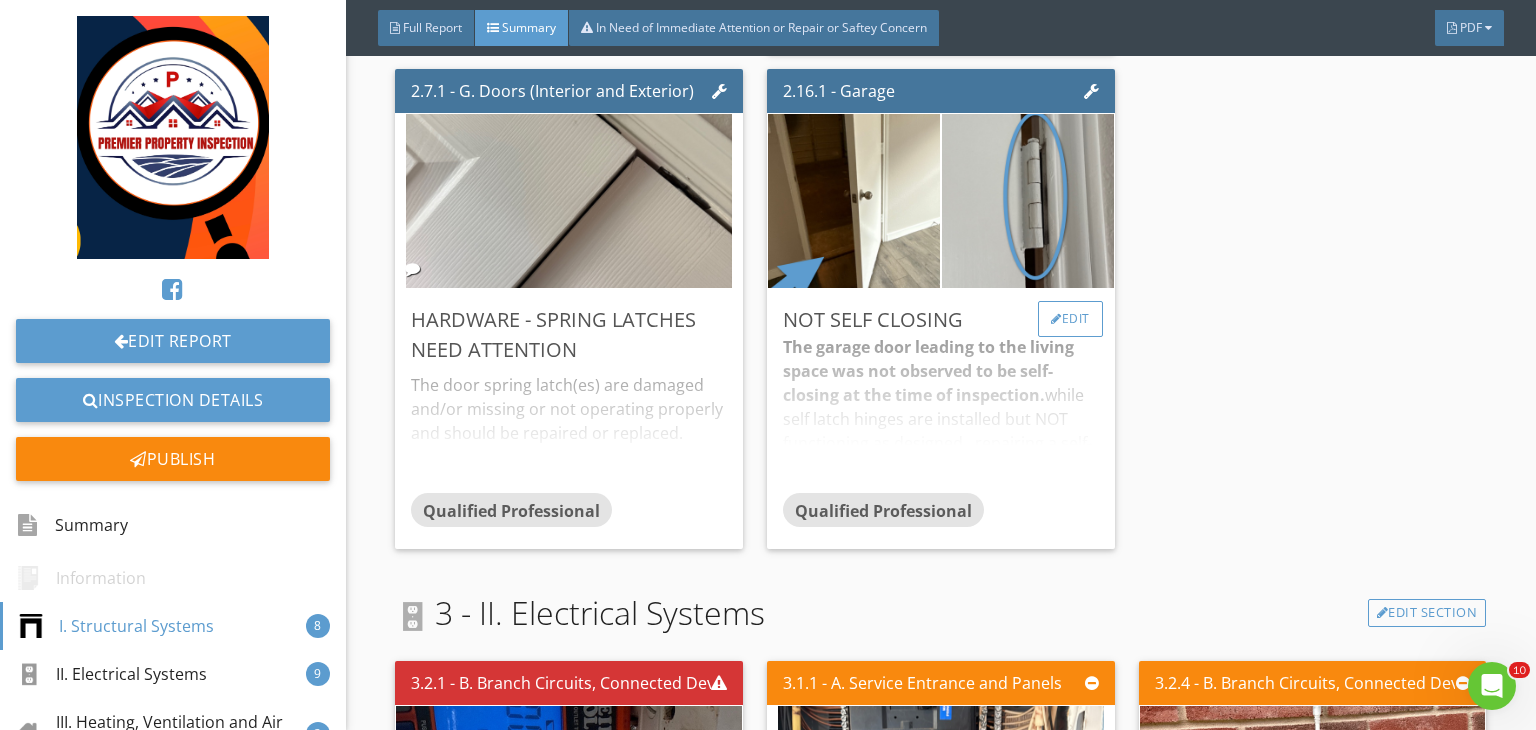click on "Edit" at bounding box center [1070, 319] 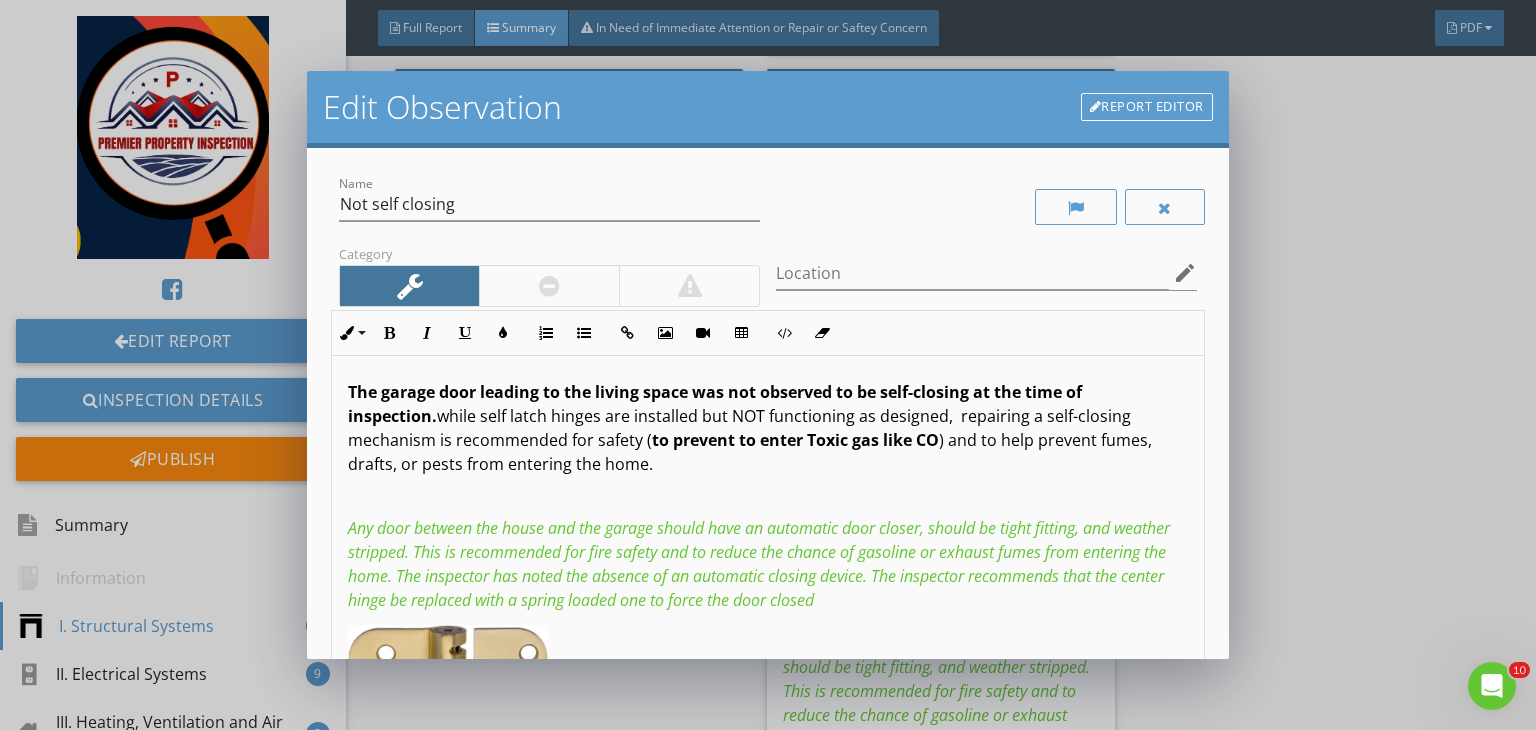drag, startPoint x: 650, startPoint y: 469, endPoint x: 336, endPoint y: 374, distance: 328.0564 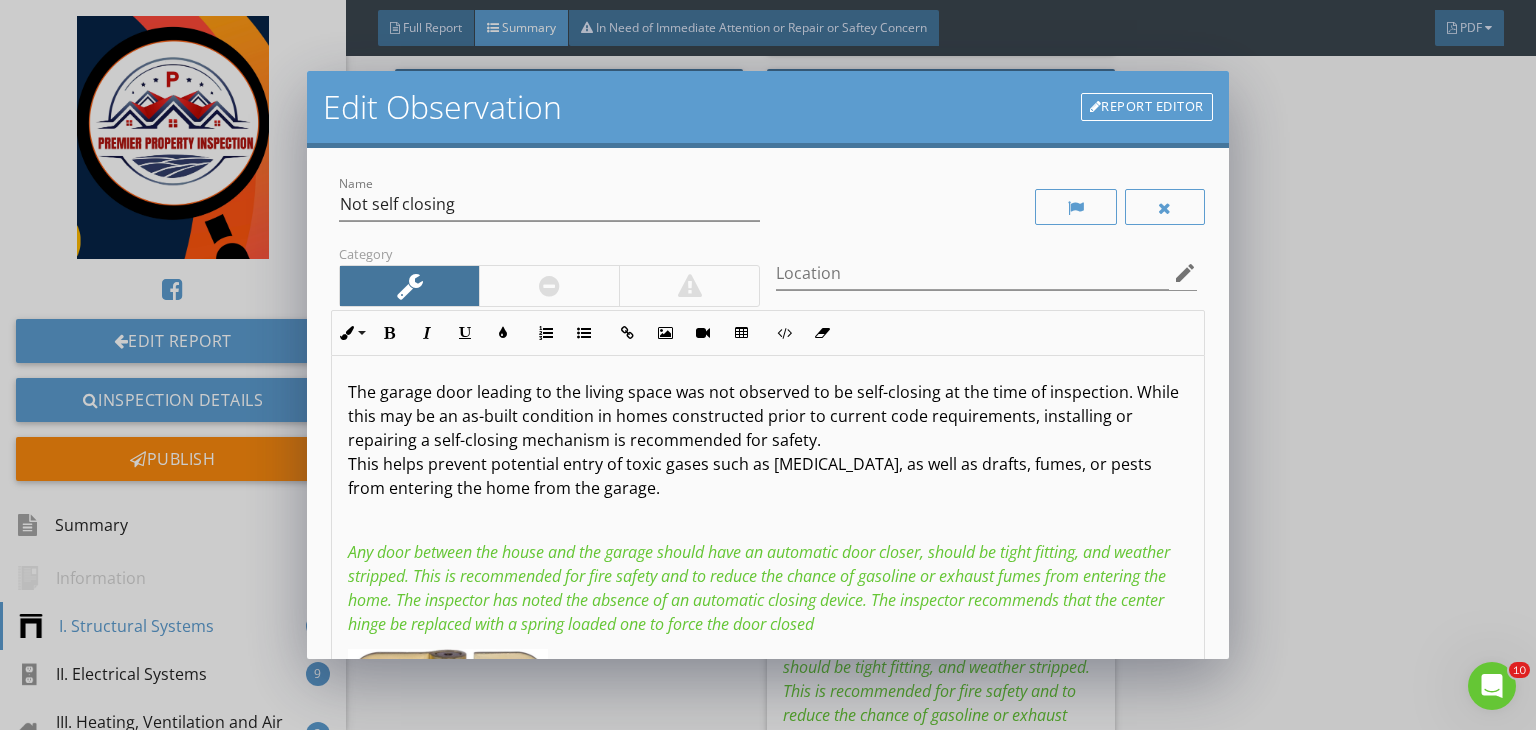 drag, startPoint x: 1124, startPoint y: 393, endPoint x: 340, endPoint y: 378, distance: 784.1435 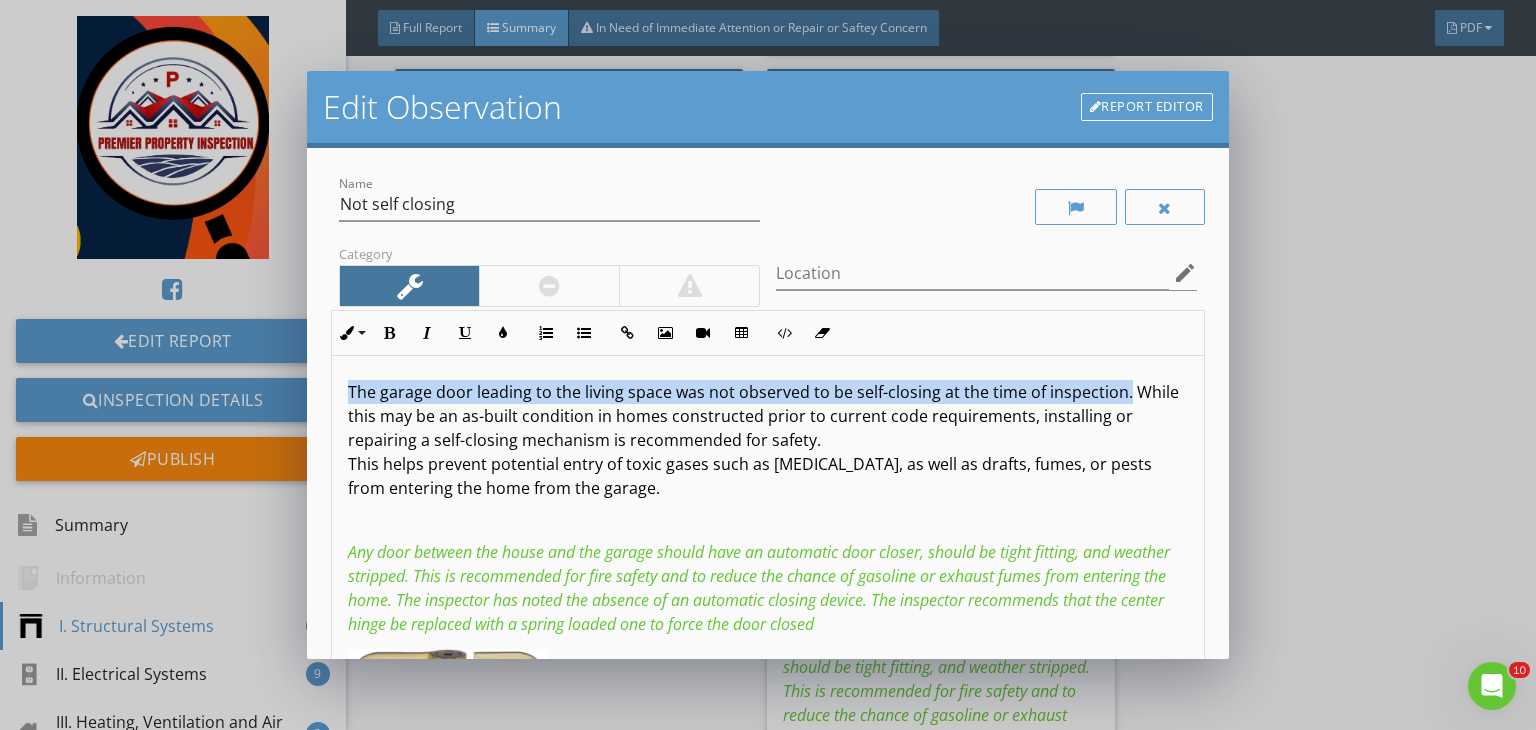 drag, startPoint x: 1127, startPoint y: 392, endPoint x: 321, endPoint y: 382, distance: 806.062 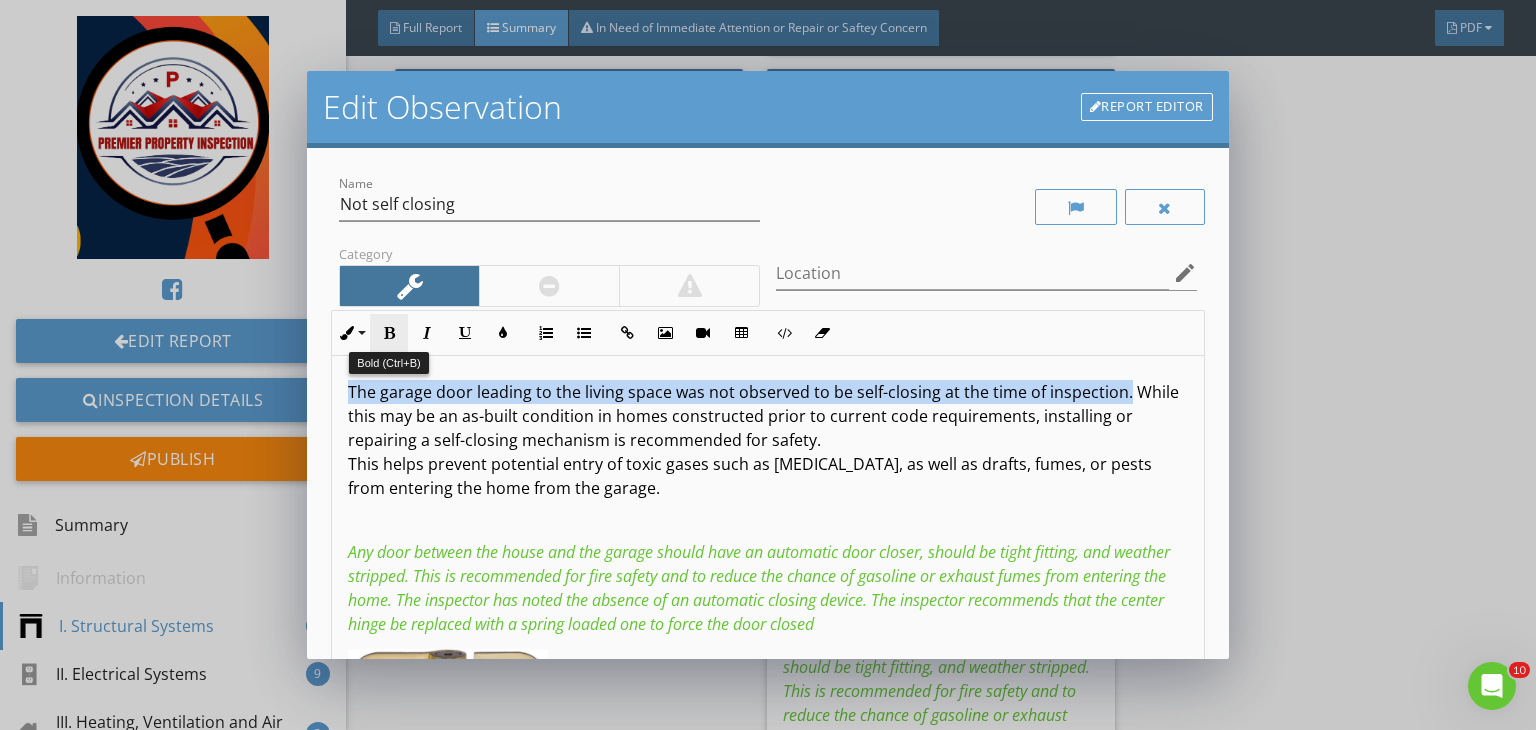 click on "Bold" at bounding box center (389, 333) 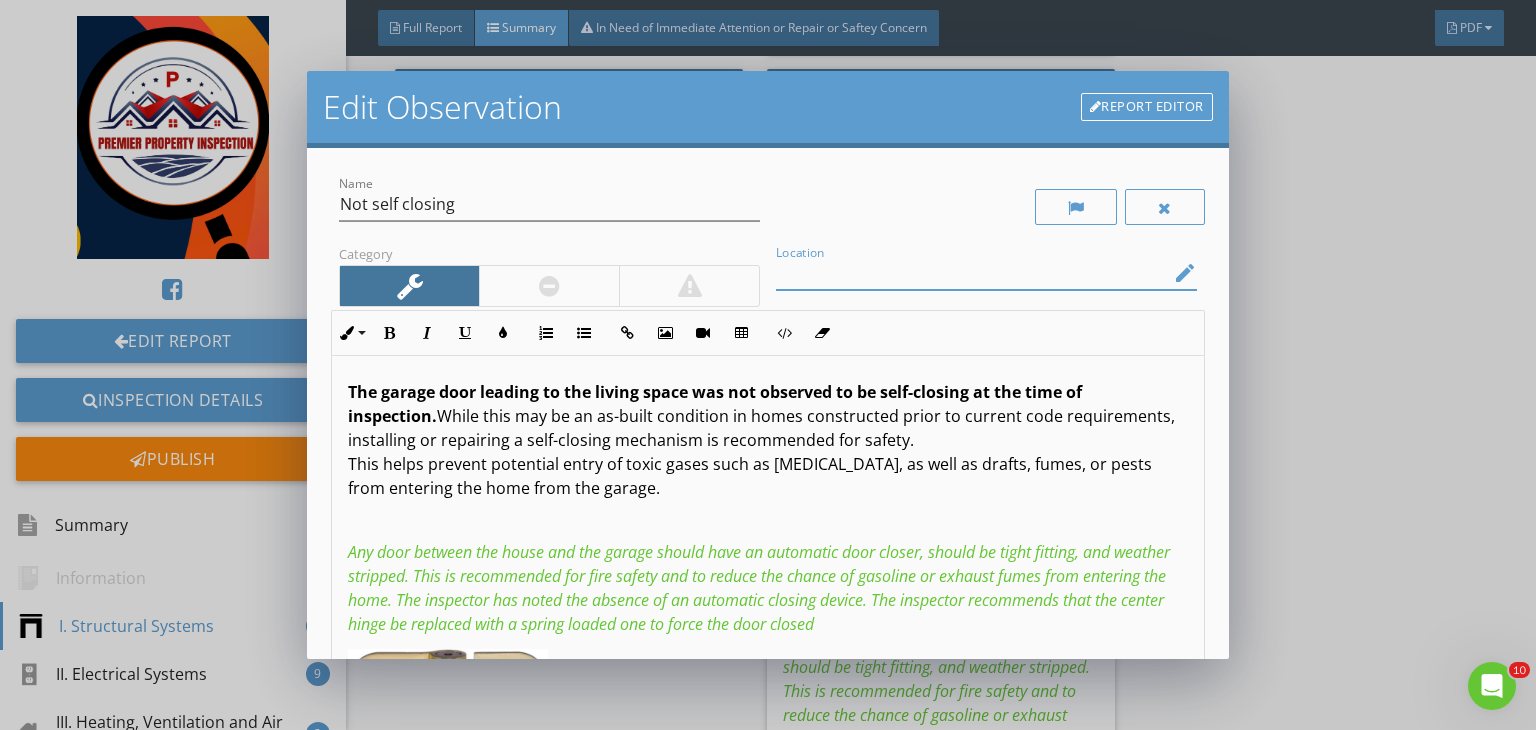 click at bounding box center [972, 273] 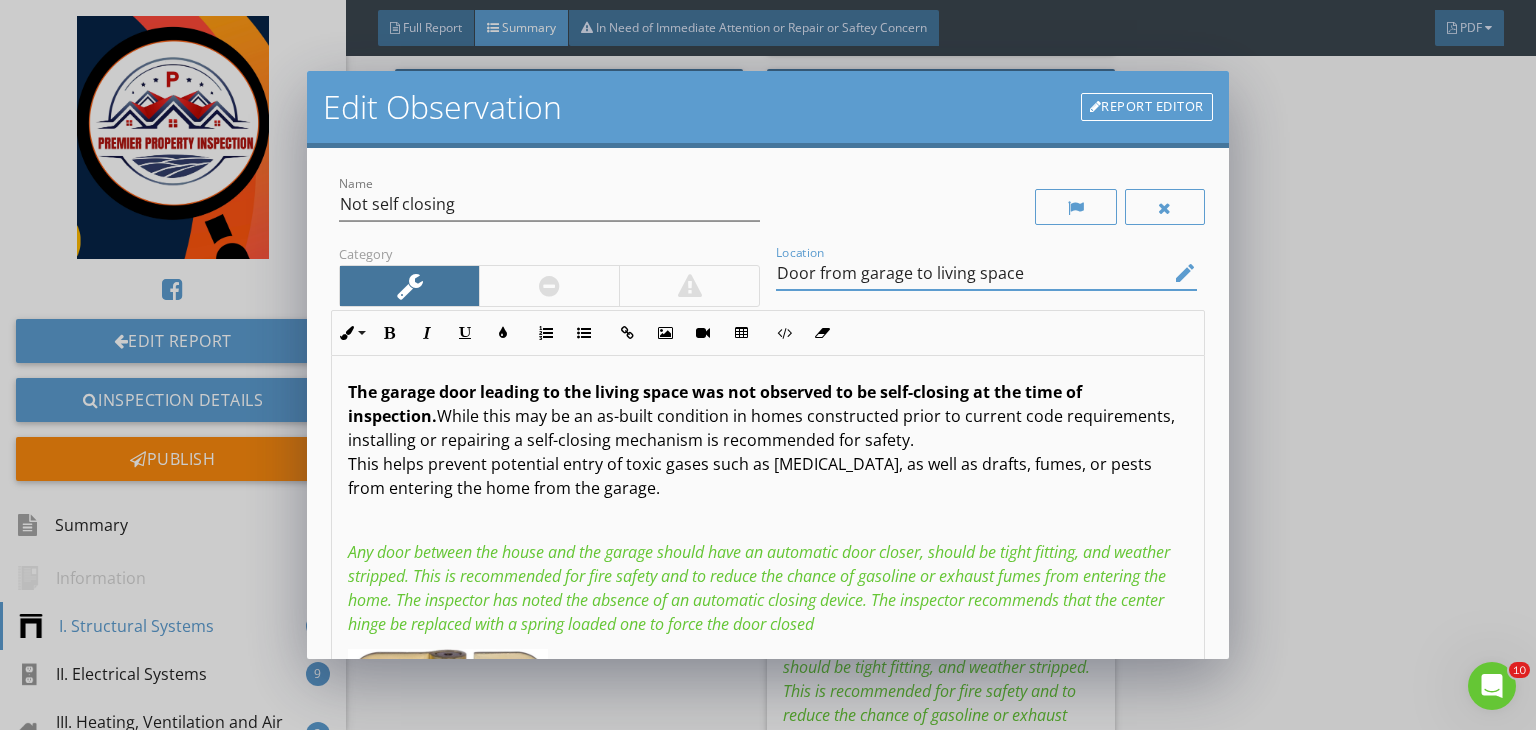 type on "Door from garage to living space" 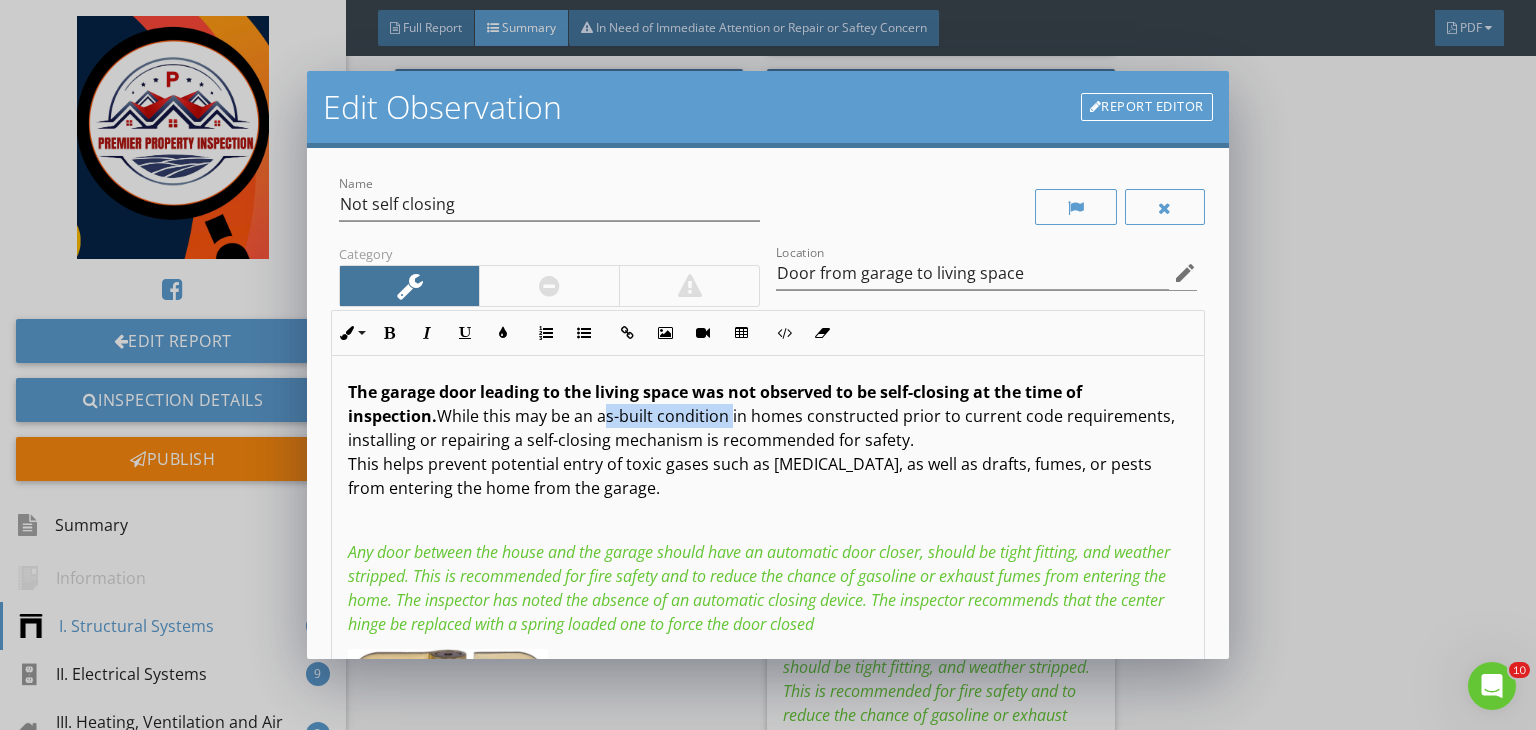 drag, startPoint x: 597, startPoint y: 416, endPoint x: 725, endPoint y: 421, distance: 128.09763 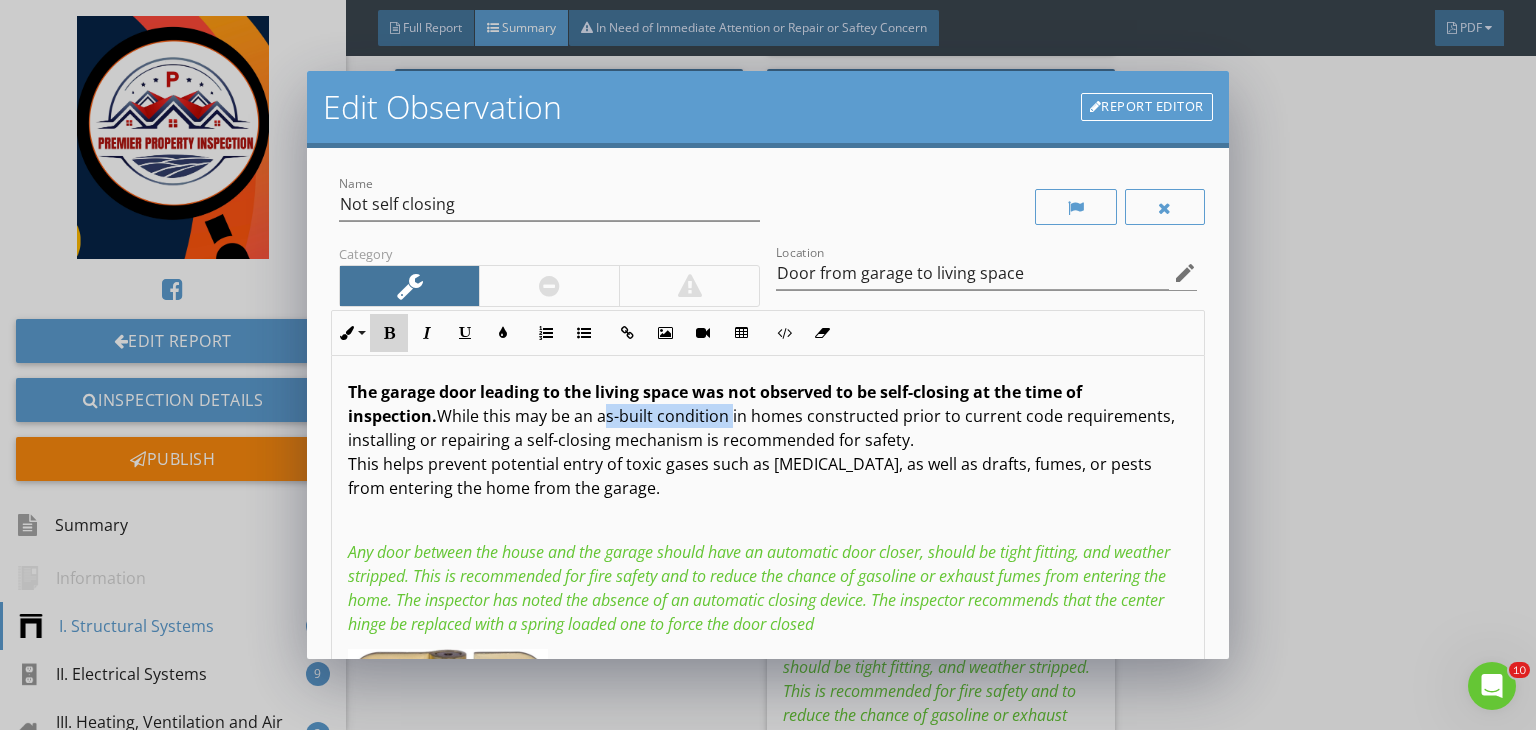 click on "Bold" at bounding box center (389, 333) 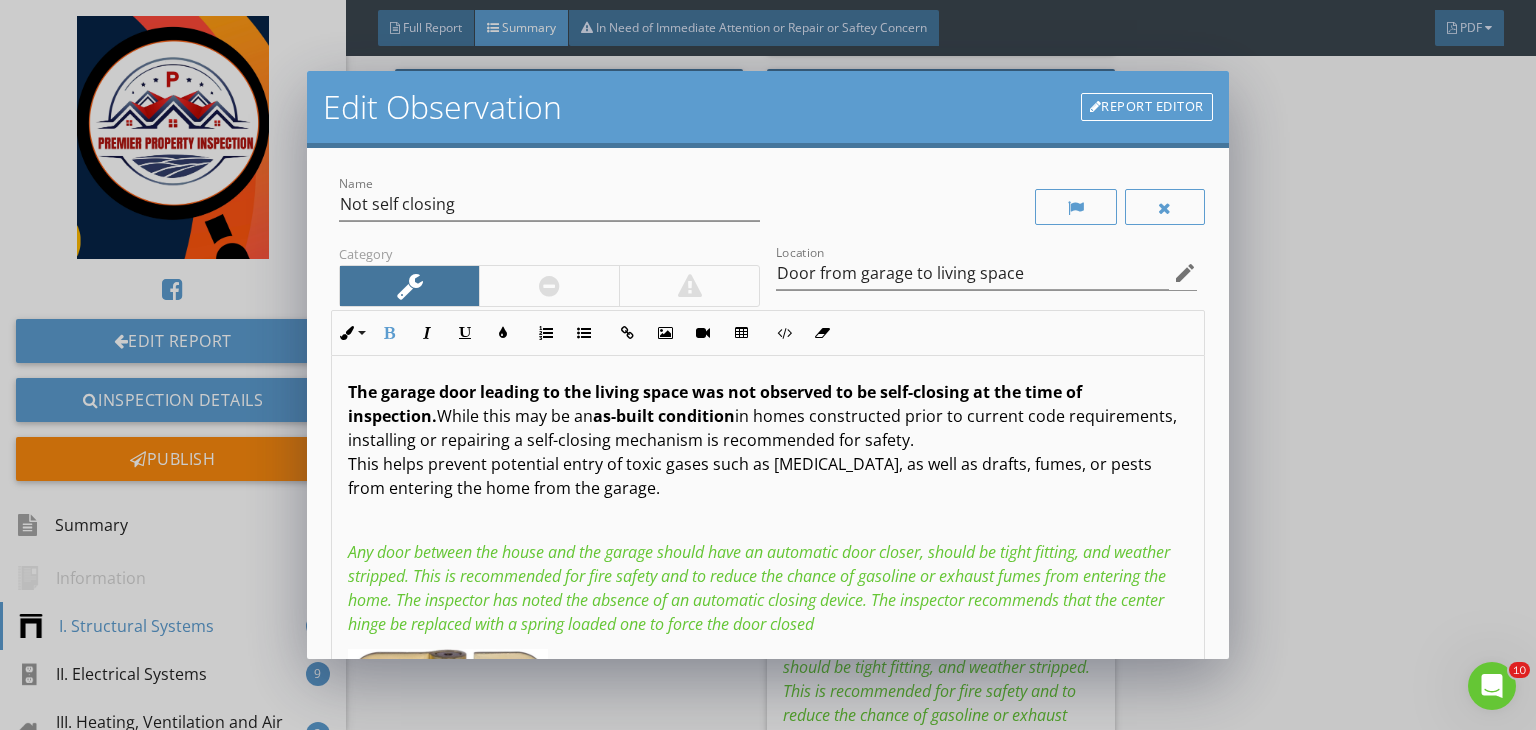 click on "Any door between the house and the garage should have an automatic door closer, should be tight fitting, and weather stripped. This is recommended for fire safety and to reduce the chance of gasoline or exhaust fumes from entering the home. The inspector has noted the absence of an automatic closing device. The inspector recommends that the center hinge be replaced with a spring loaded one to force the door closed" at bounding box center (759, 588) 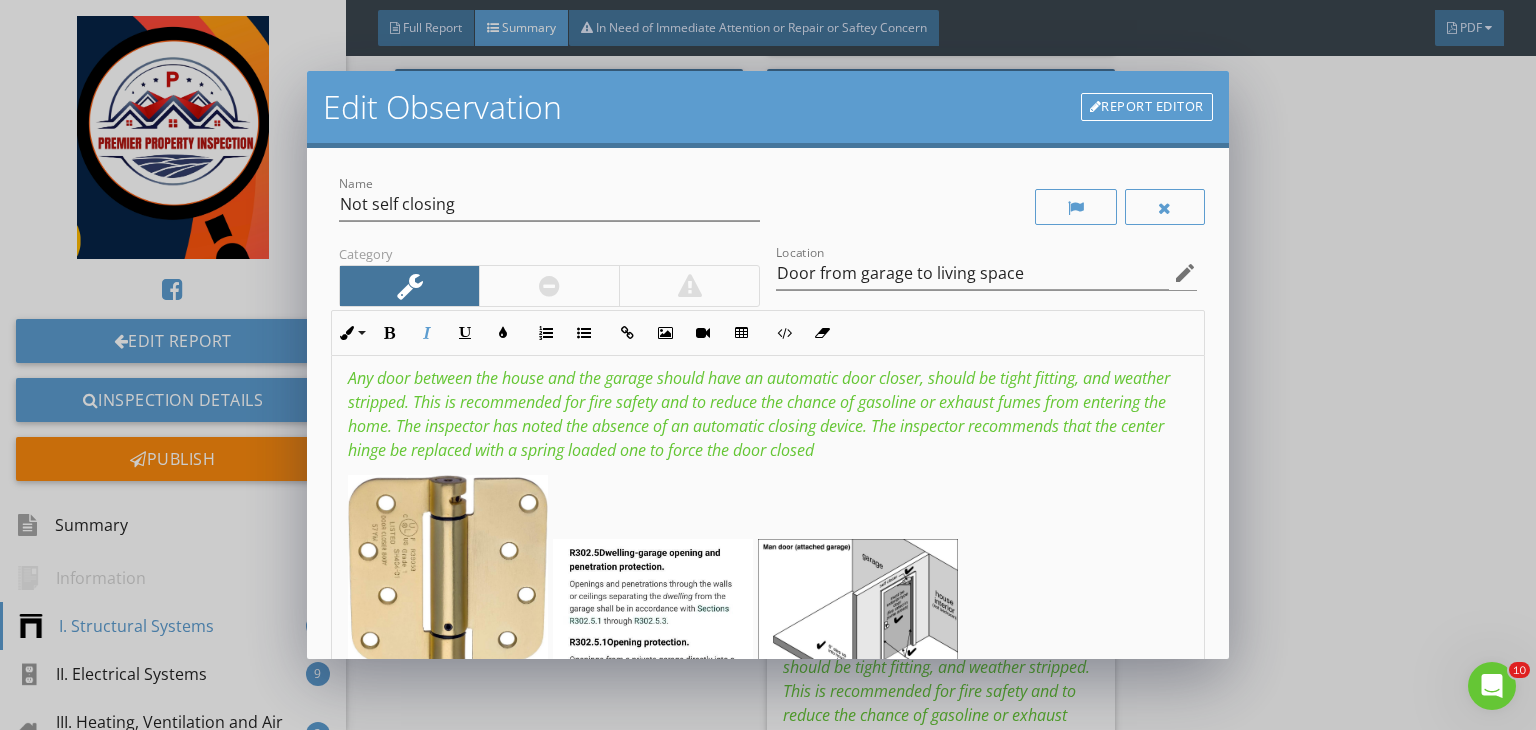 scroll, scrollTop: 326, scrollLeft: 0, axis: vertical 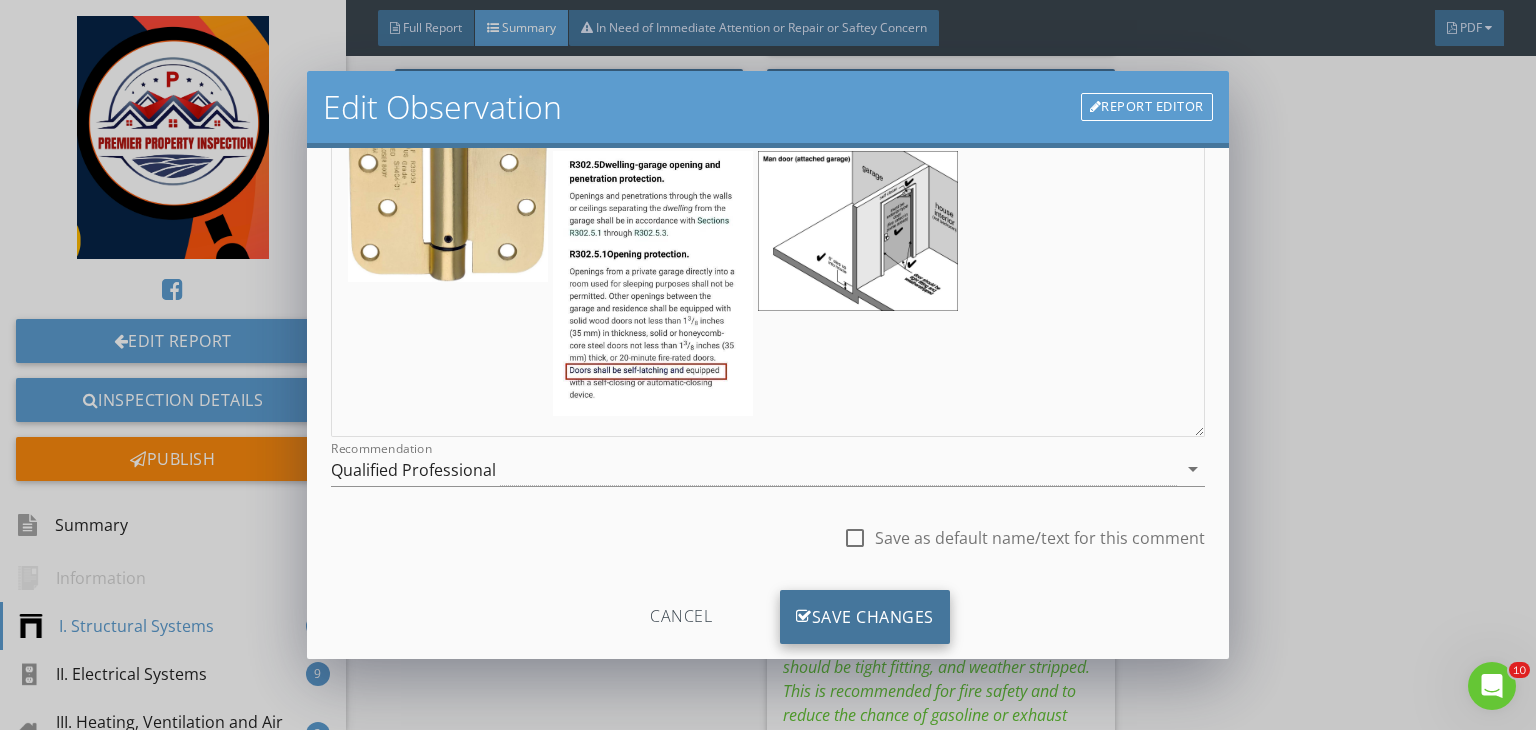 click on "Save Changes" at bounding box center (865, 617) 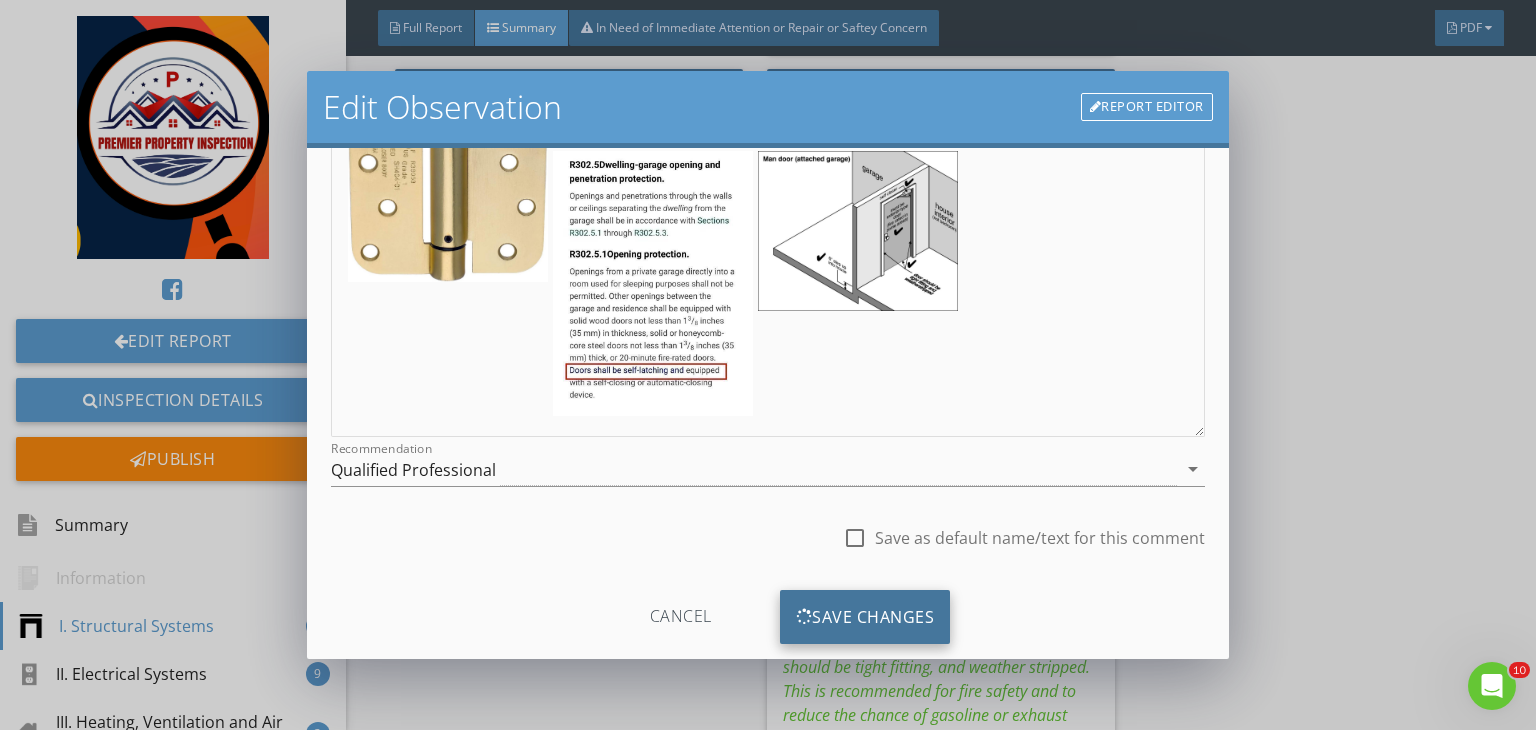 scroll, scrollTop: 39, scrollLeft: 0, axis: vertical 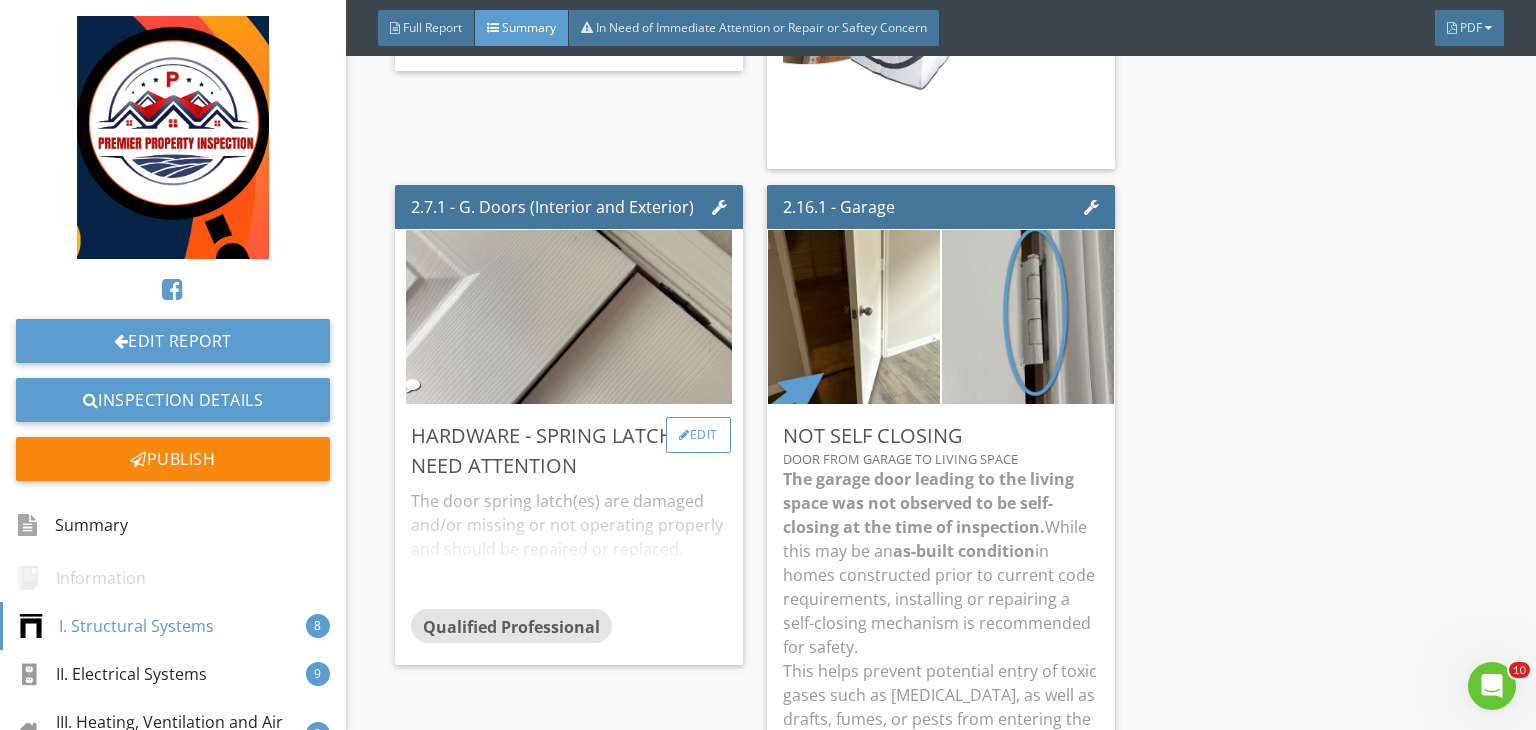 click on "Edit" at bounding box center [698, 435] 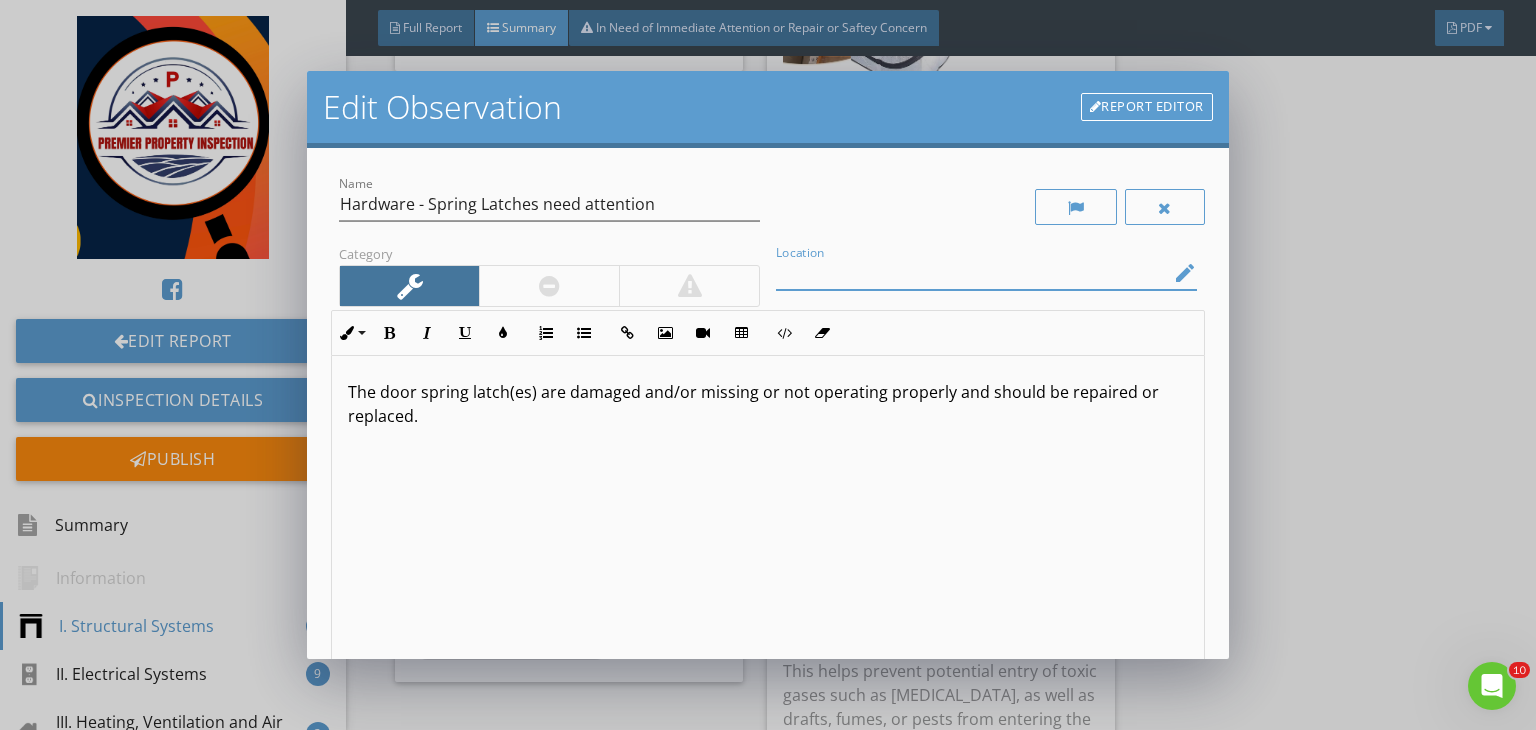 click at bounding box center (972, 273) 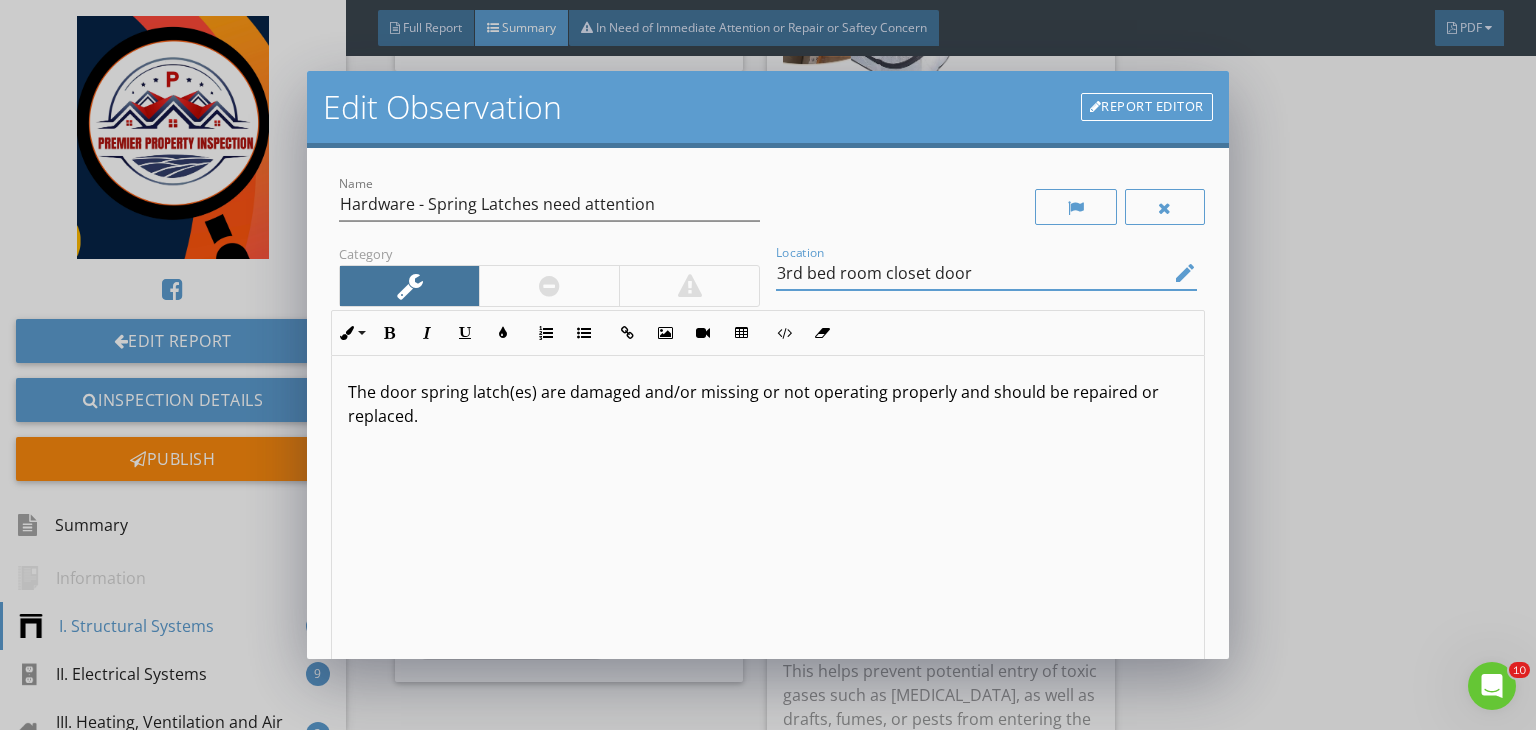 scroll, scrollTop: 0, scrollLeft: 0, axis: both 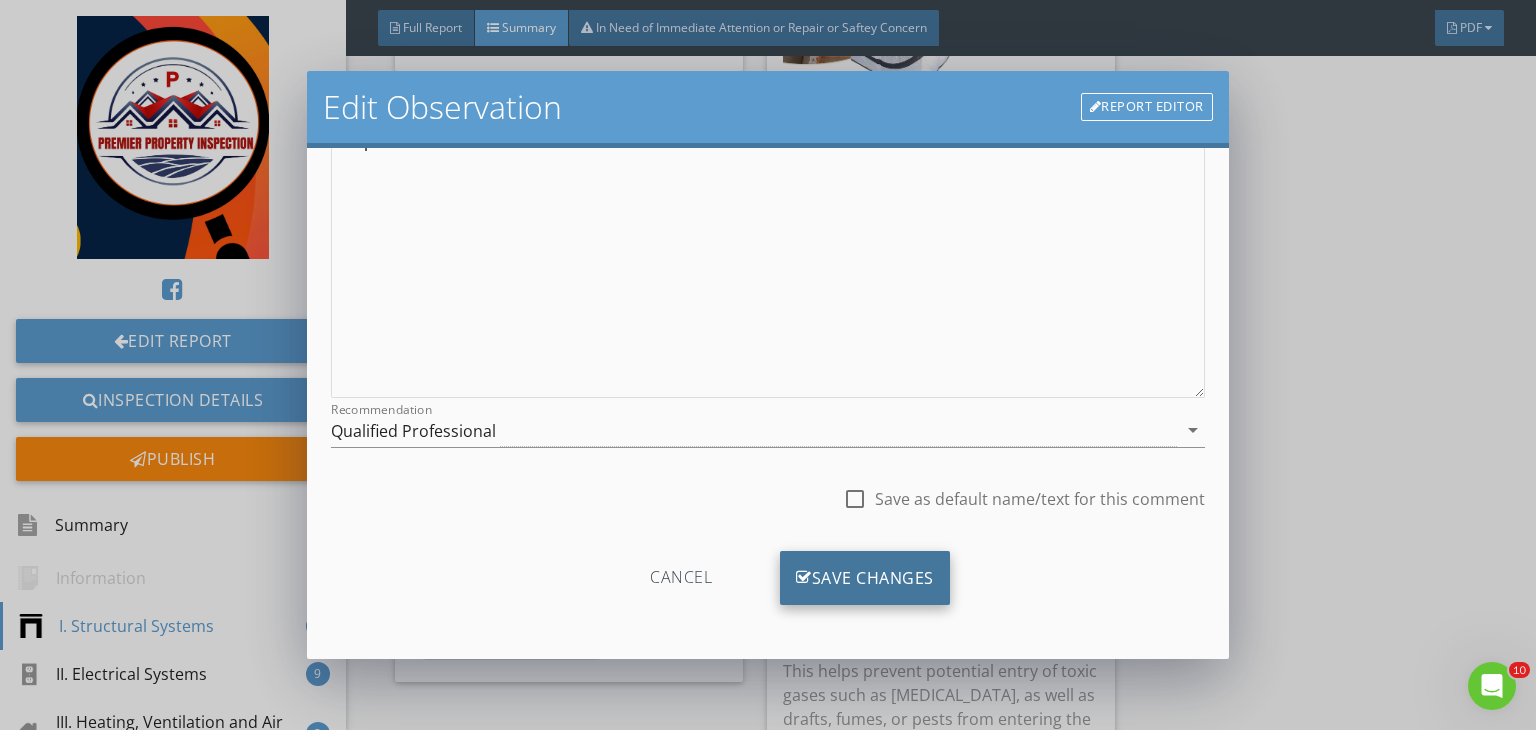 type on "3rd bed room closet door" 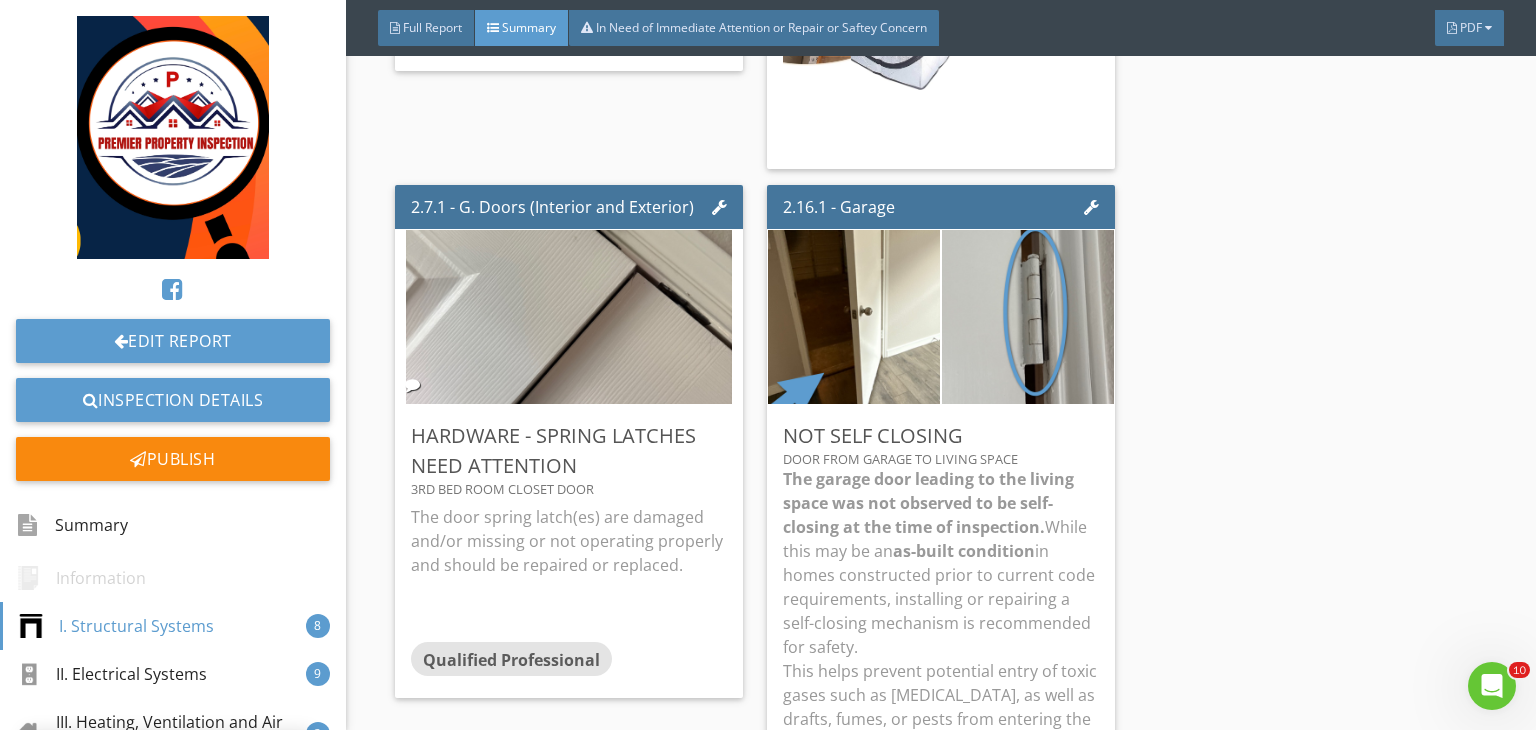 scroll, scrollTop: 39, scrollLeft: 0, axis: vertical 